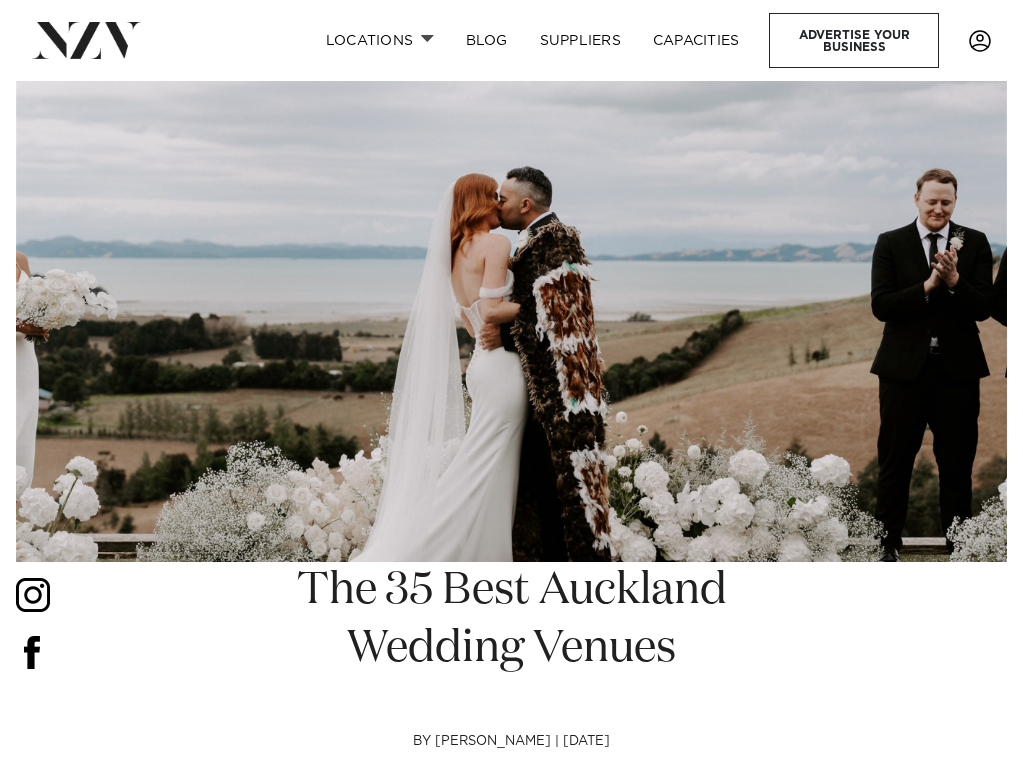 scroll, scrollTop: 0, scrollLeft: 0, axis: both 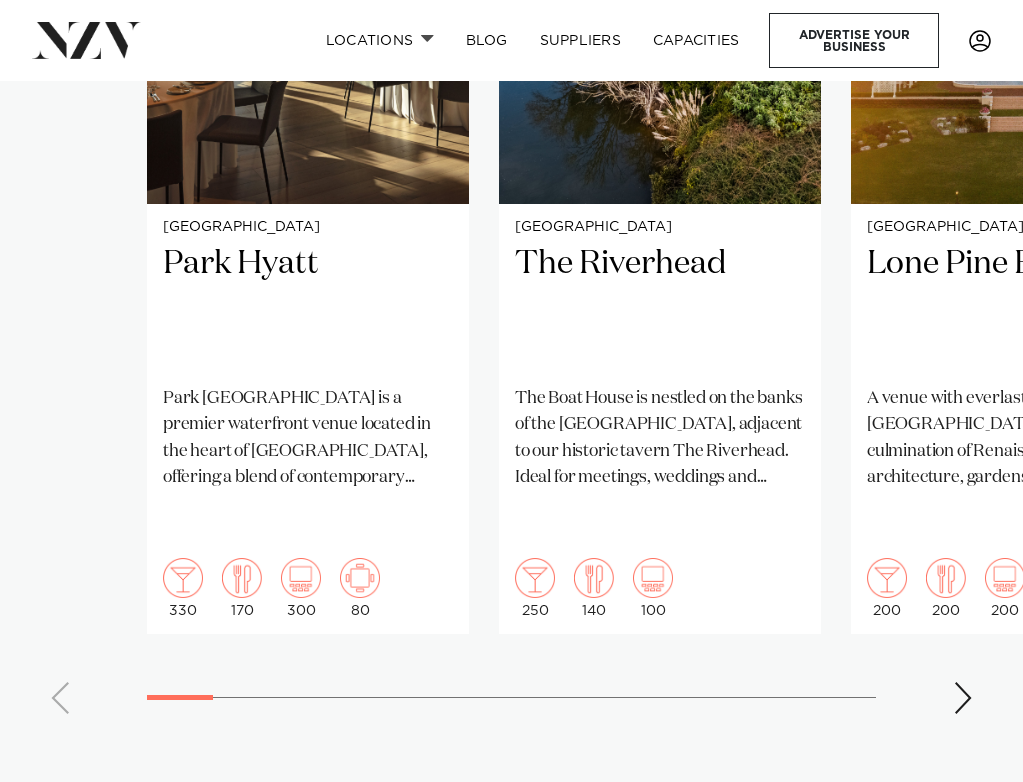 click at bounding box center [963, 698] 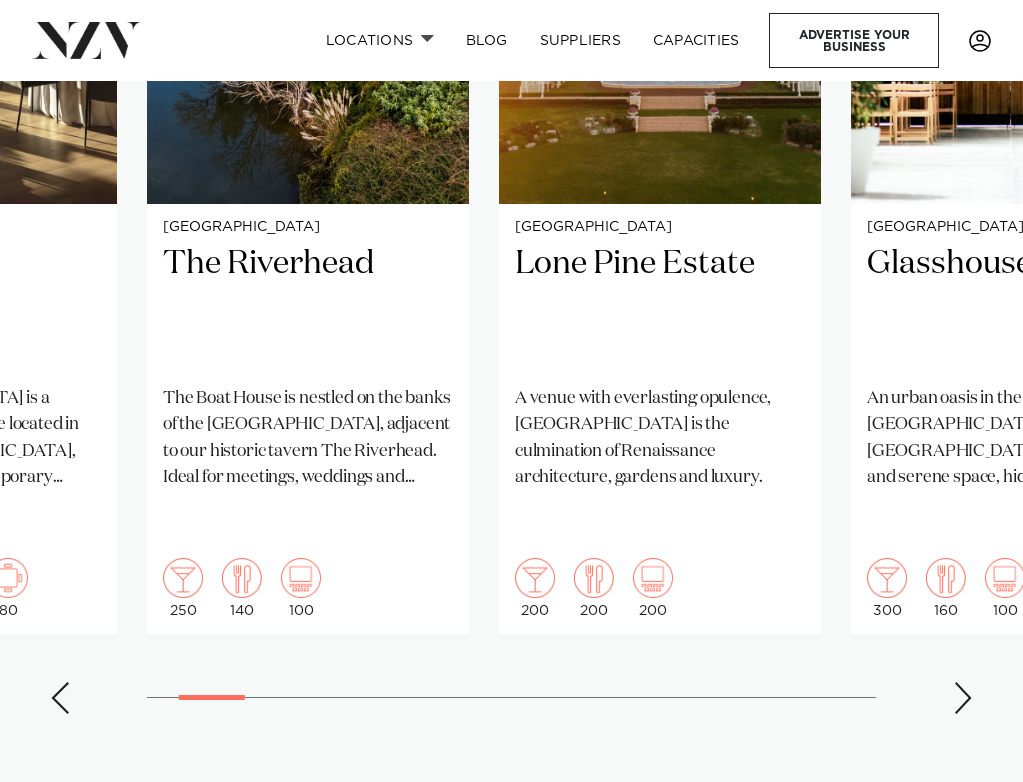 click at bounding box center [963, 698] 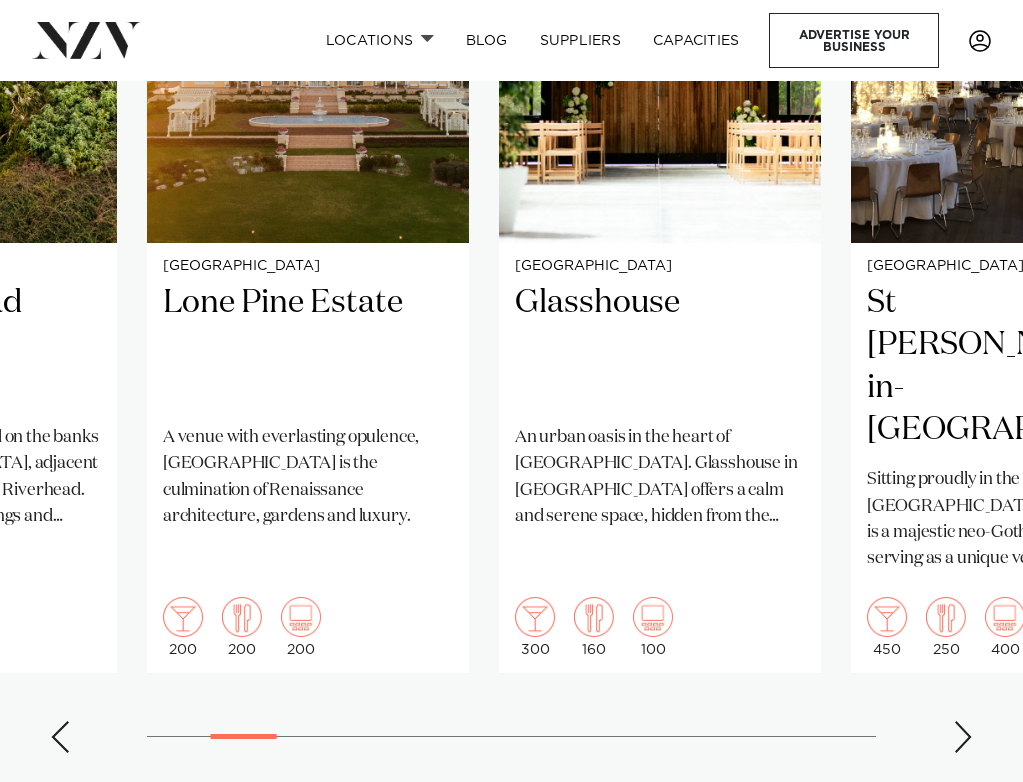 scroll, scrollTop: 1526, scrollLeft: 0, axis: vertical 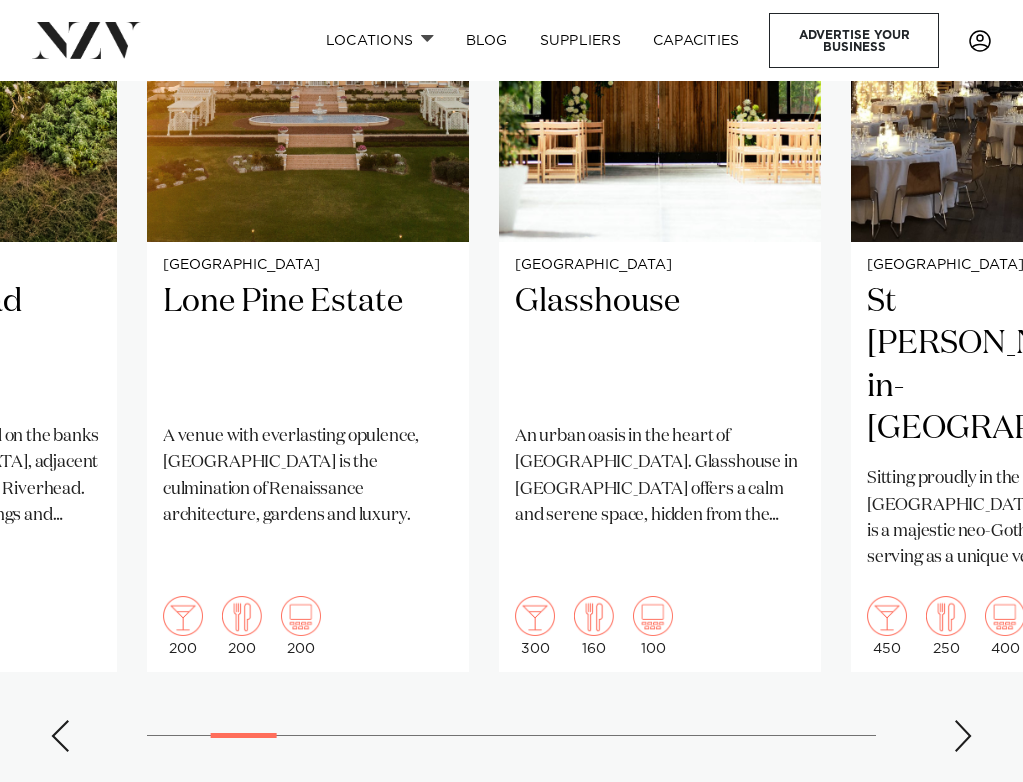 click on "[GEOGRAPHIC_DATA] Hyatt
[GEOGRAPHIC_DATA] is a premier waterfront venue located in the heart of [GEOGRAPHIC_DATA], offering a blend of contemporary luxury and authentic New Zealand hospitality. Overlooking the [GEOGRAPHIC_DATA], this five-star hotel provides a sophisticated setting for gala dinners, conferences, corporate events, weddings and private celebrations.
330
170
300
80" at bounding box center [511, 289] 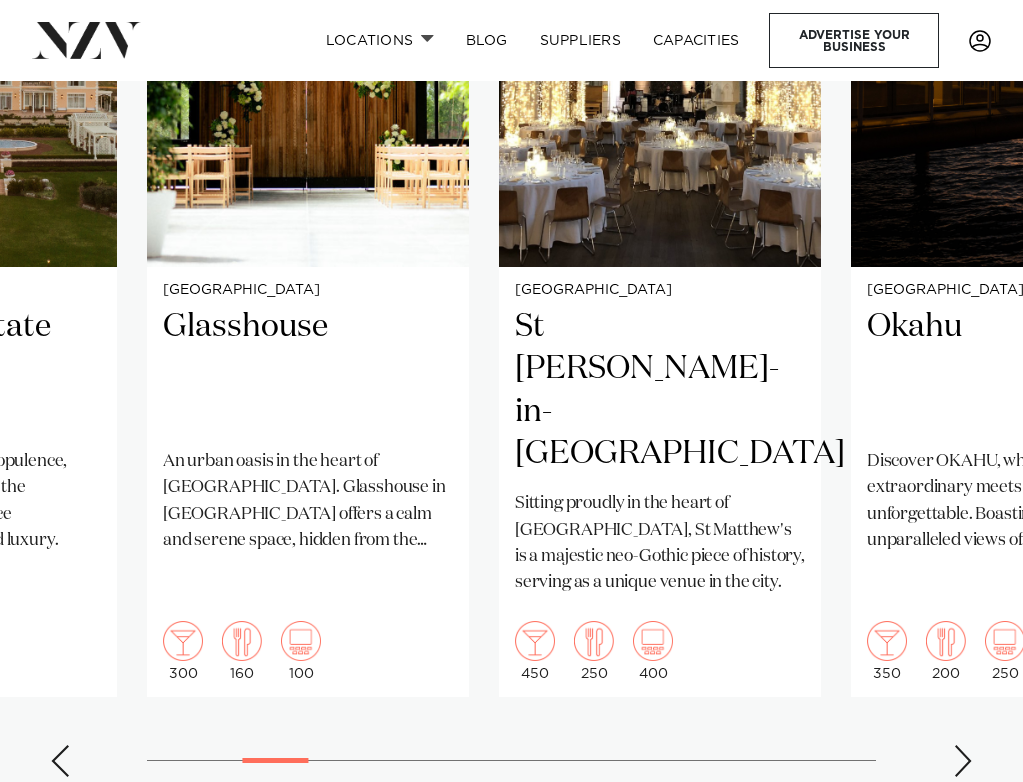 click at bounding box center (963, 761) 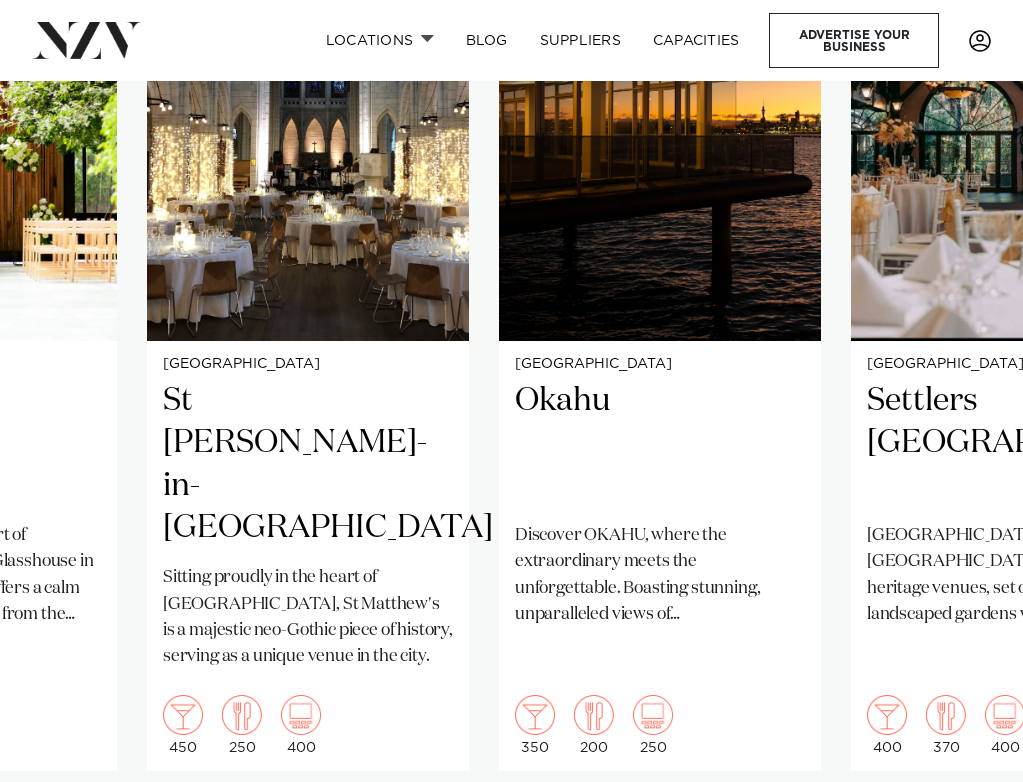 scroll, scrollTop: 1421, scrollLeft: 0, axis: vertical 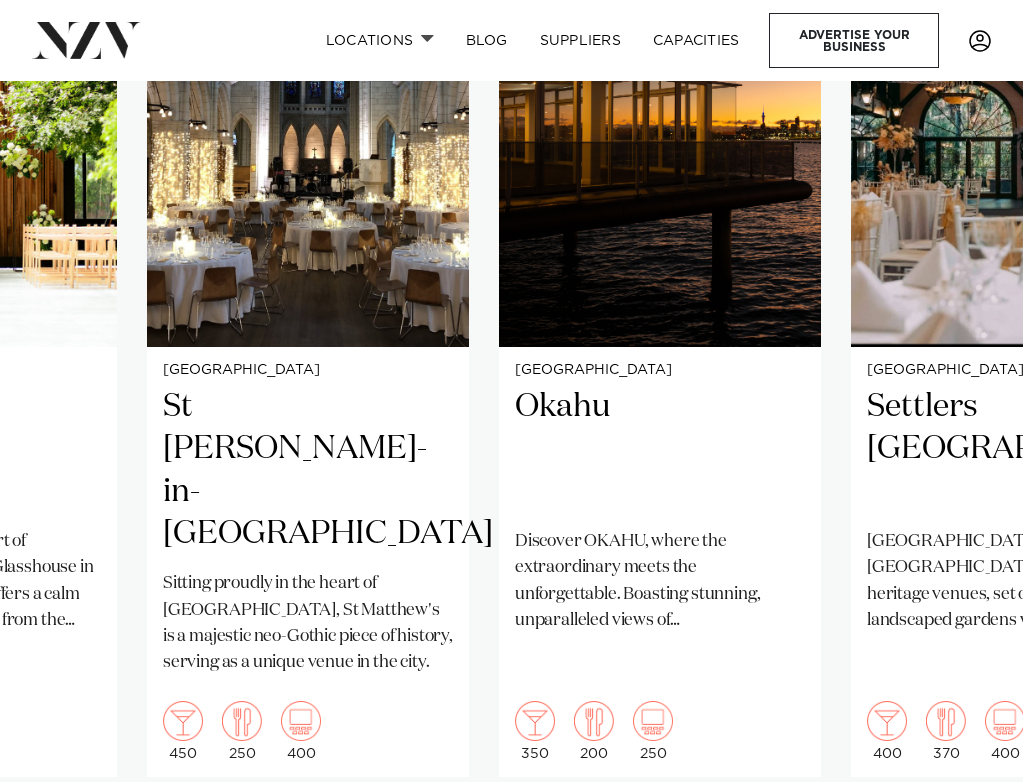 click on "[GEOGRAPHIC_DATA] Hyatt
[GEOGRAPHIC_DATA] is a premier waterfront venue located in the heart of [GEOGRAPHIC_DATA], offering a blend of contemporary luxury and authentic New Zealand hospitality. Overlooking the [GEOGRAPHIC_DATA], this five-star hotel provides a sophisticated setting for gala dinners, conferences, corporate events, weddings and private celebrations.
330
170
300
80" at bounding box center [511, 394] 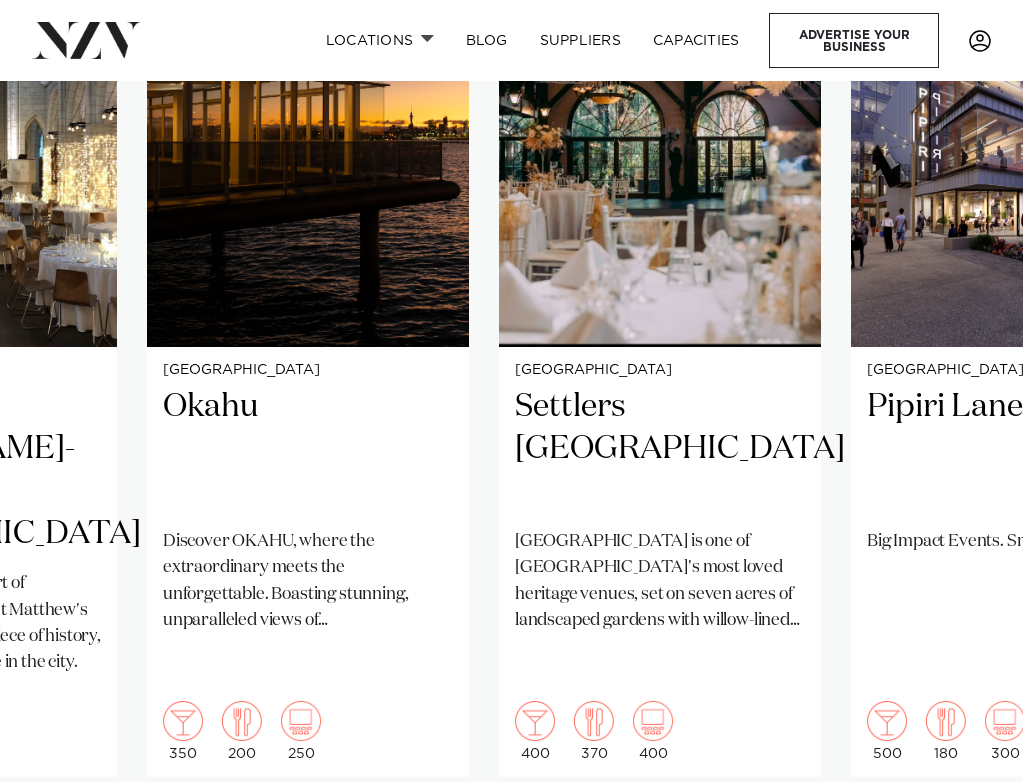 click at bounding box center (963, 841) 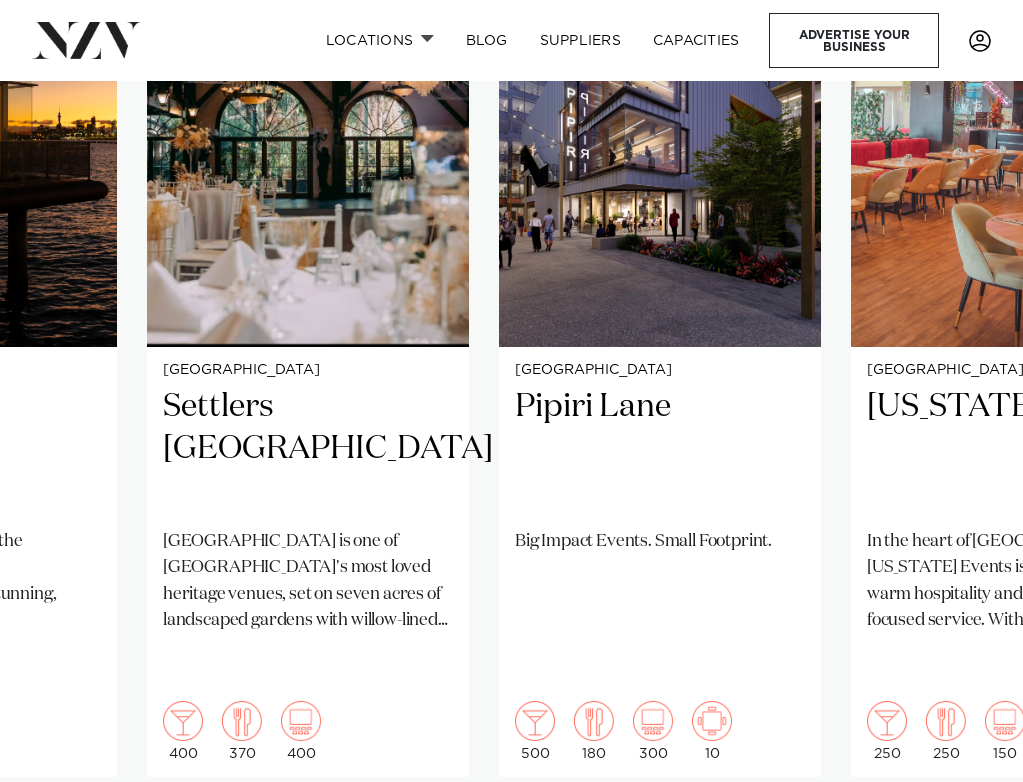 click at bounding box center [963, 841] 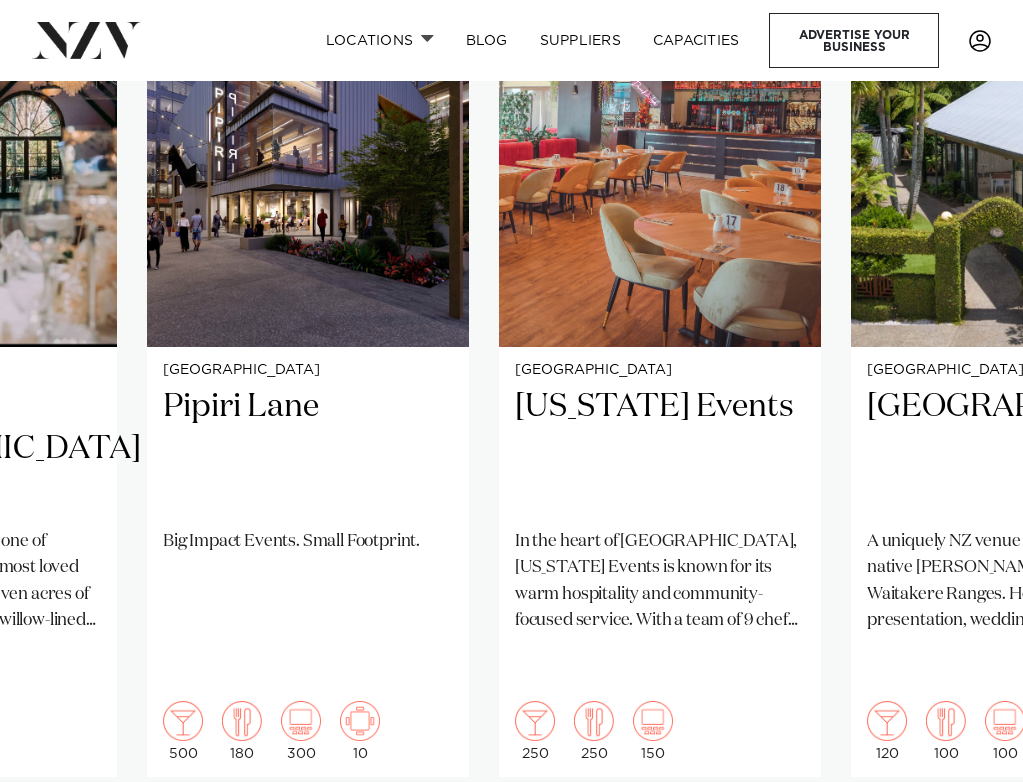 click at bounding box center [963, 841] 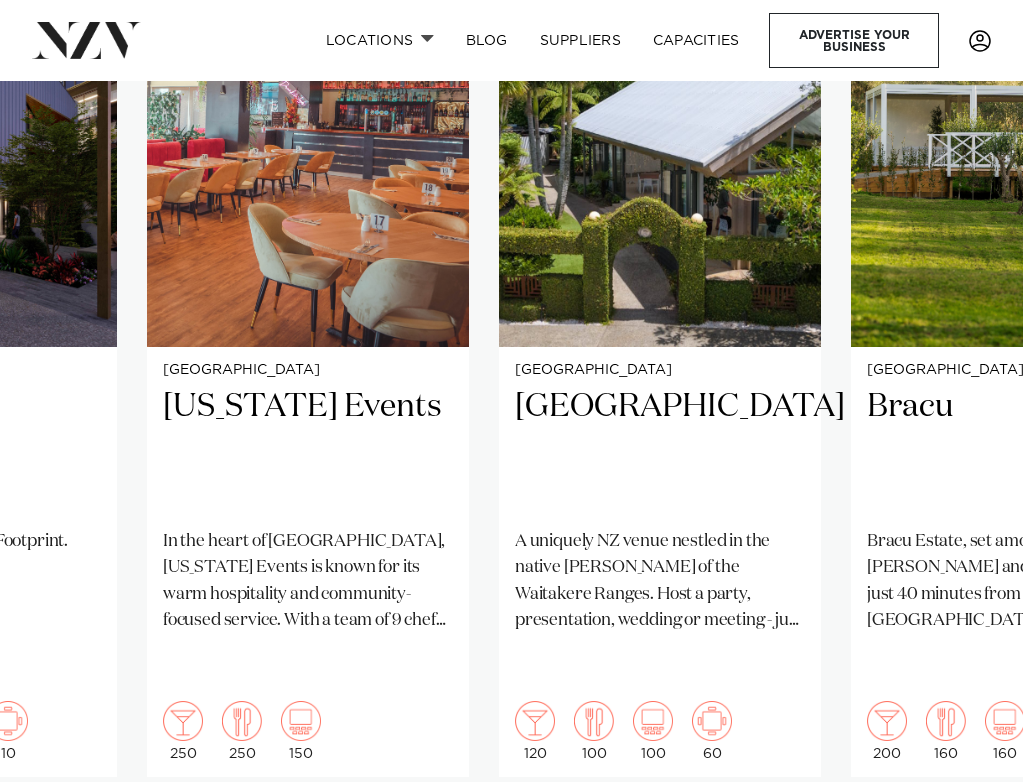 click at bounding box center (963, 841) 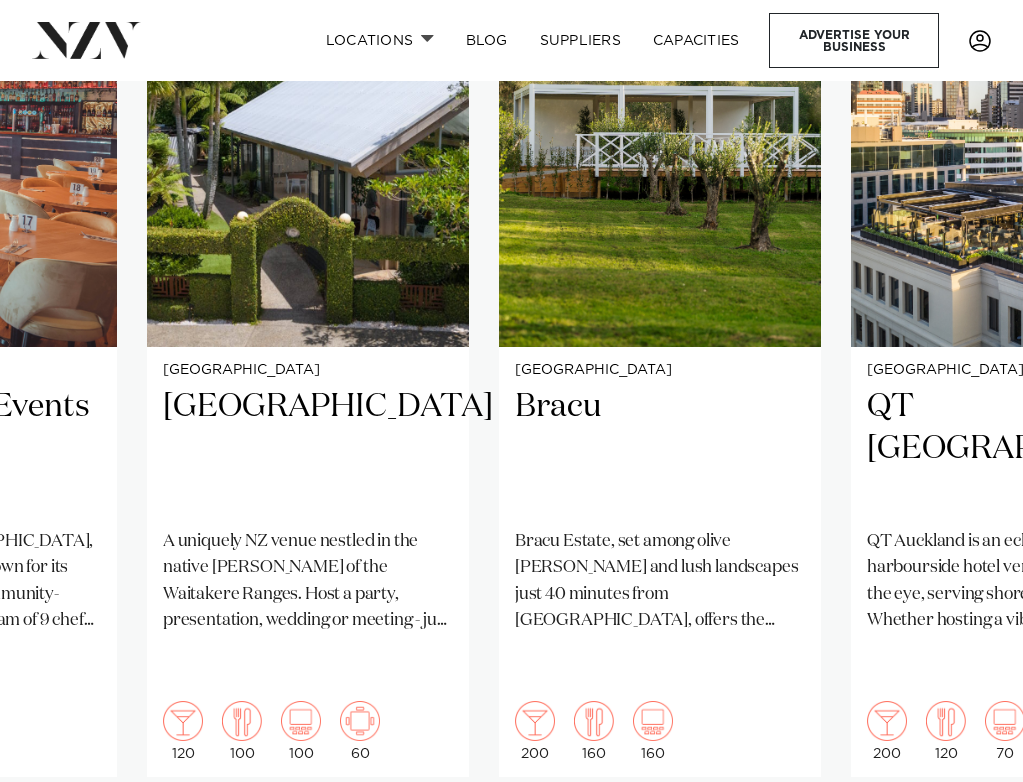 click at bounding box center (963, 841) 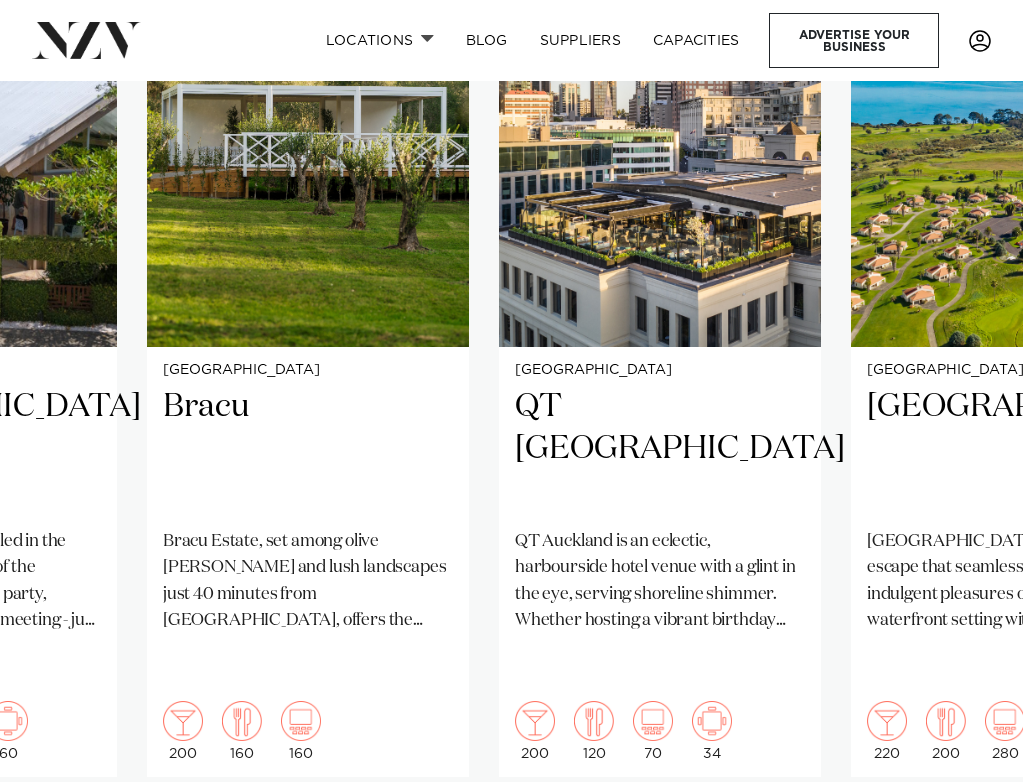 click at bounding box center (963, 841) 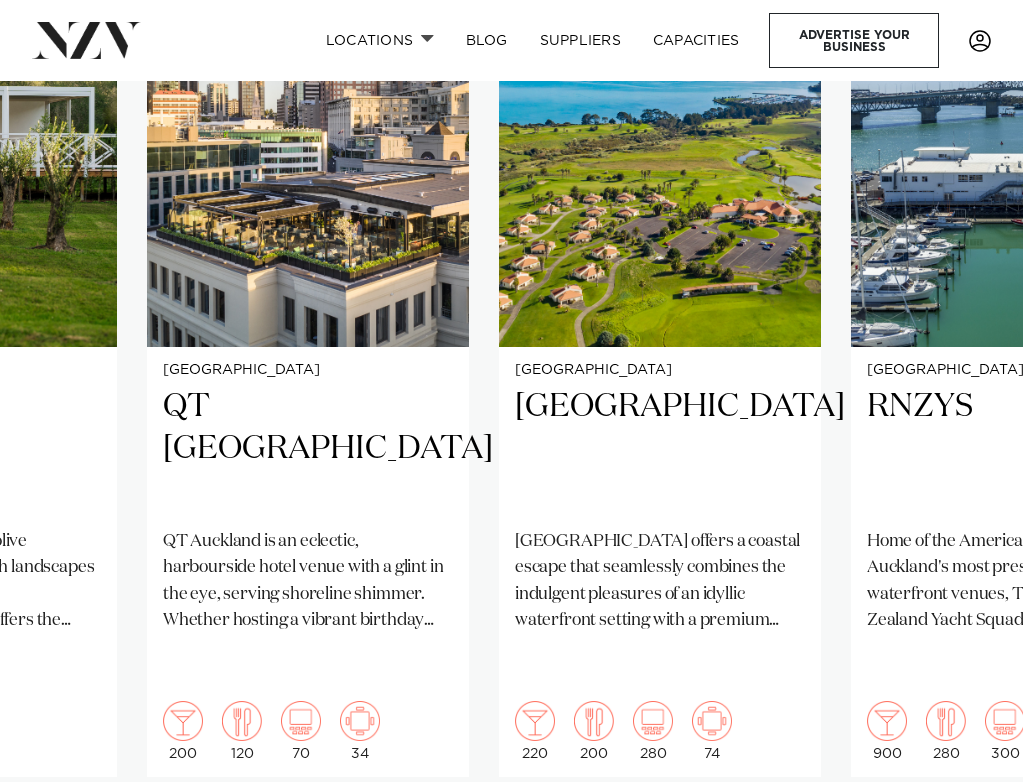 click at bounding box center [963, 841] 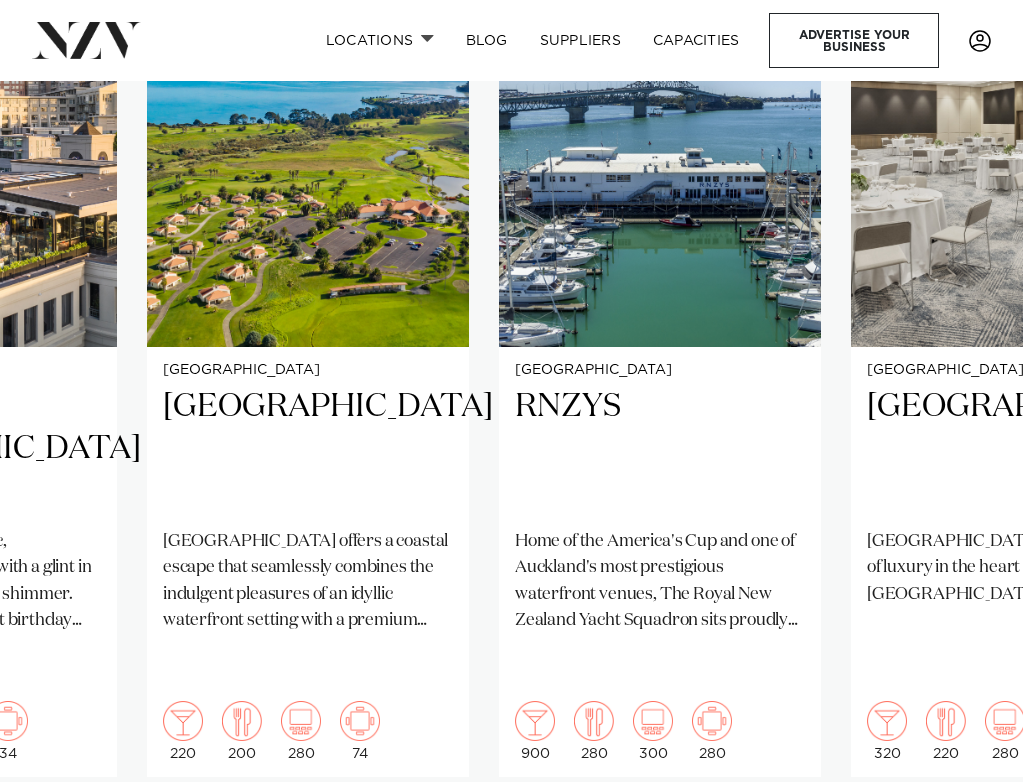 click at bounding box center (963, 841) 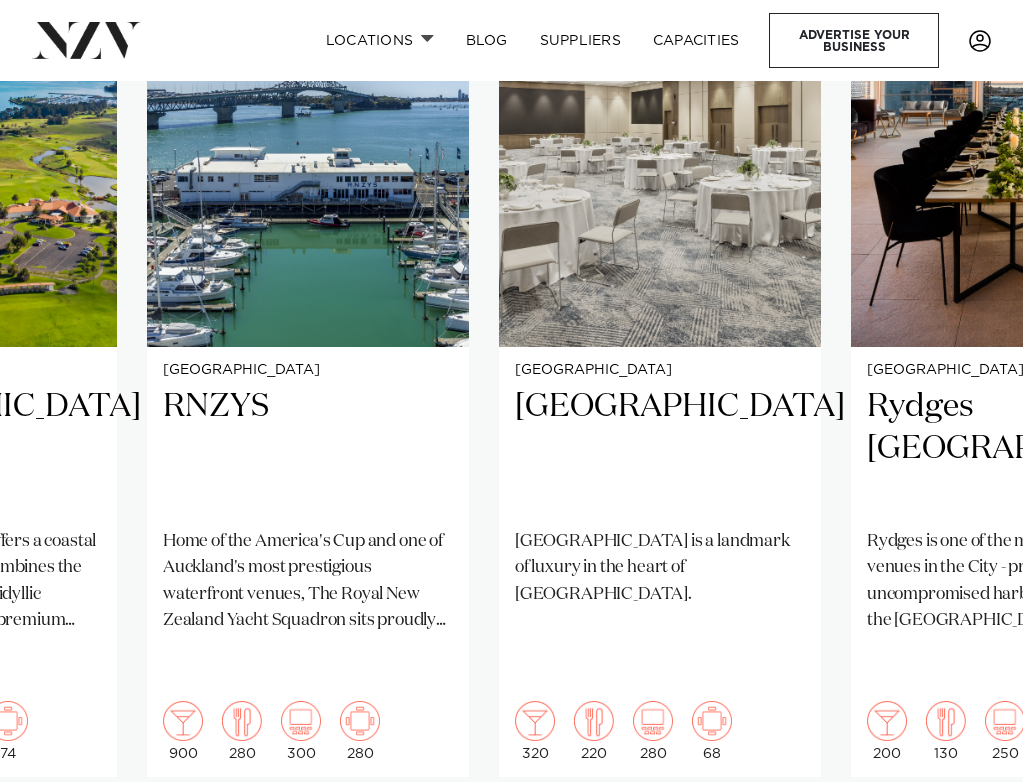 click at bounding box center (963, 841) 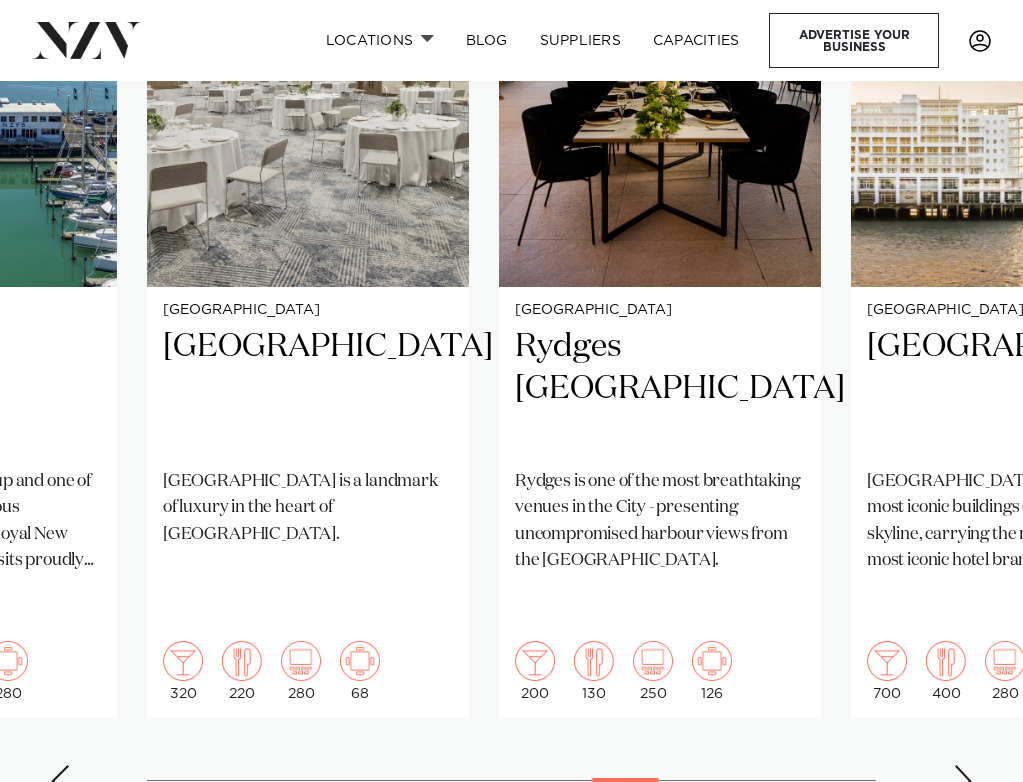 scroll, scrollTop: 1482, scrollLeft: 0, axis: vertical 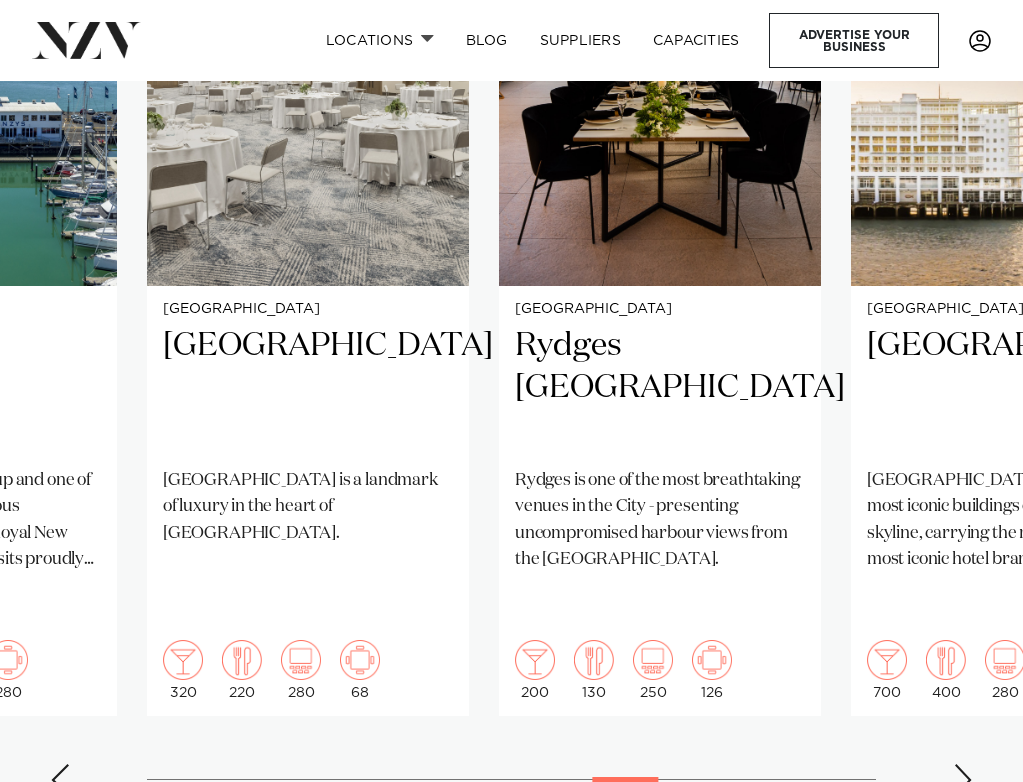 click on "Auckland
Park Hyatt
Park Hyatt Auckland is a premier waterfront venue located in the heart of Wynyard Quarter, offering a blend of contemporary luxury and authentic New Zealand hospitality. Overlooking the Viaduct Harbour, this five-star hotel provides a sophisticated setting for gala dinners, conferences, corporate events, weddings and private celebrations.
330
170
300
80" at bounding box center (511, 333) 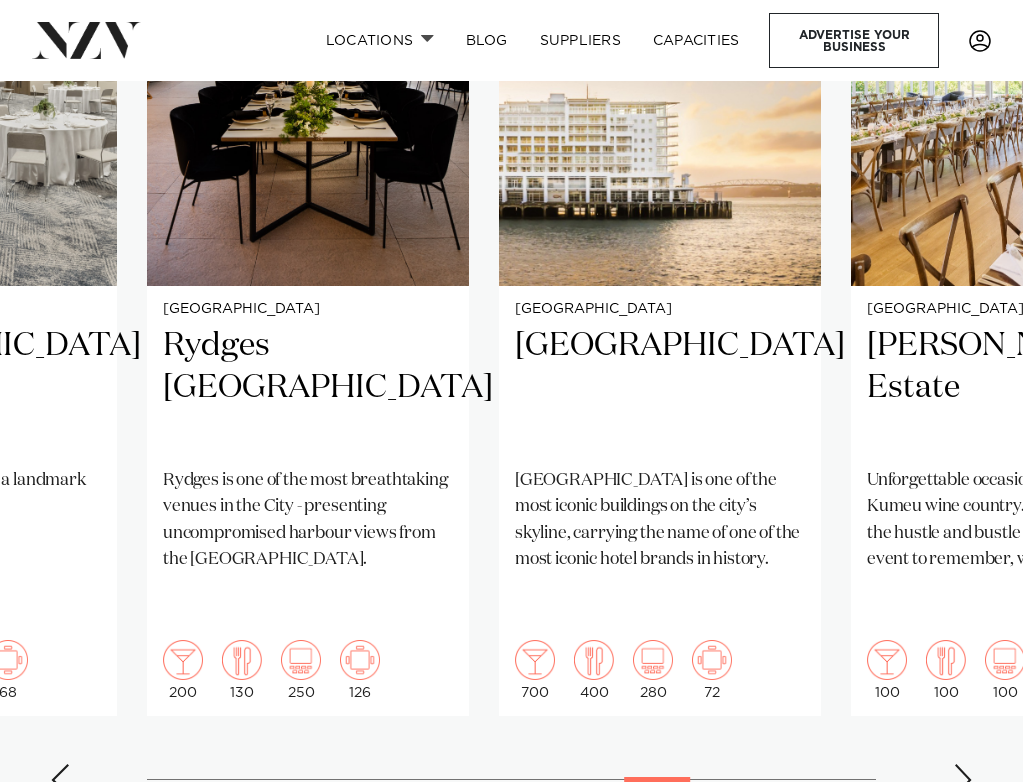 click at bounding box center [963, 780] 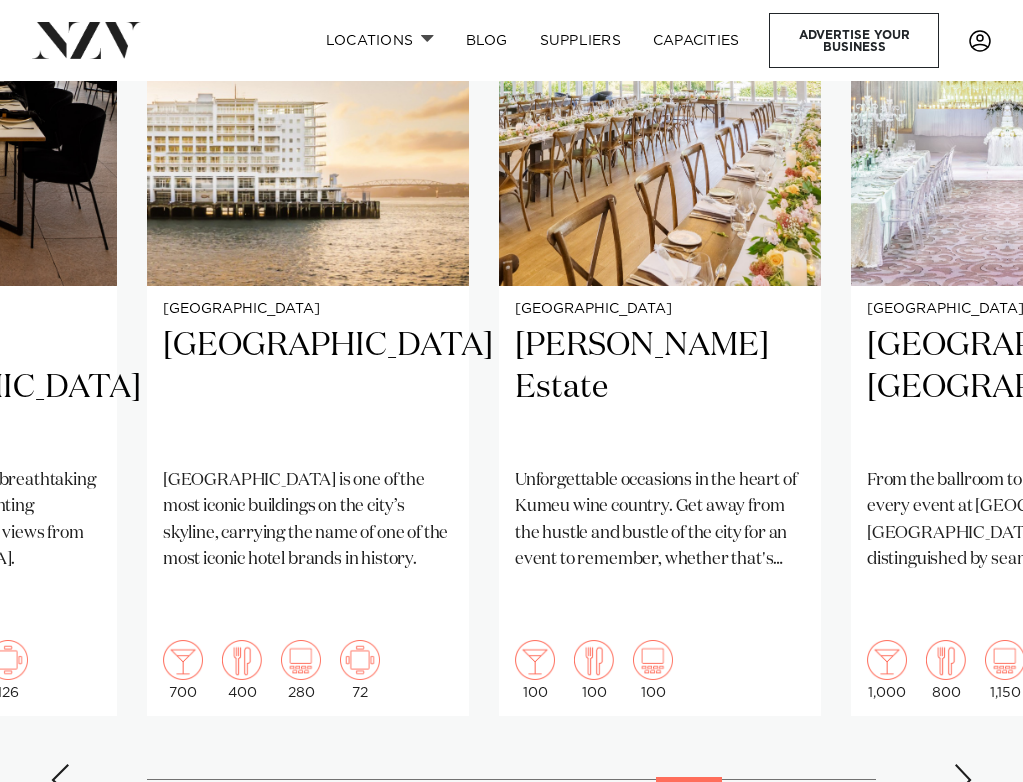 click at bounding box center (963, 780) 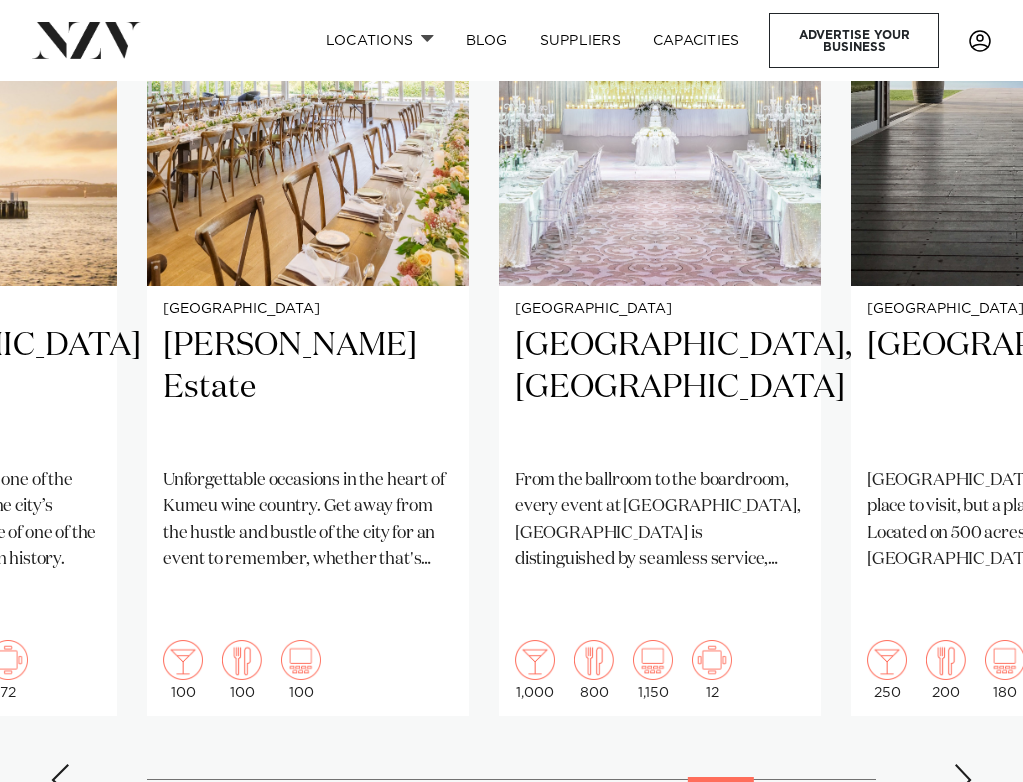 click at bounding box center (963, 780) 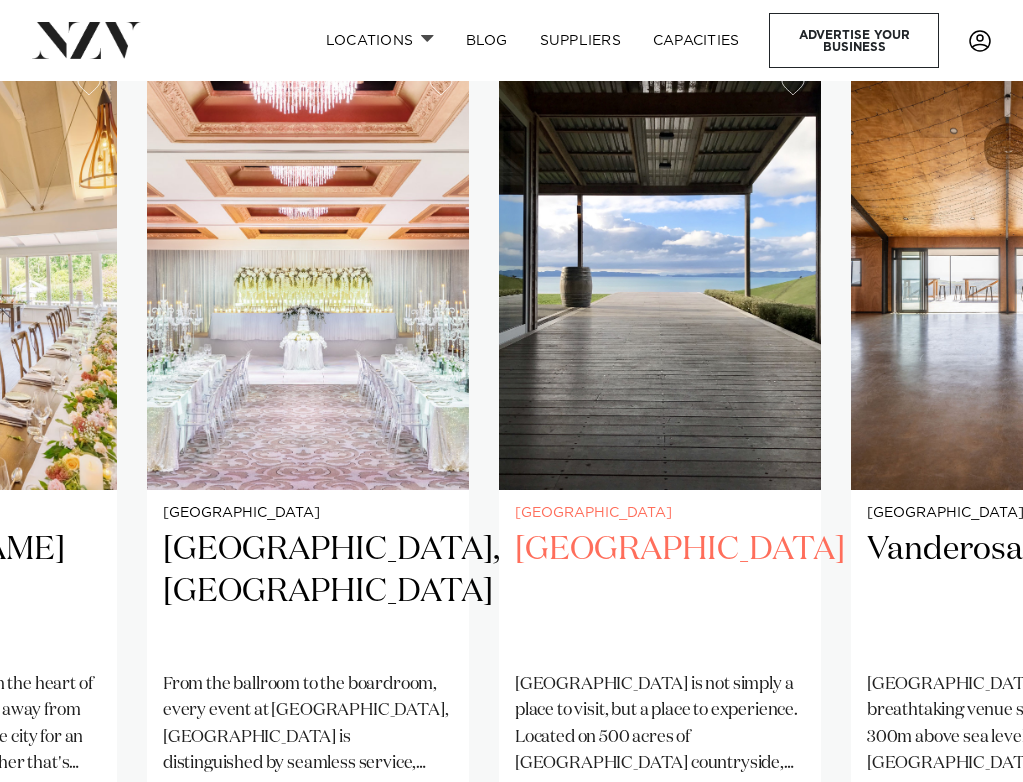 scroll, scrollTop: 1585, scrollLeft: 0, axis: vertical 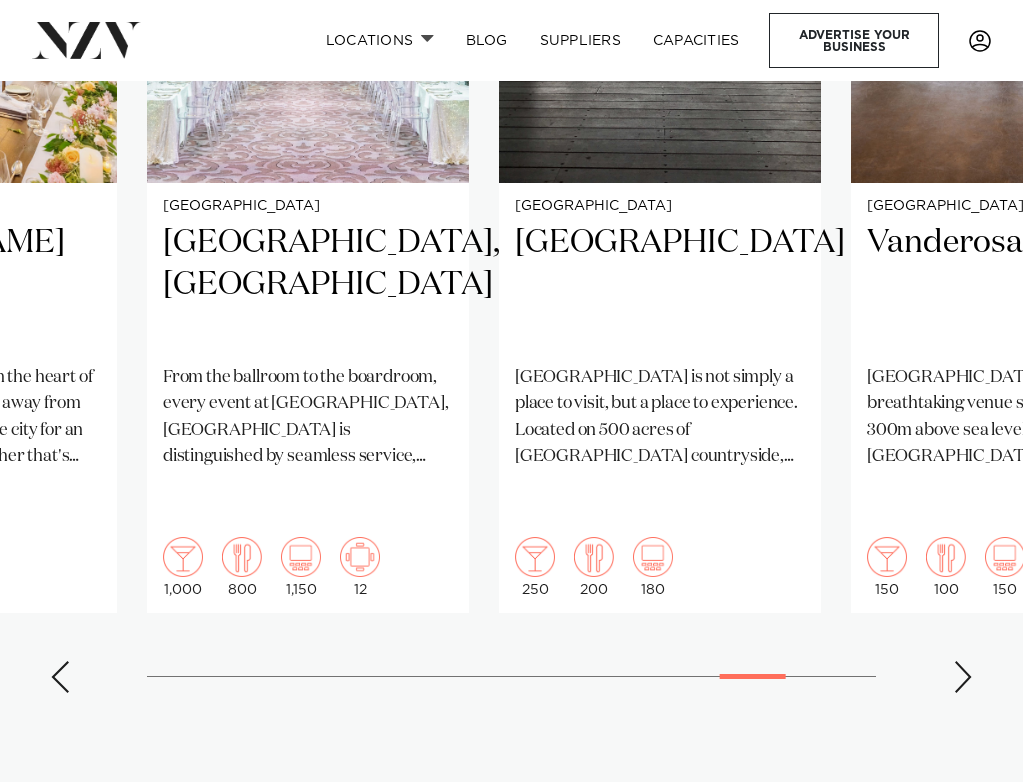 click at bounding box center [963, 677] 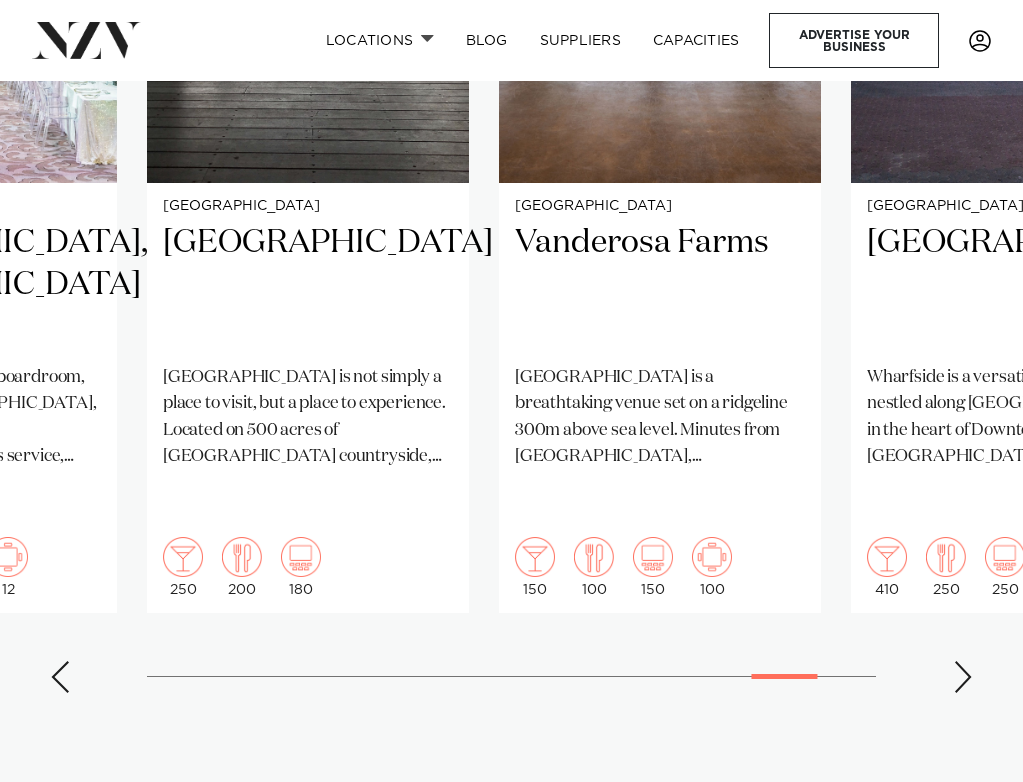 click at bounding box center (963, 677) 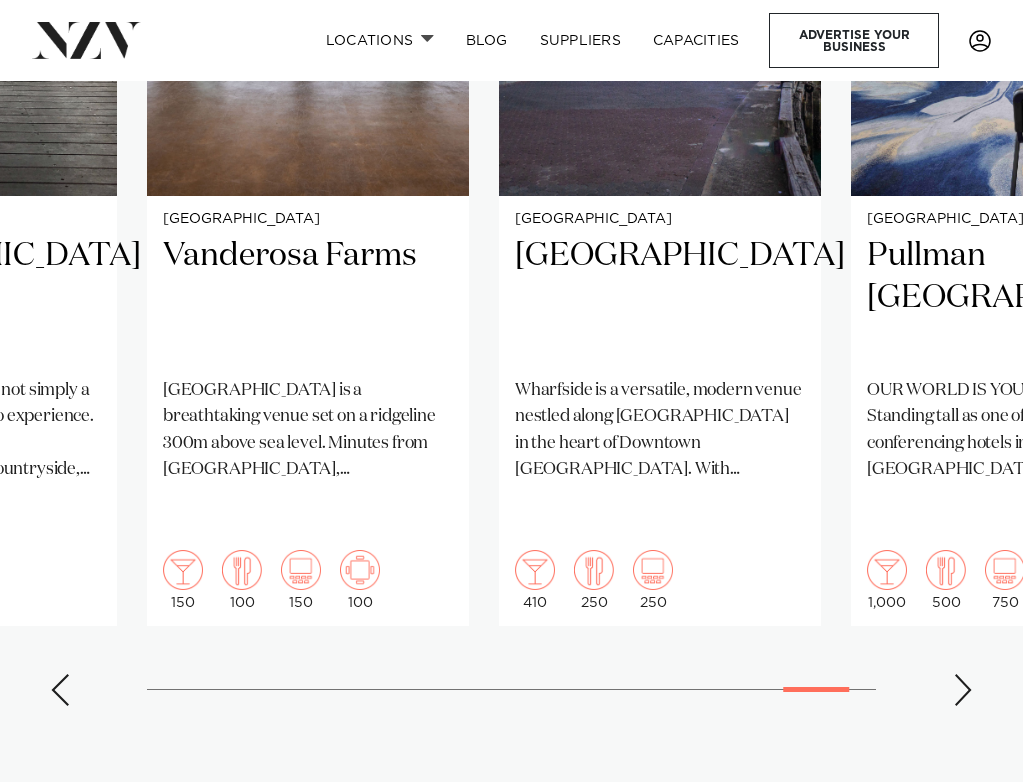 scroll, scrollTop: 1571, scrollLeft: 1, axis: both 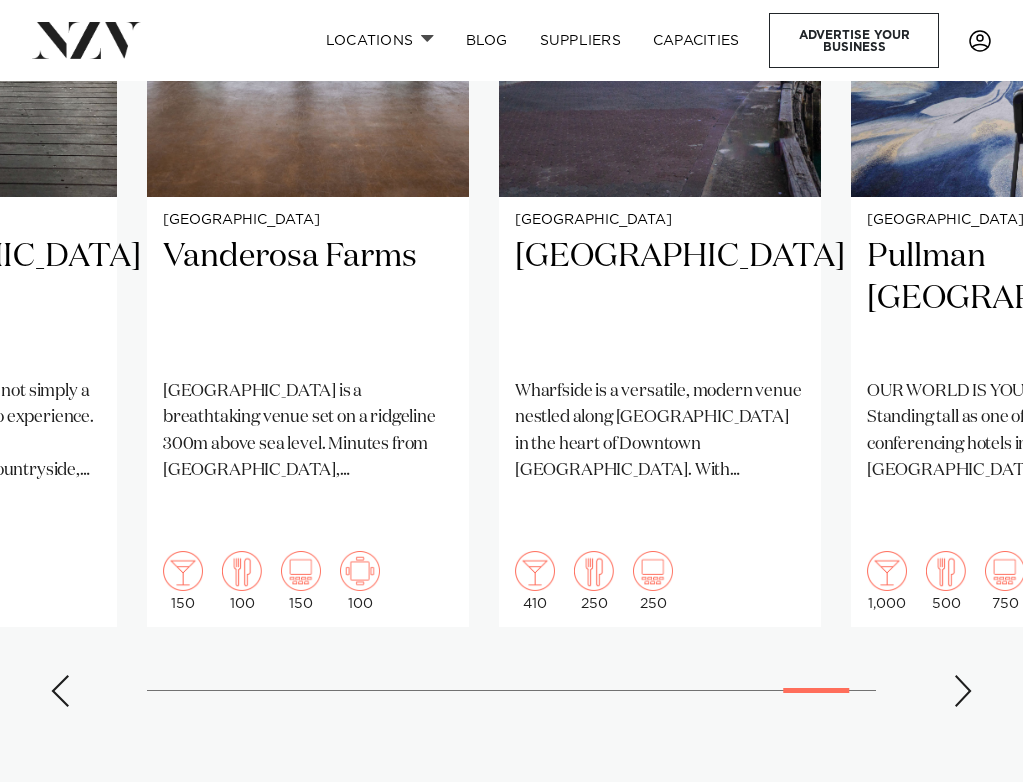 click at bounding box center [963, 691] 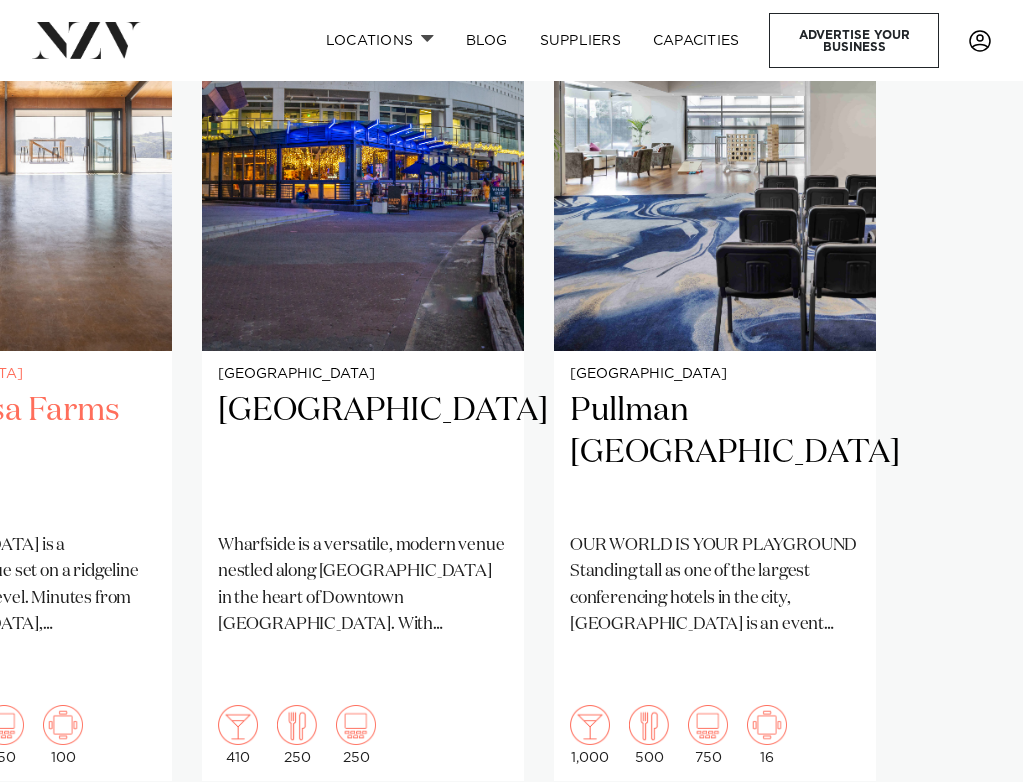 scroll, scrollTop: 1561, scrollLeft: 0, axis: vertical 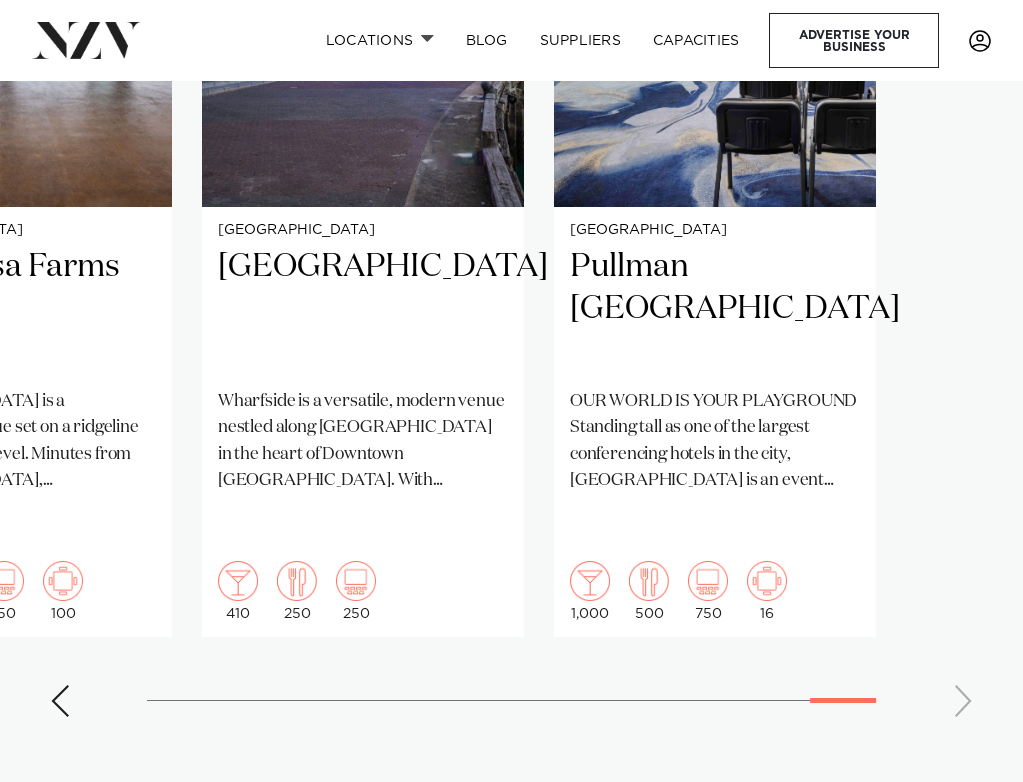 click on "Auckland
Park Hyatt
Park Hyatt Auckland is a premier waterfront venue located in the heart of Wynyard Quarter, offering a blend of contemporary luxury and authentic New Zealand hospitality. Overlooking the Viaduct Harbour, this five-star hotel provides a sophisticated setting for gala dinners, conferences, corporate events, weddings and private celebrations.
330
170
300
80" at bounding box center [511, 254] 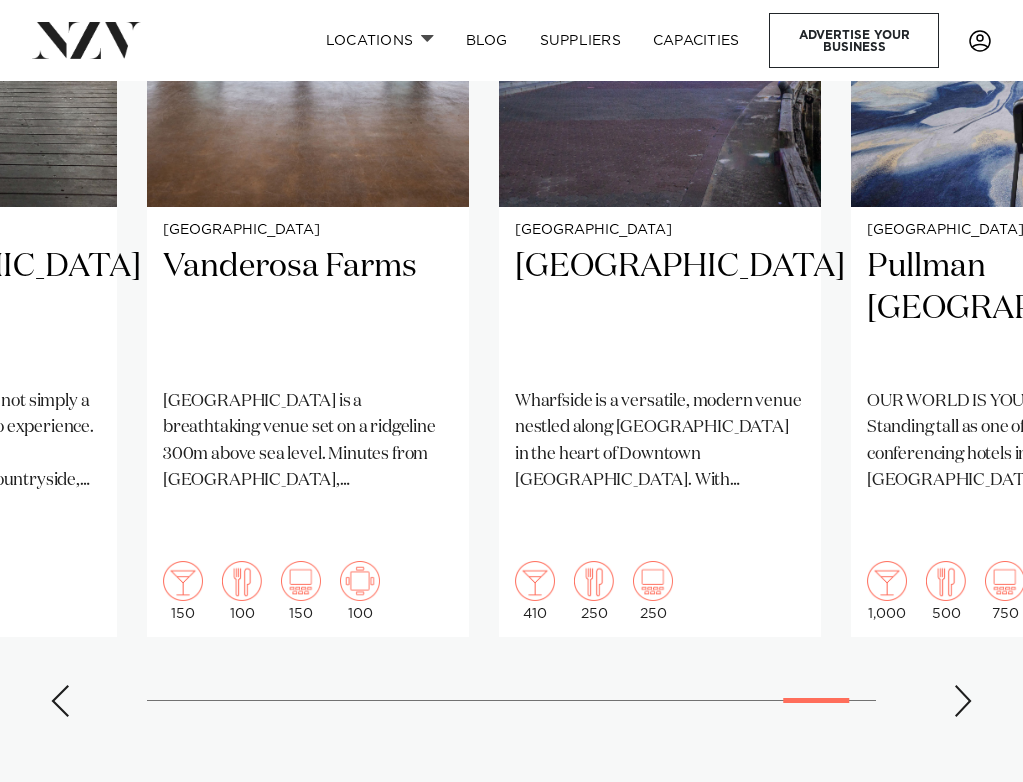 click at bounding box center [60, 701] 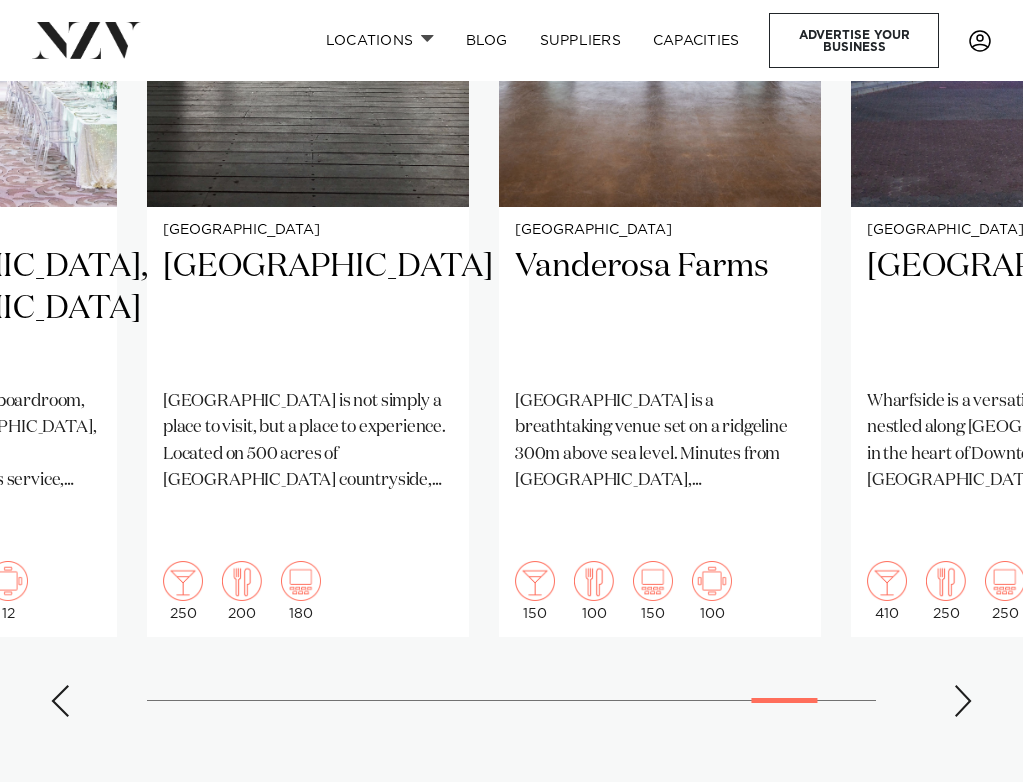 click at bounding box center (60, 701) 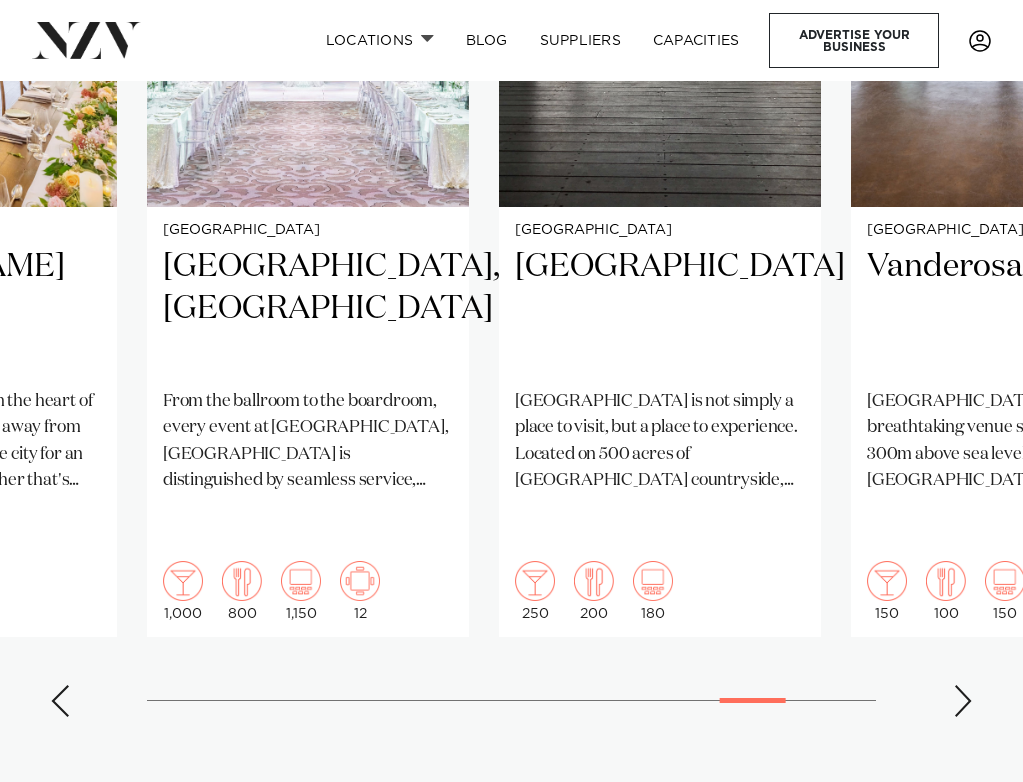 click at bounding box center [60, 701] 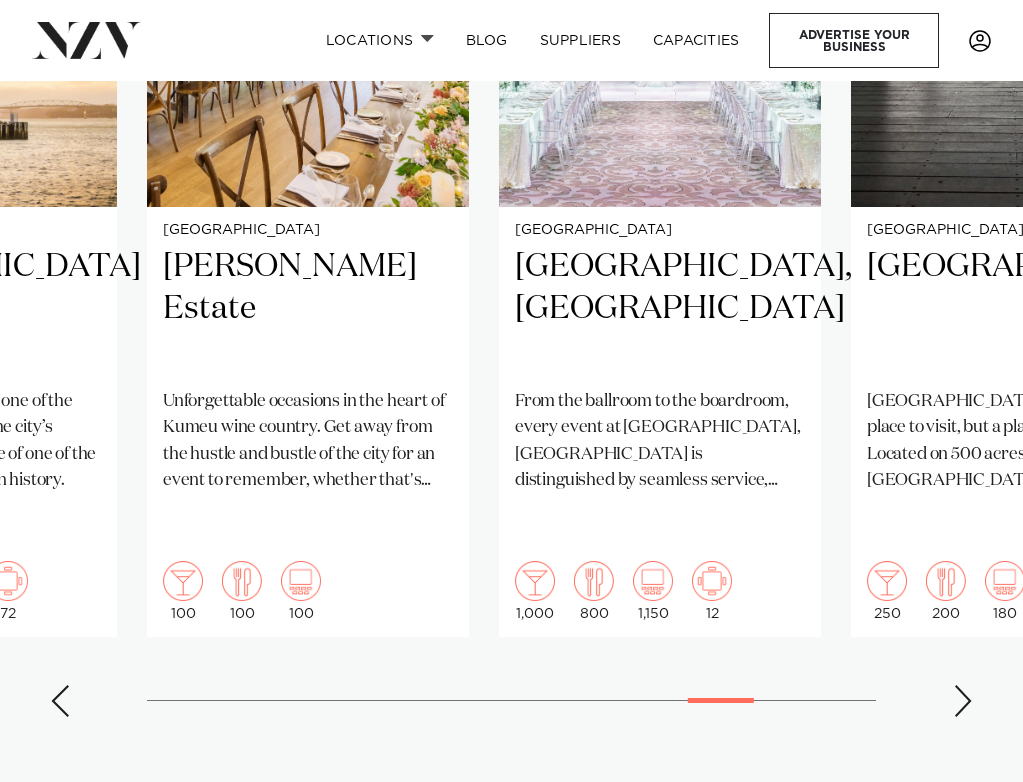 click at bounding box center [60, 701] 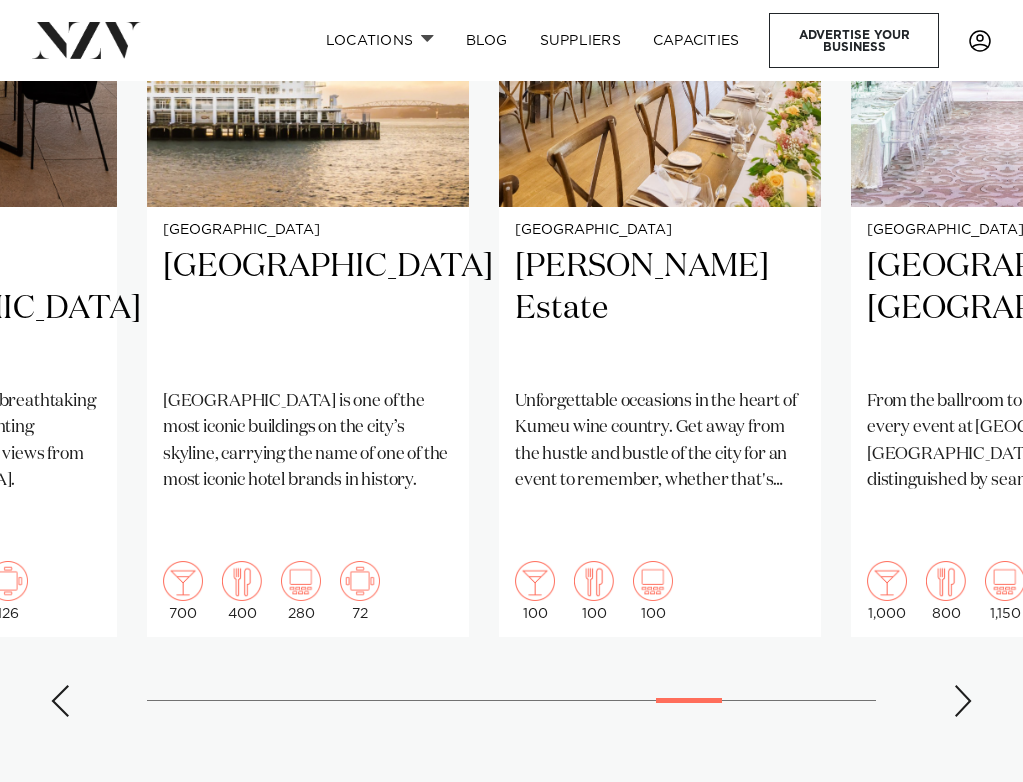 click at bounding box center [60, 701] 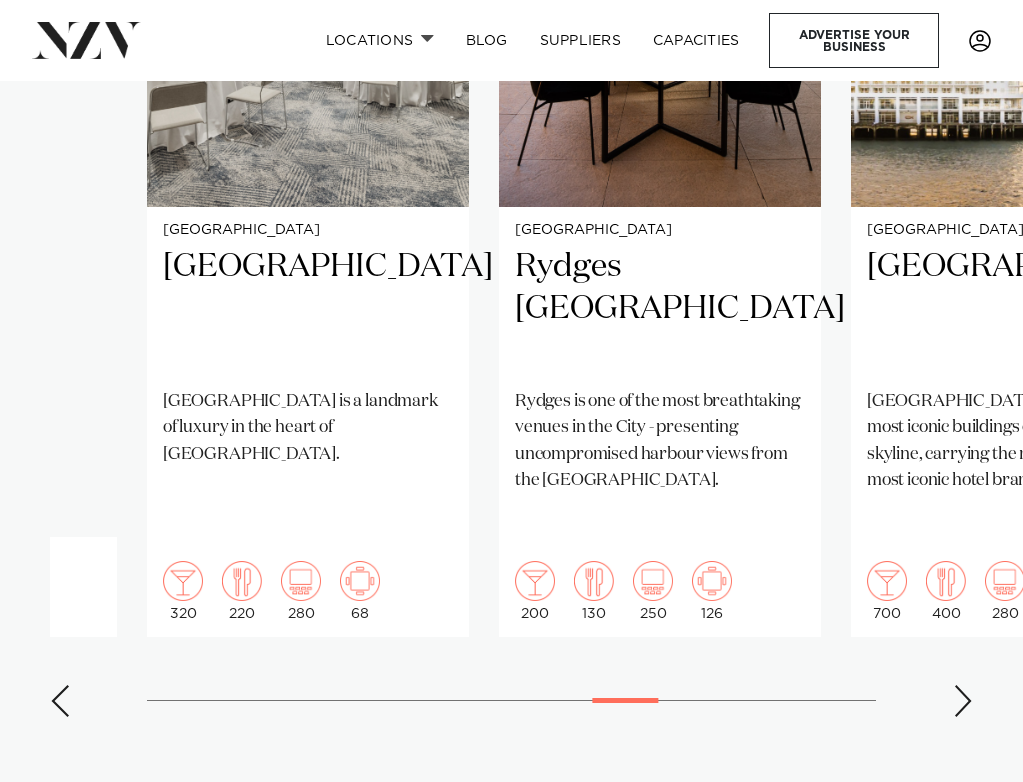 click at bounding box center [60, 701] 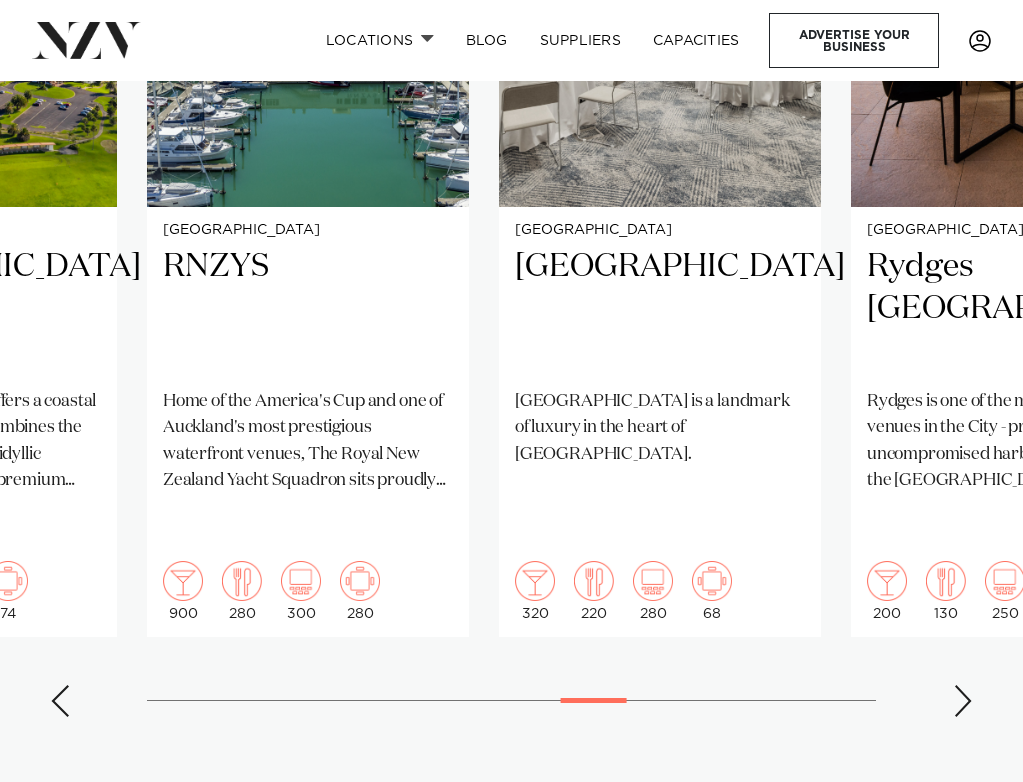 click at bounding box center [60, 701] 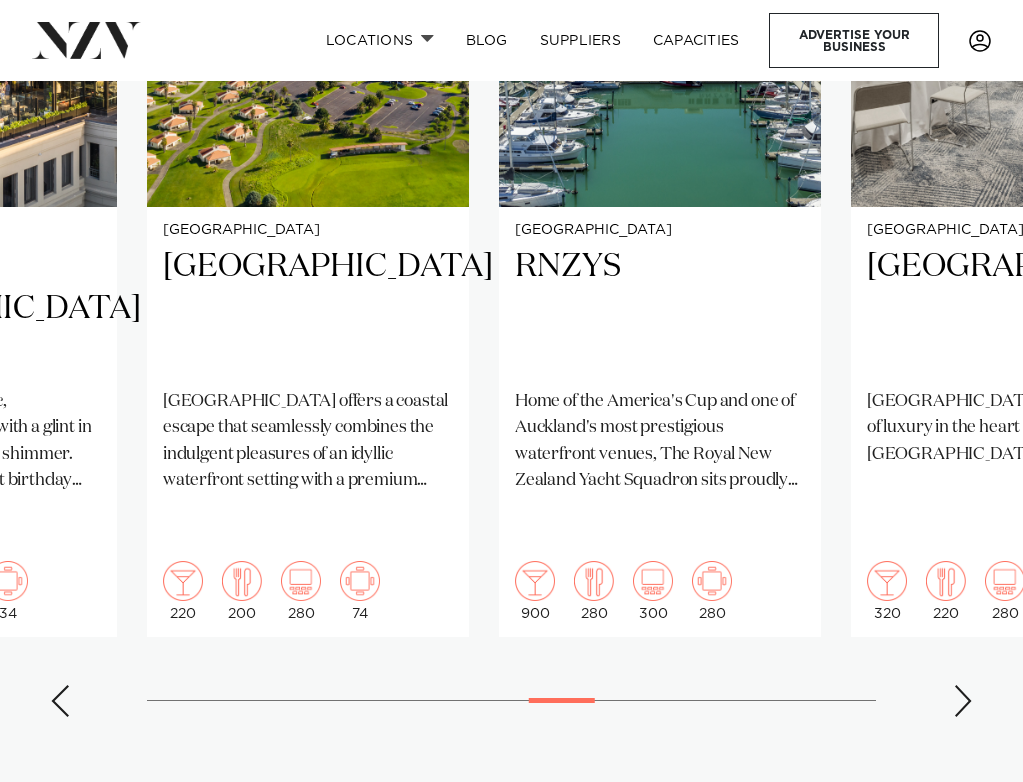 click at bounding box center [60, 701] 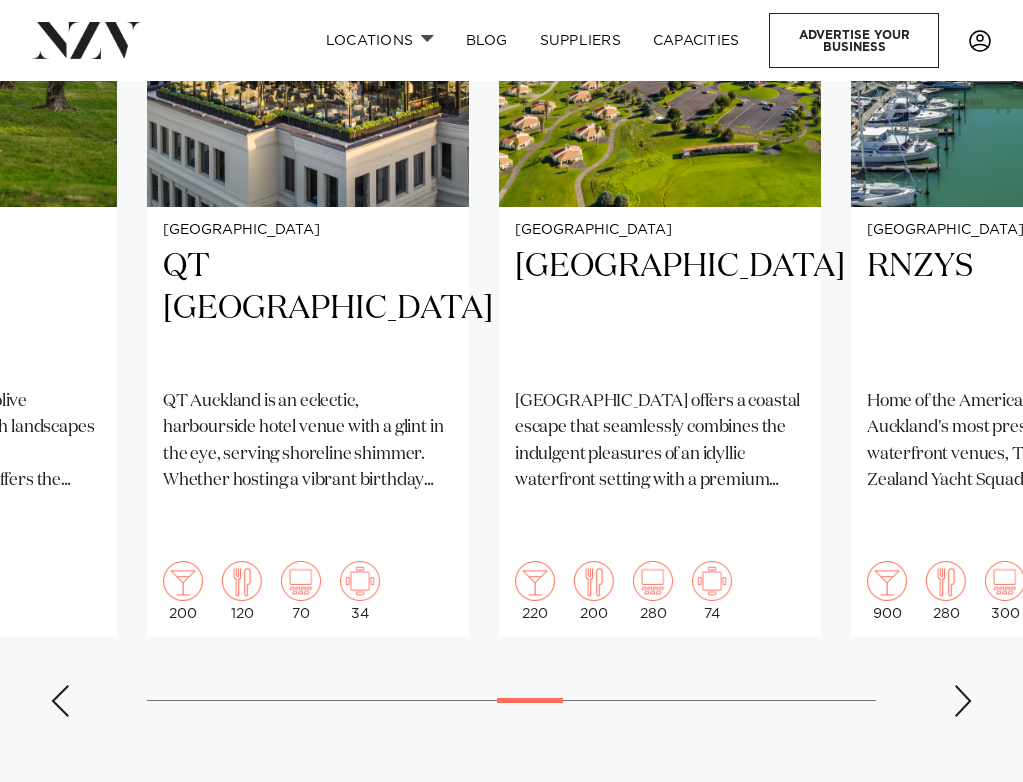 click at bounding box center (60, 701) 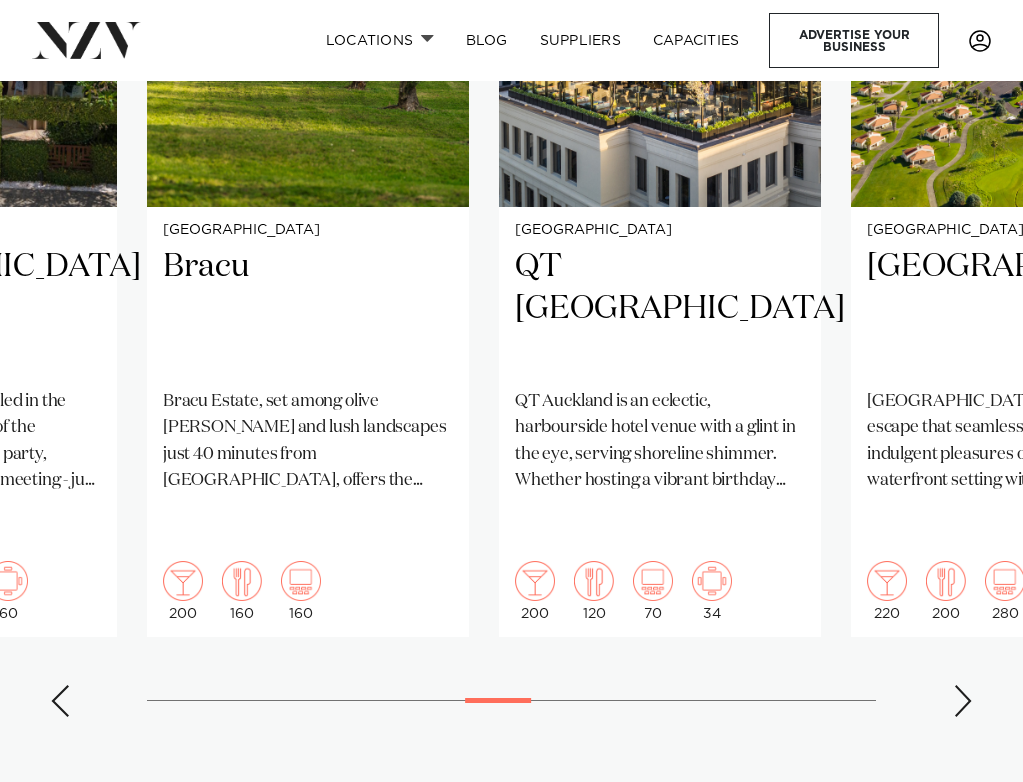 click at bounding box center (60, 701) 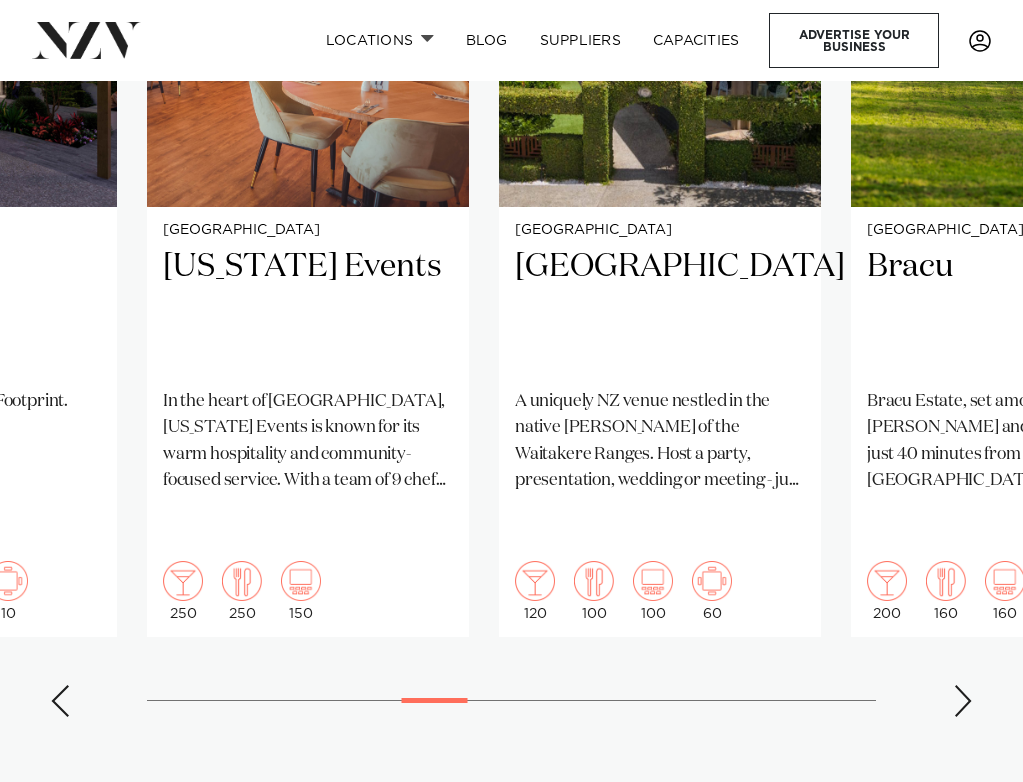 click at bounding box center (60, 701) 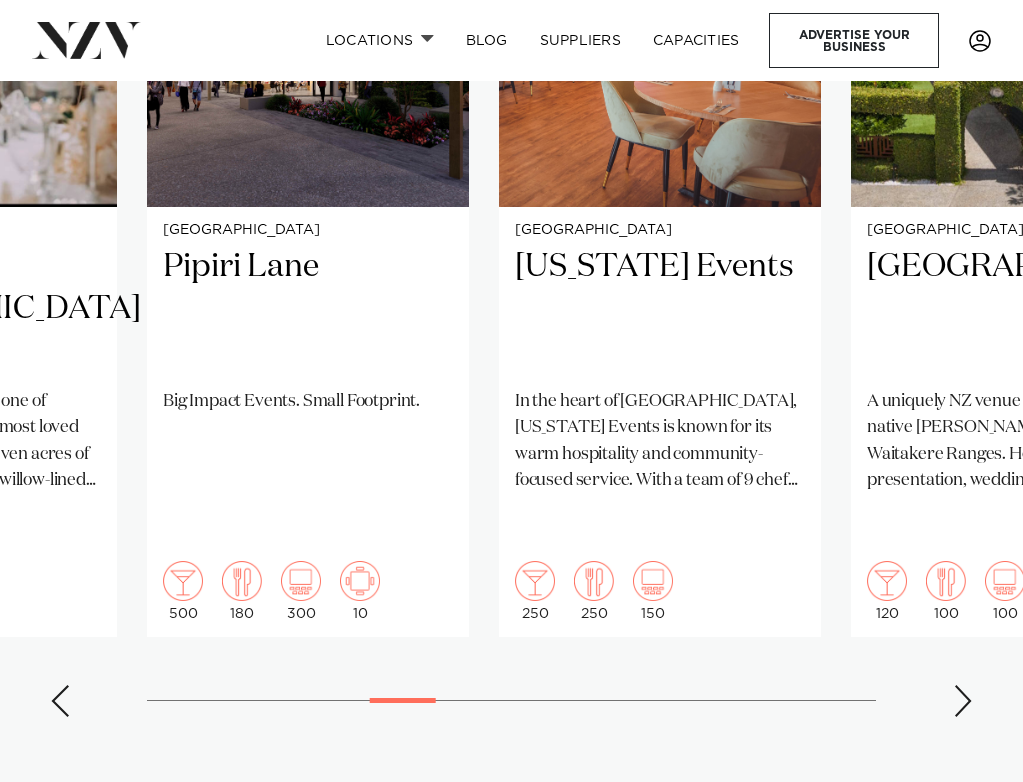 click at bounding box center (60, 701) 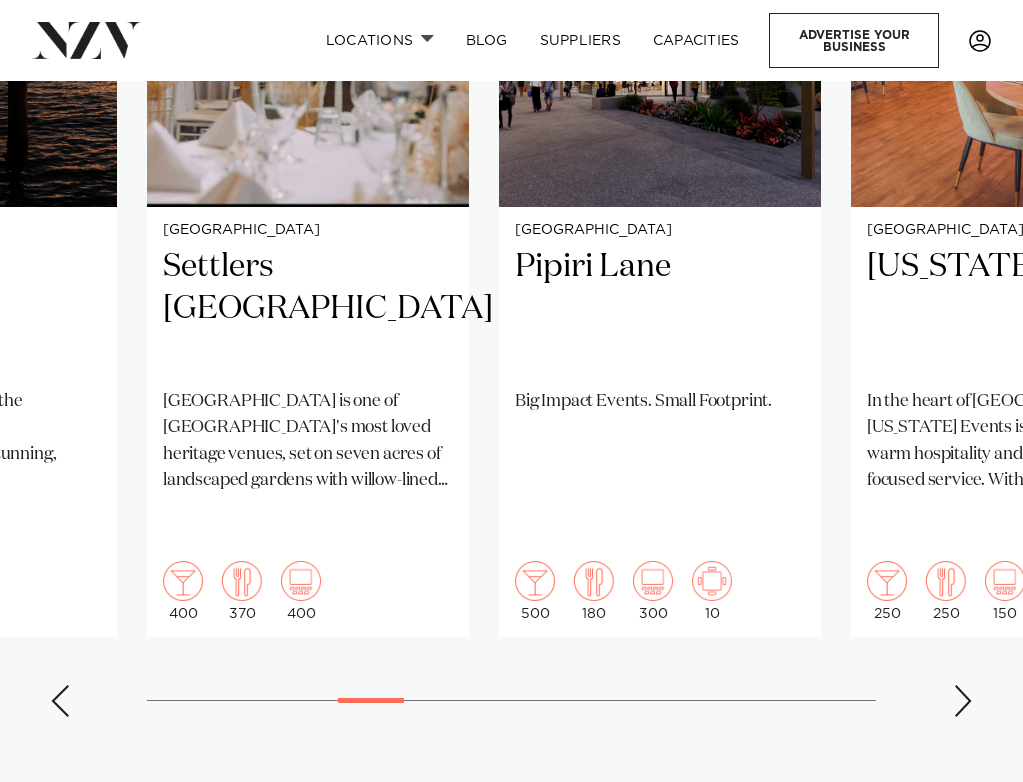 click at bounding box center [60, 701] 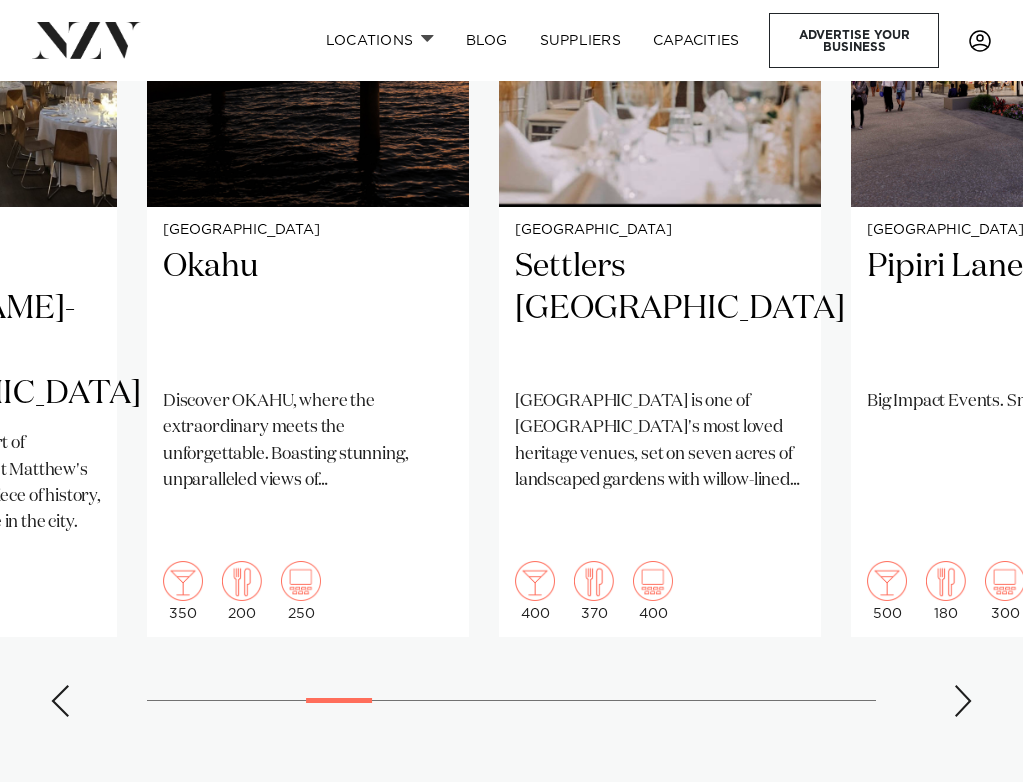 click at bounding box center (60, 701) 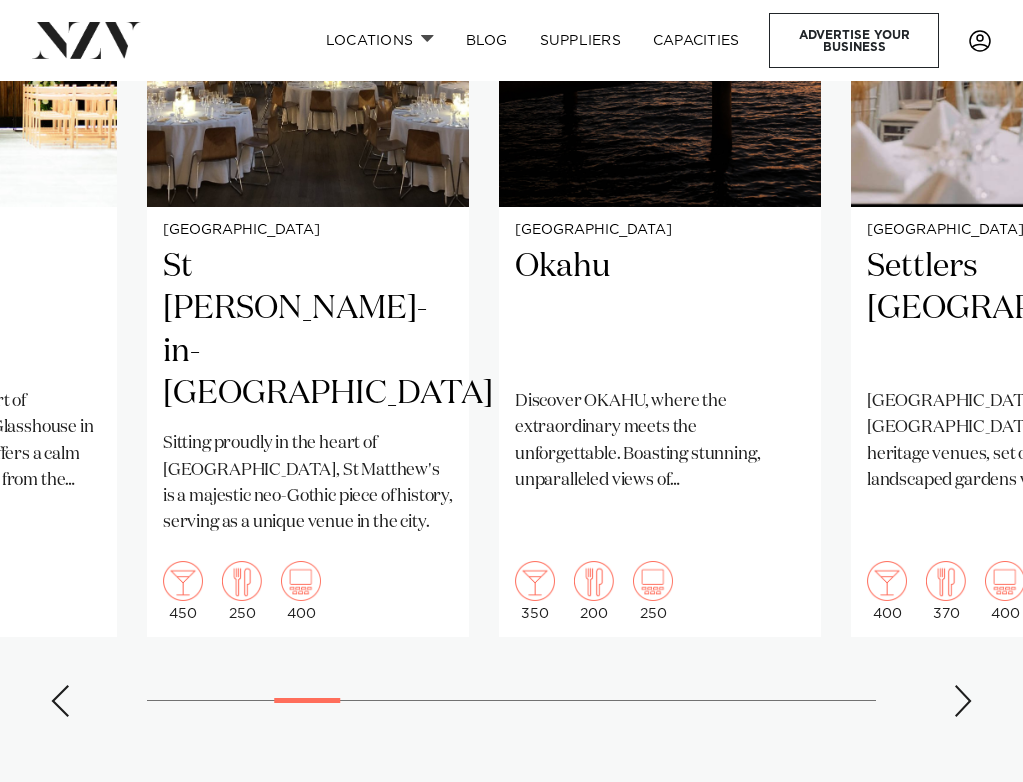 click at bounding box center (60, 701) 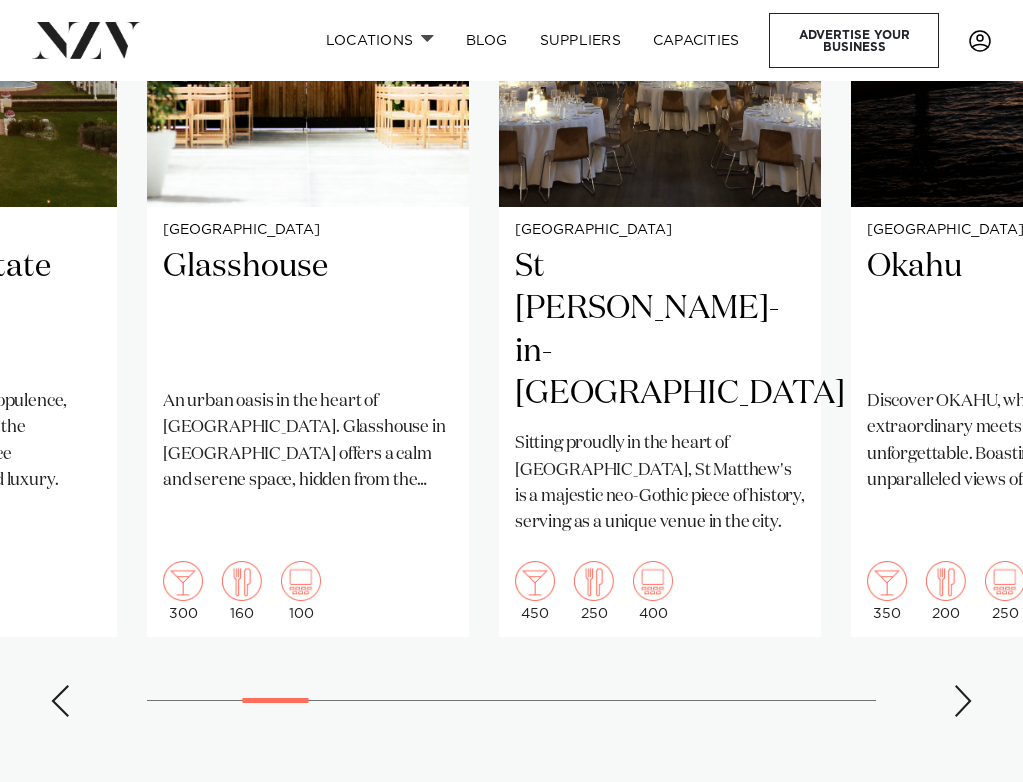 click at bounding box center [60, 701] 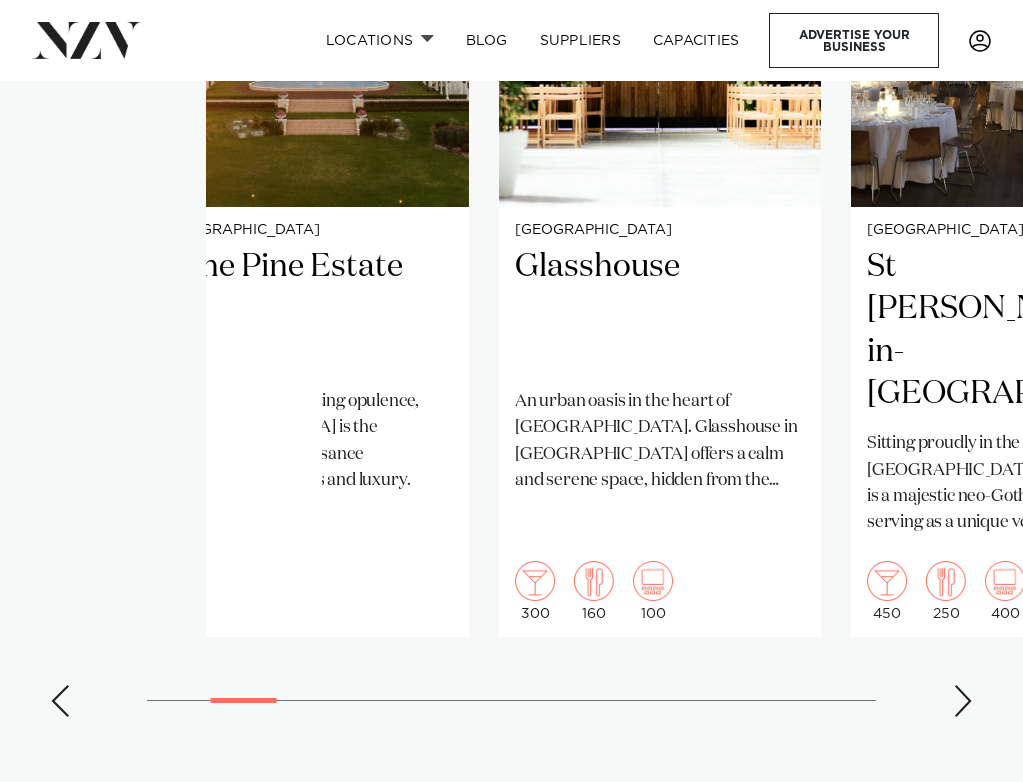 click at bounding box center (60, 701) 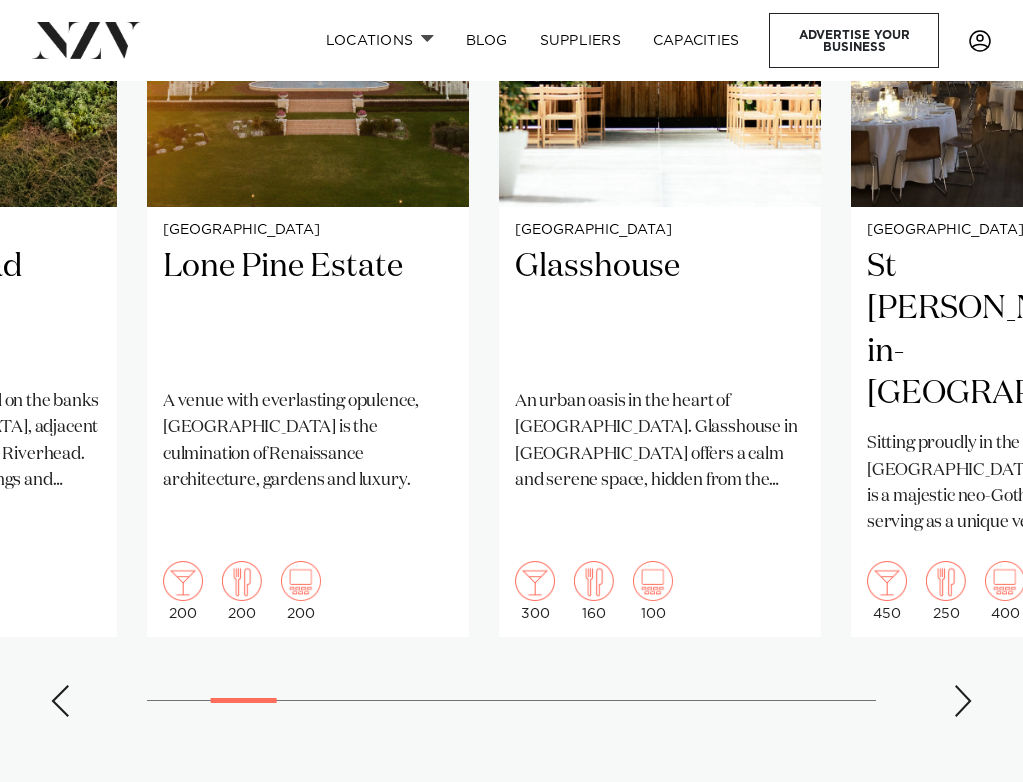 click at bounding box center [60, 701] 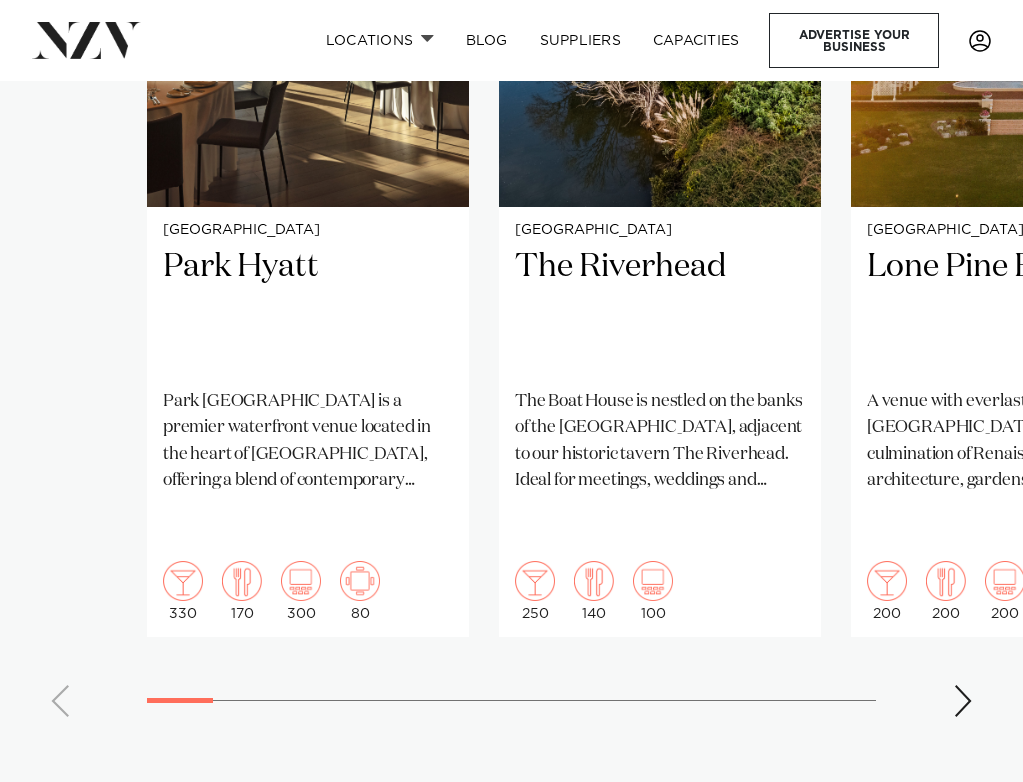 click on "Auckland
Park Hyatt
Park Hyatt Auckland is a premier waterfront venue located in the heart of Wynyard Quarter, offering a blend of contemporary luxury and authentic New Zealand hospitality. Overlooking the Viaduct Harbour, this five-star hotel provides a sophisticated setting for gala dinners, conferences, corporate events, weddings and private celebrations.
330
170
300
80" at bounding box center (511, 254) 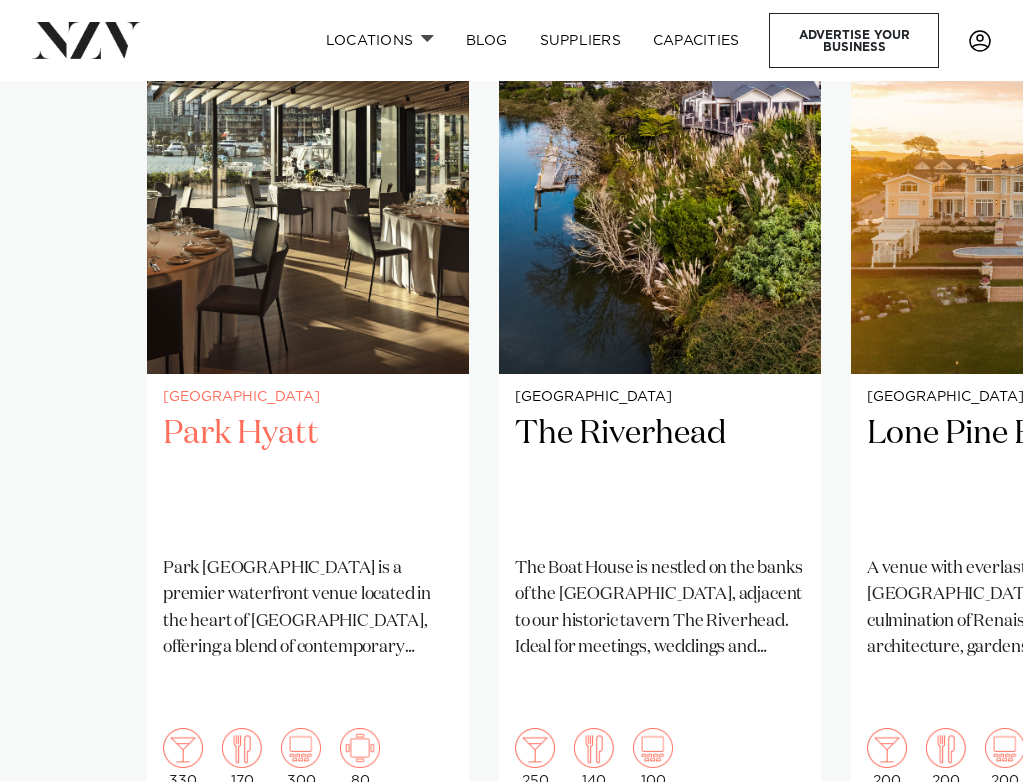 scroll, scrollTop: 1392, scrollLeft: 0, axis: vertical 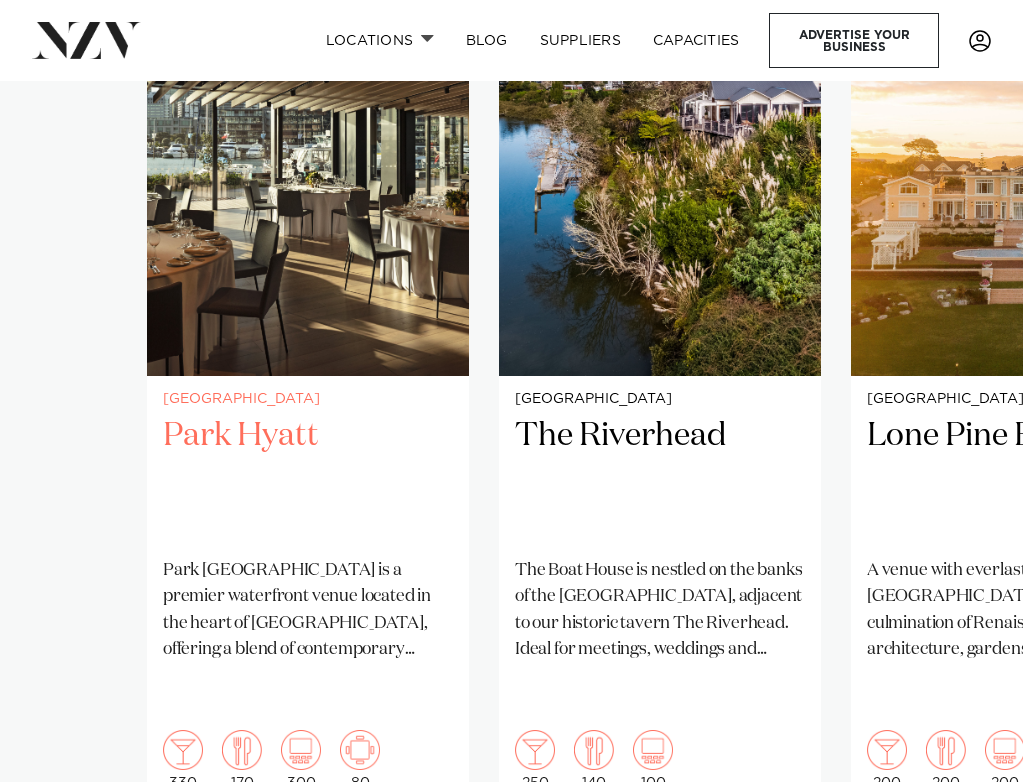 click on "Park Hyatt" at bounding box center [308, 478] 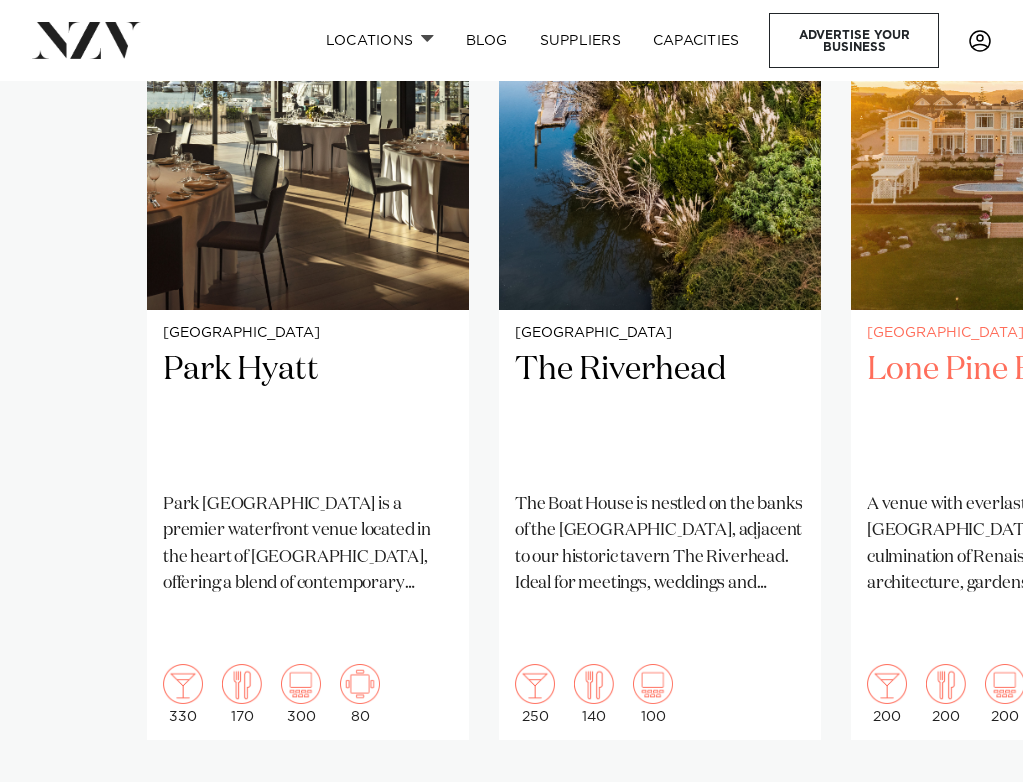 scroll, scrollTop: 1475, scrollLeft: 0, axis: vertical 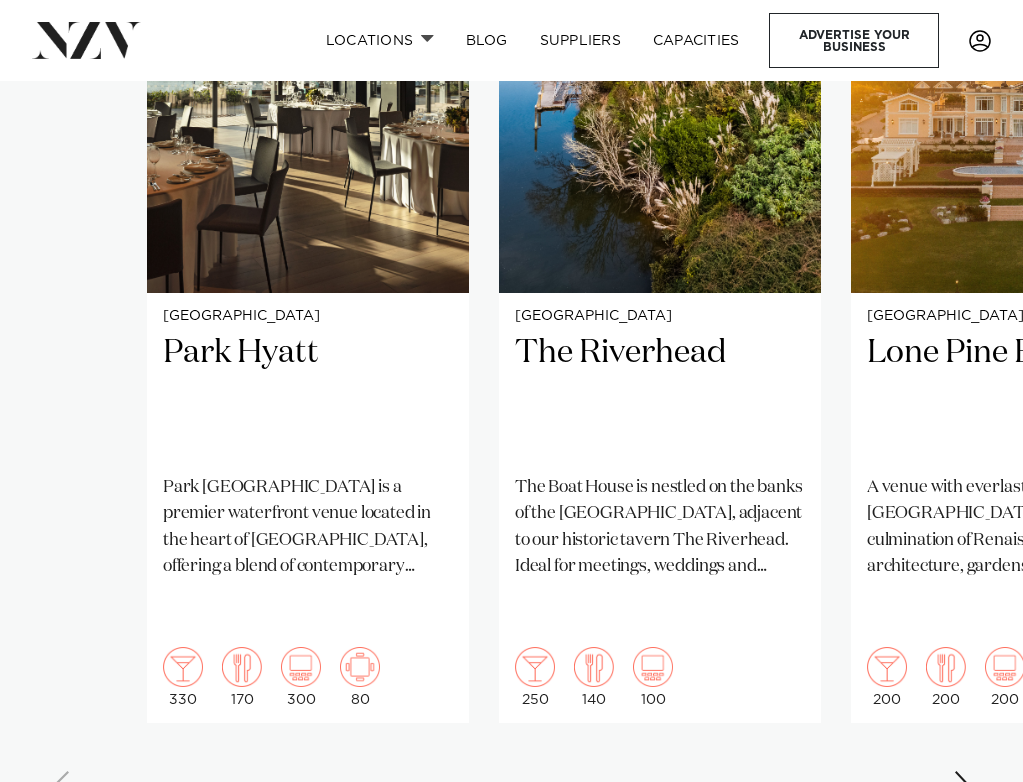 click at bounding box center (963, 787) 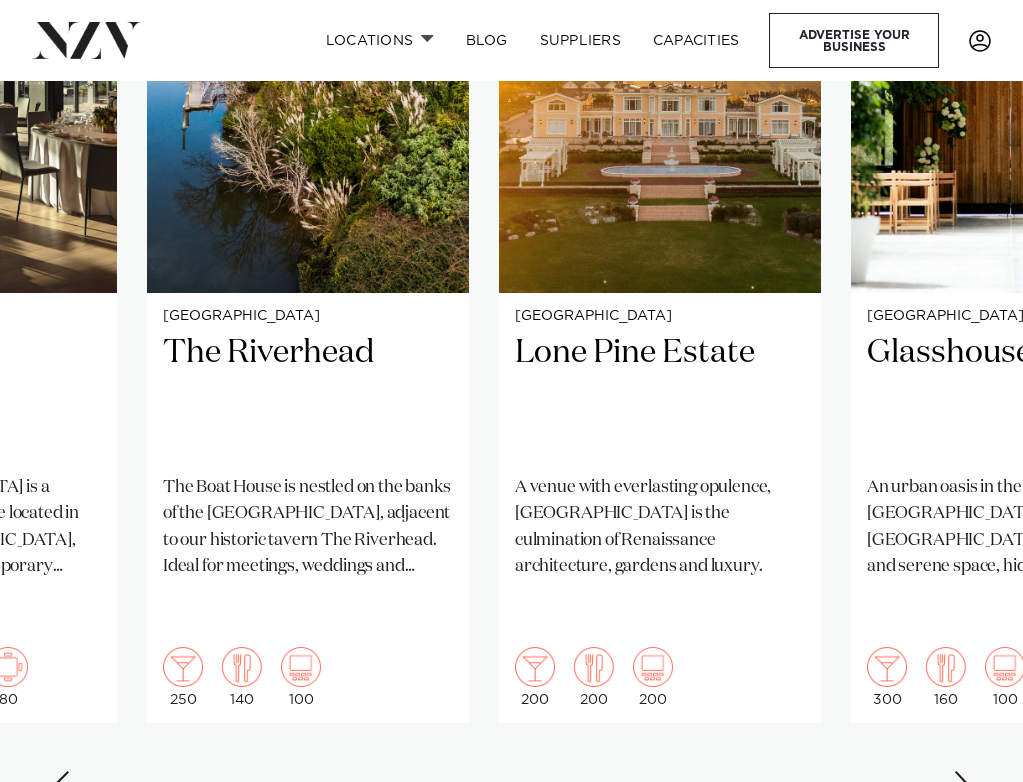 click at bounding box center (963, 787) 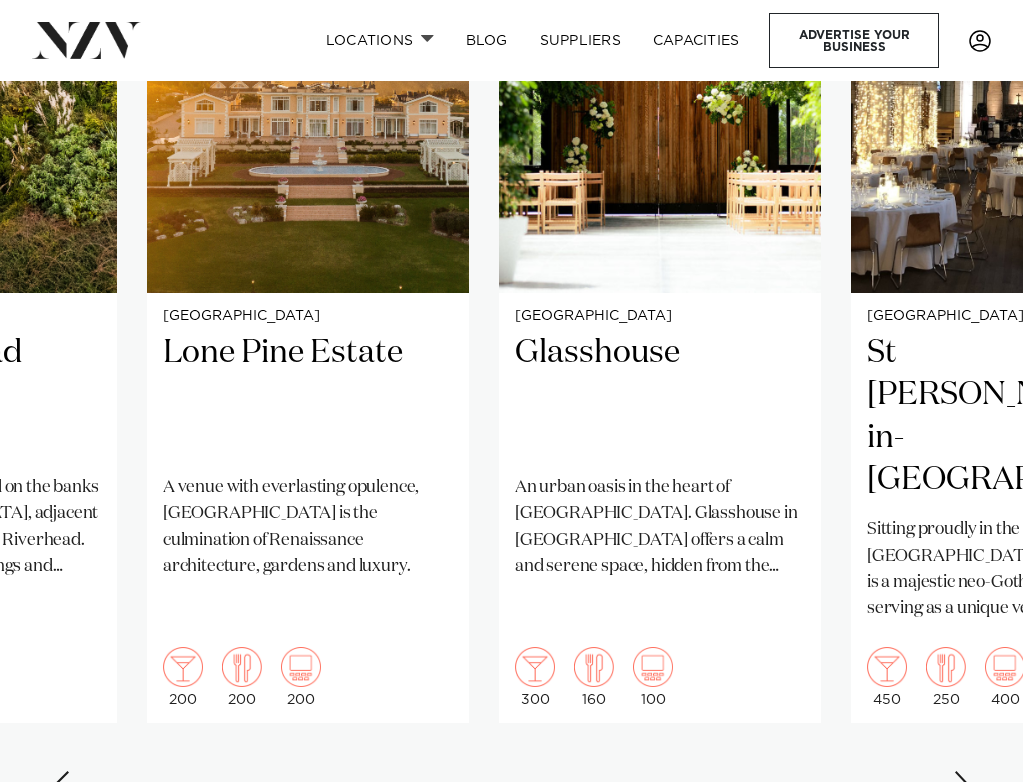 click at bounding box center [963, 787] 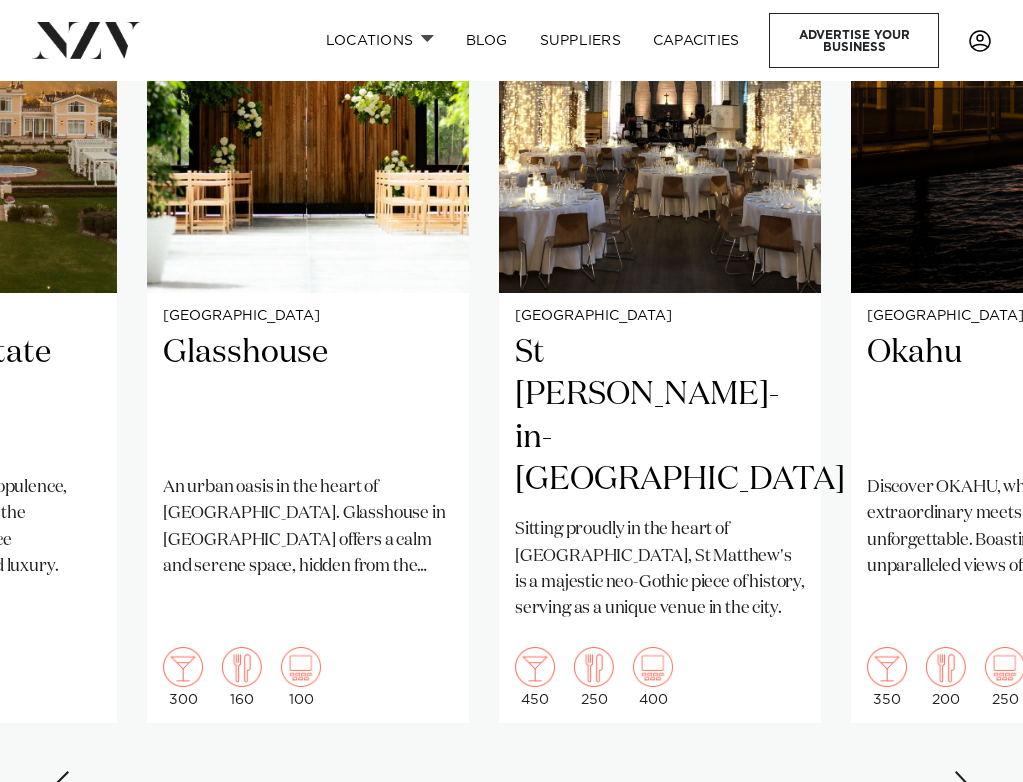 click at bounding box center [963, 787] 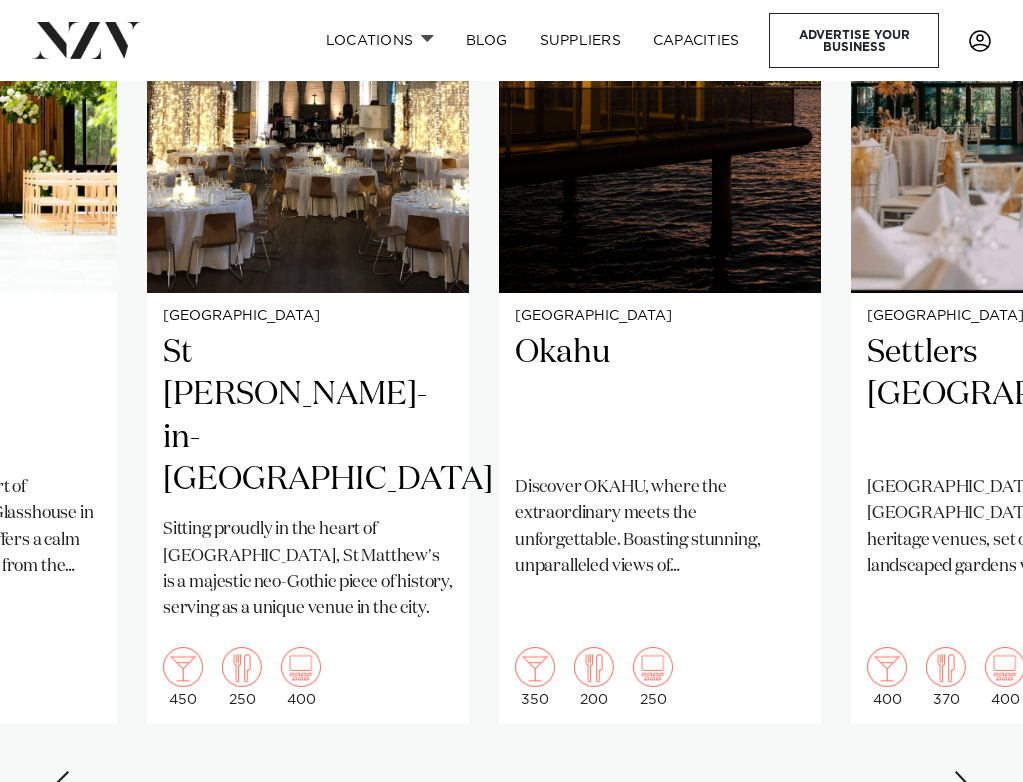 click at bounding box center (963, 787) 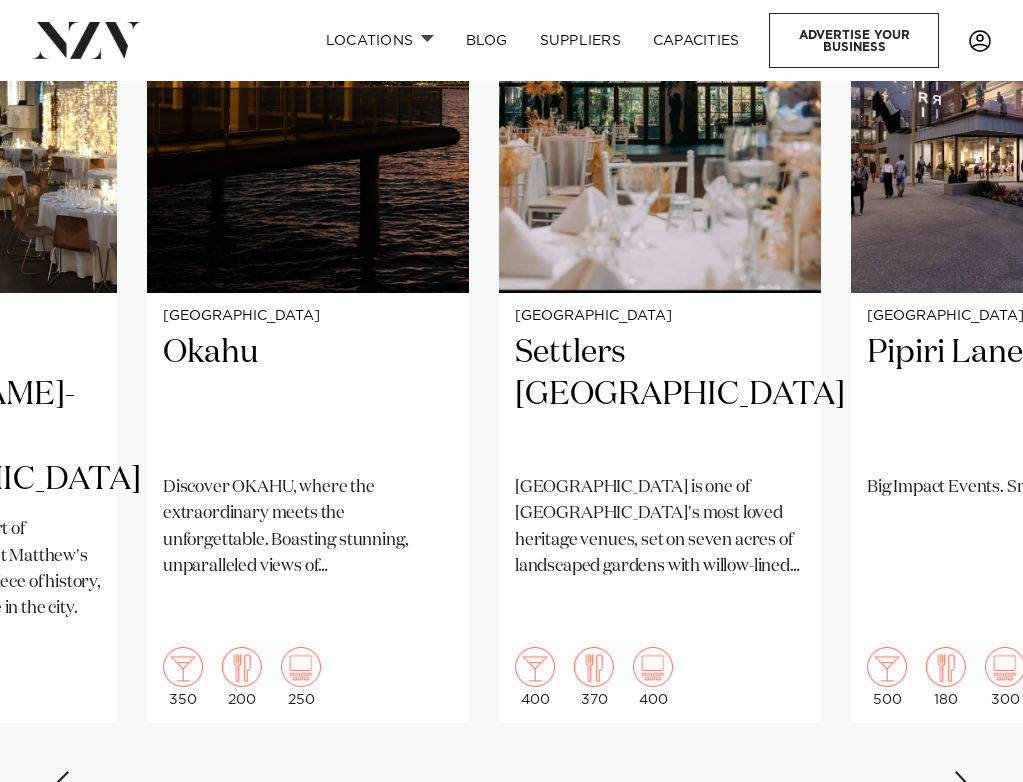 click at bounding box center (963, 787) 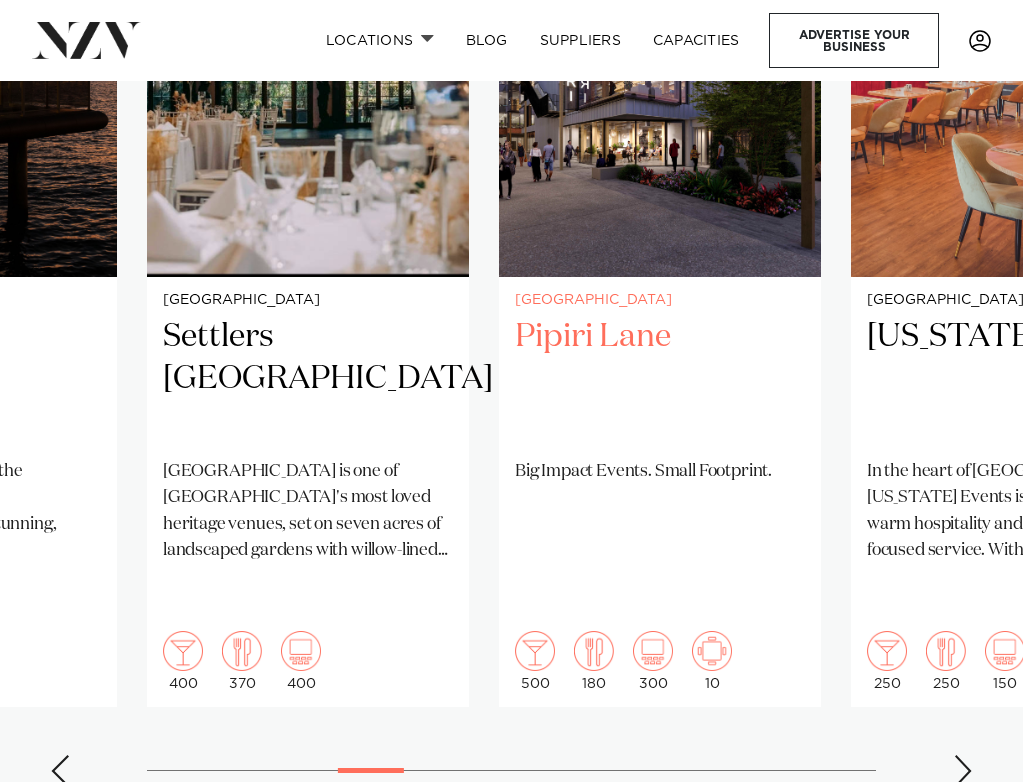 scroll, scrollTop: 1494, scrollLeft: 0, axis: vertical 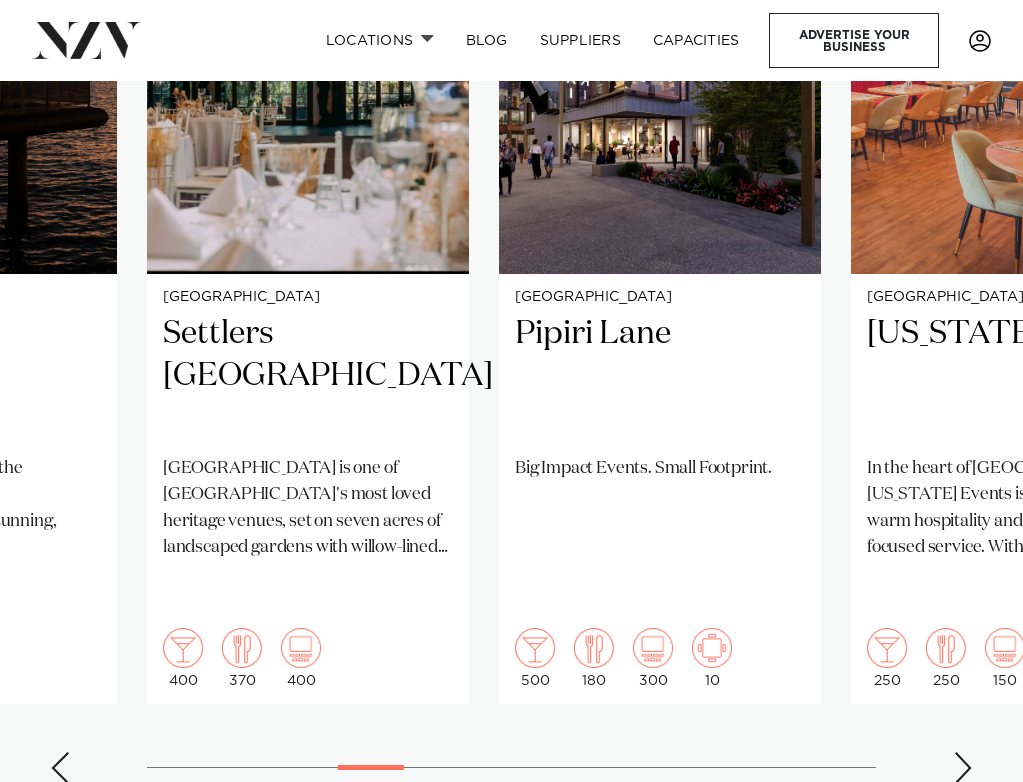 click at bounding box center [963, 768] 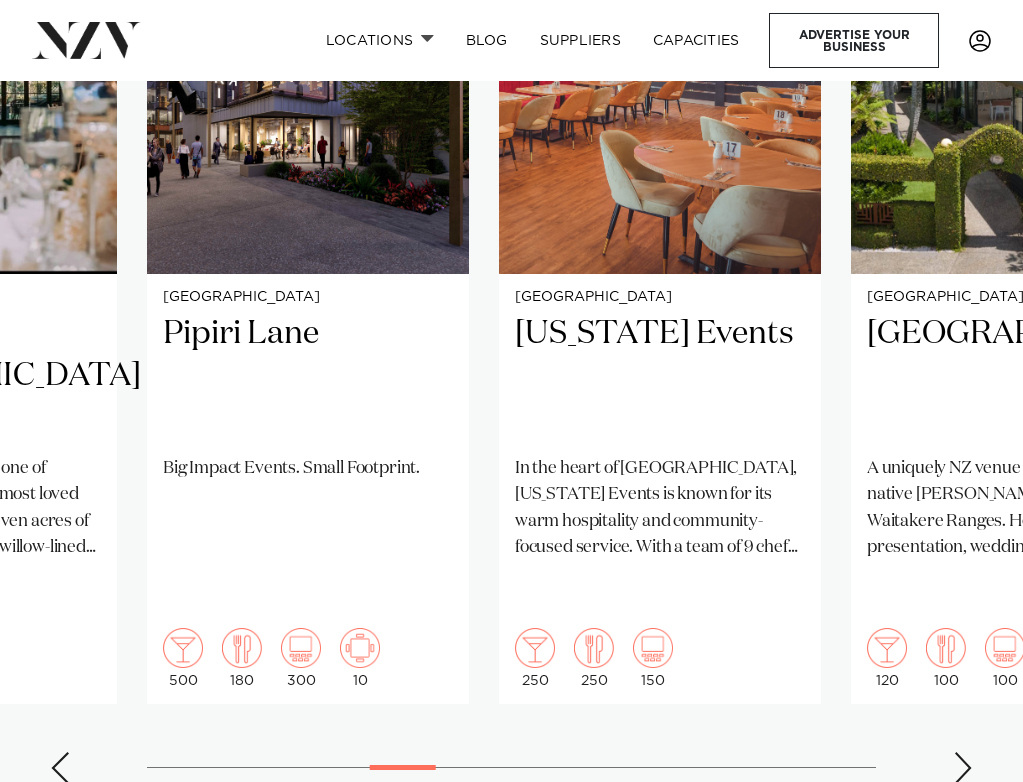 click at bounding box center [963, 768] 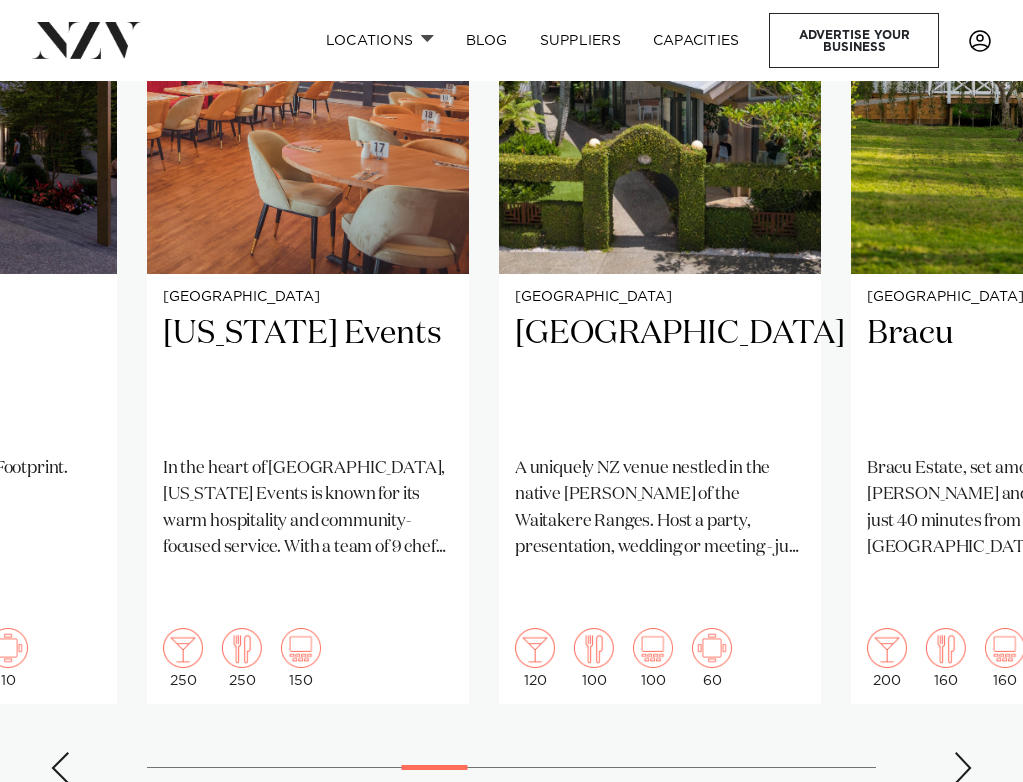 click at bounding box center [963, 768] 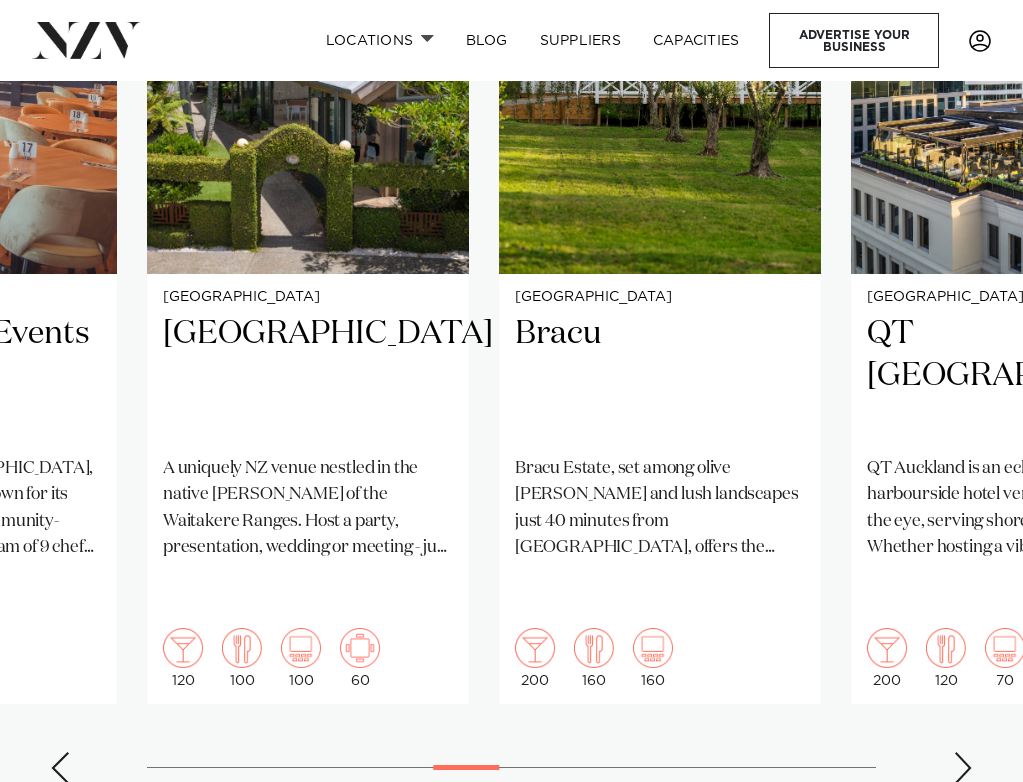click at bounding box center (963, 768) 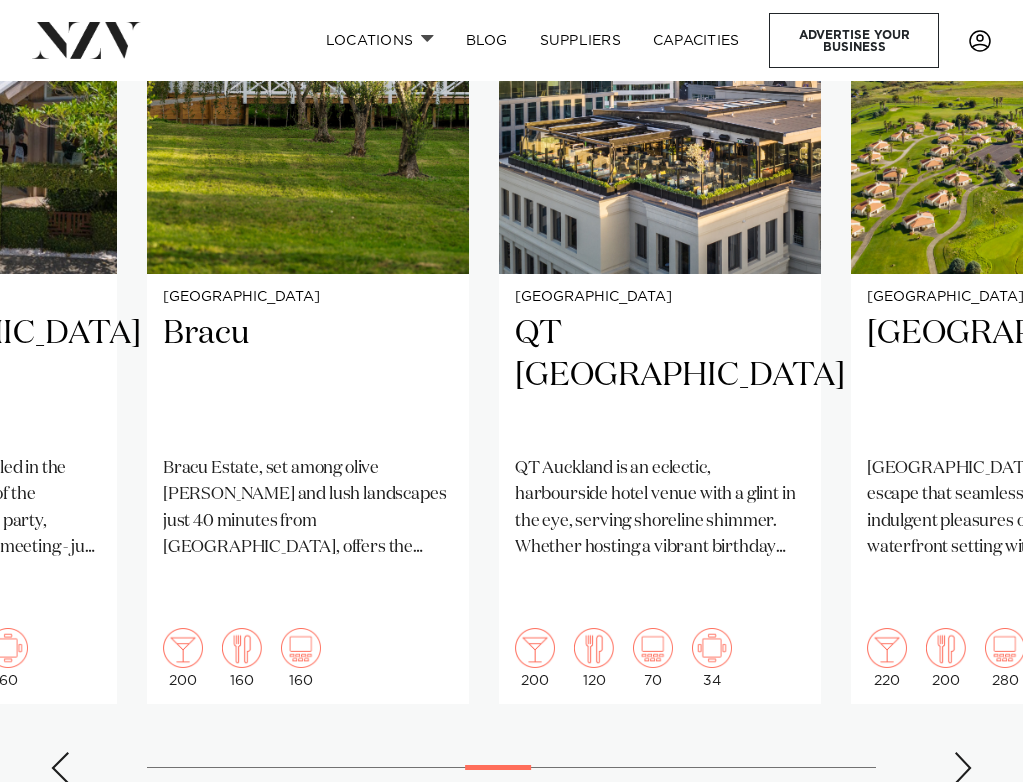 click at bounding box center (963, 768) 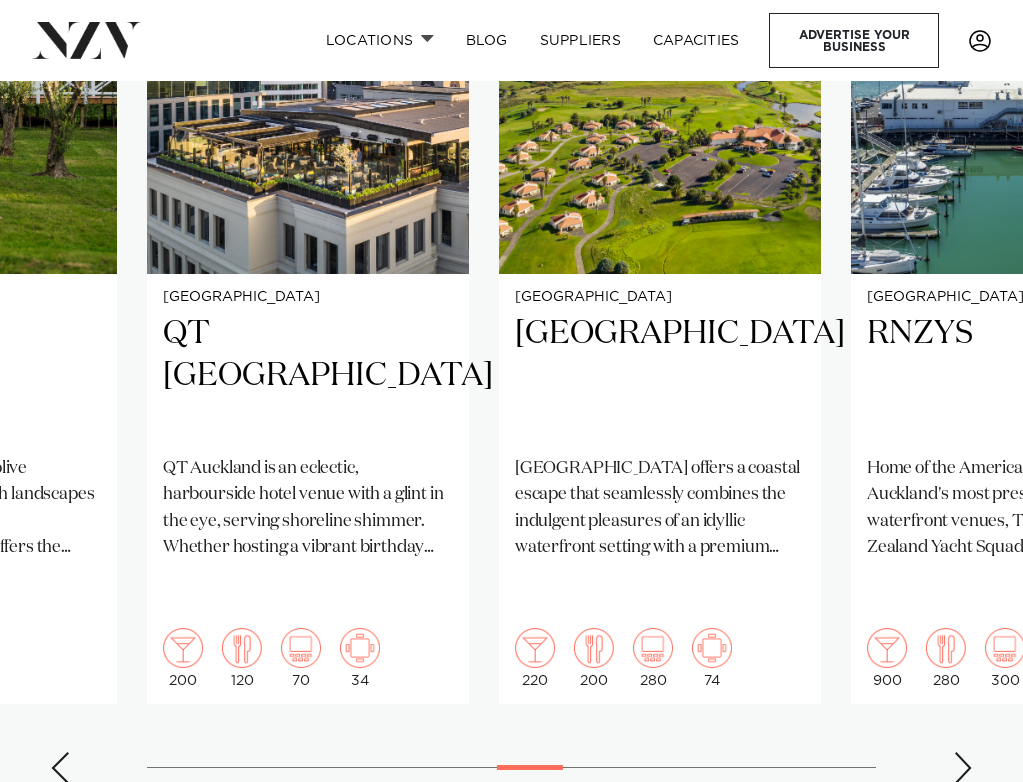 click at bounding box center (963, 768) 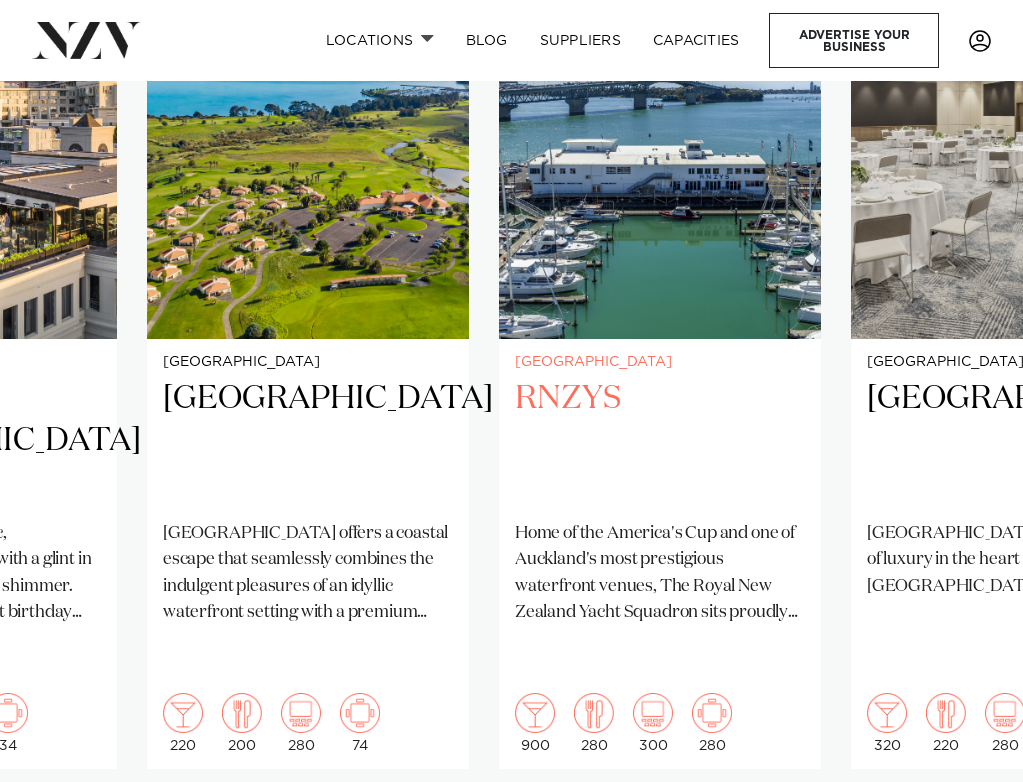scroll, scrollTop: 1464, scrollLeft: 0, axis: vertical 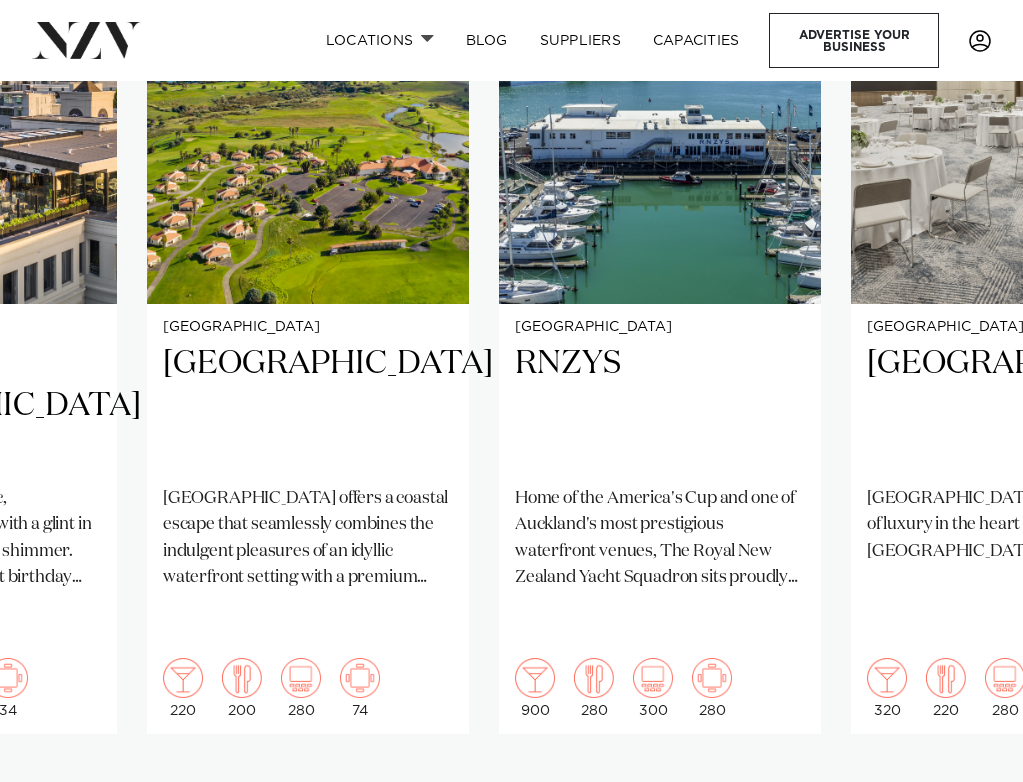 click on "Auckland
Park Hyatt
Park Hyatt Auckland is a premier waterfront venue located in the heart of Wynyard Quarter, offering a blend of contemporary luxury and authentic New Zealand hospitality. Overlooking the Viaduct Harbour, this five-star hotel provides a sophisticated setting for gala dinners, conferences, corporate events, weddings and private celebrations.
330
170
300
80" at bounding box center (511, 351) 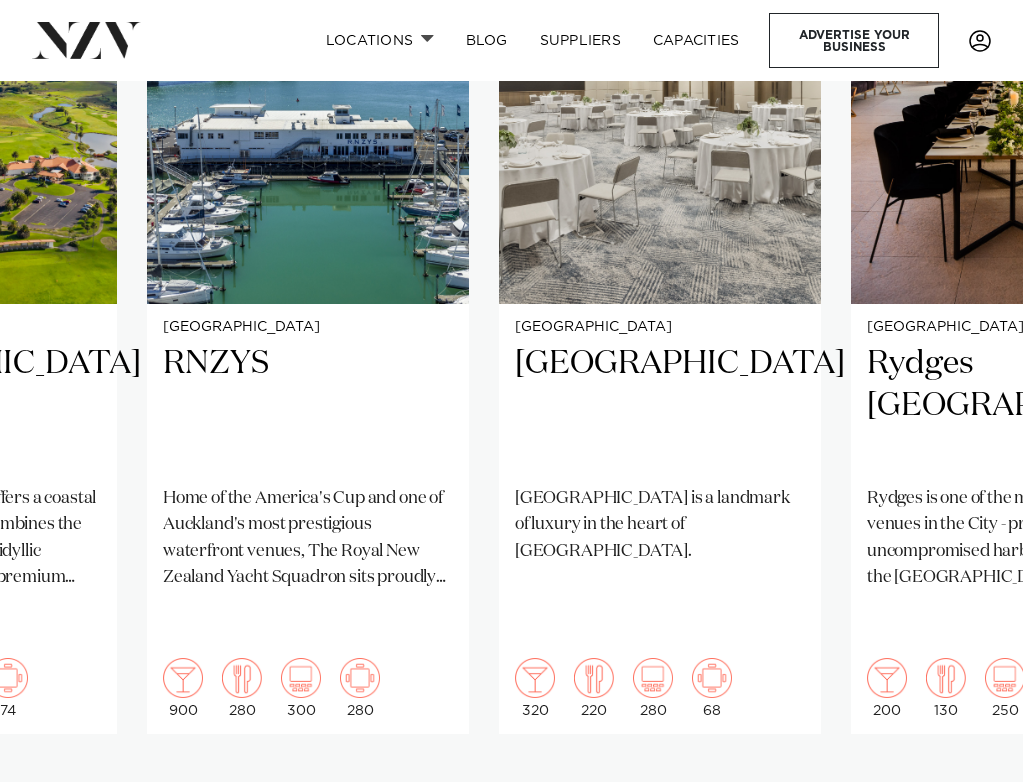 click at bounding box center (963, 798) 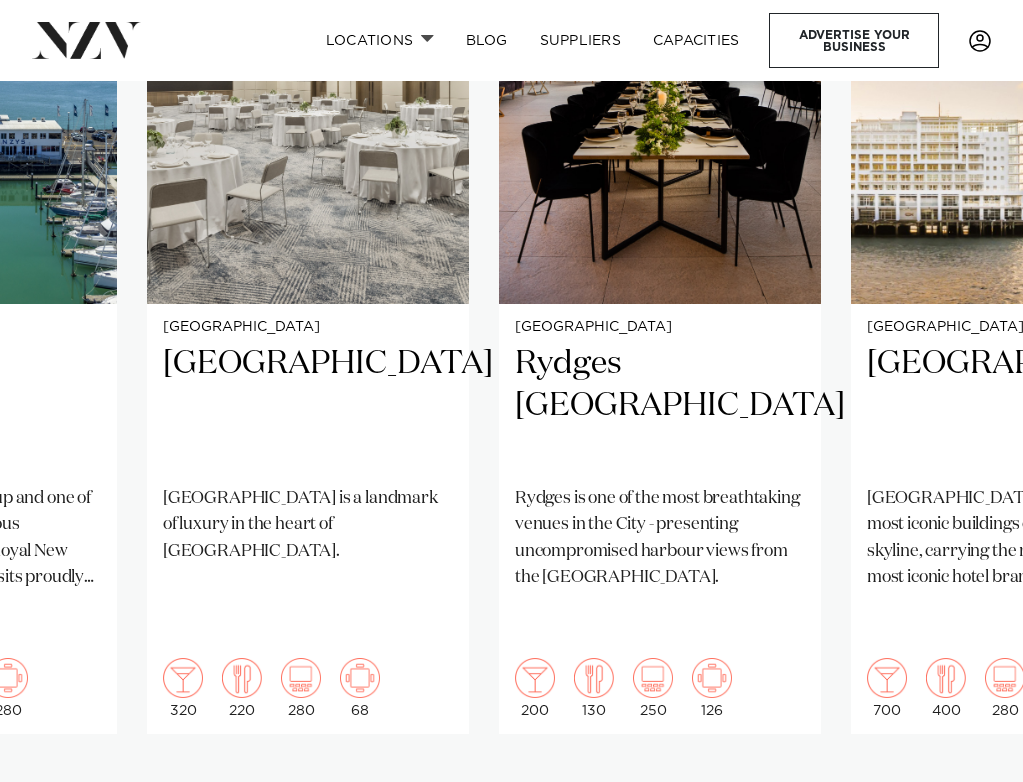 click at bounding box center [963, 798] 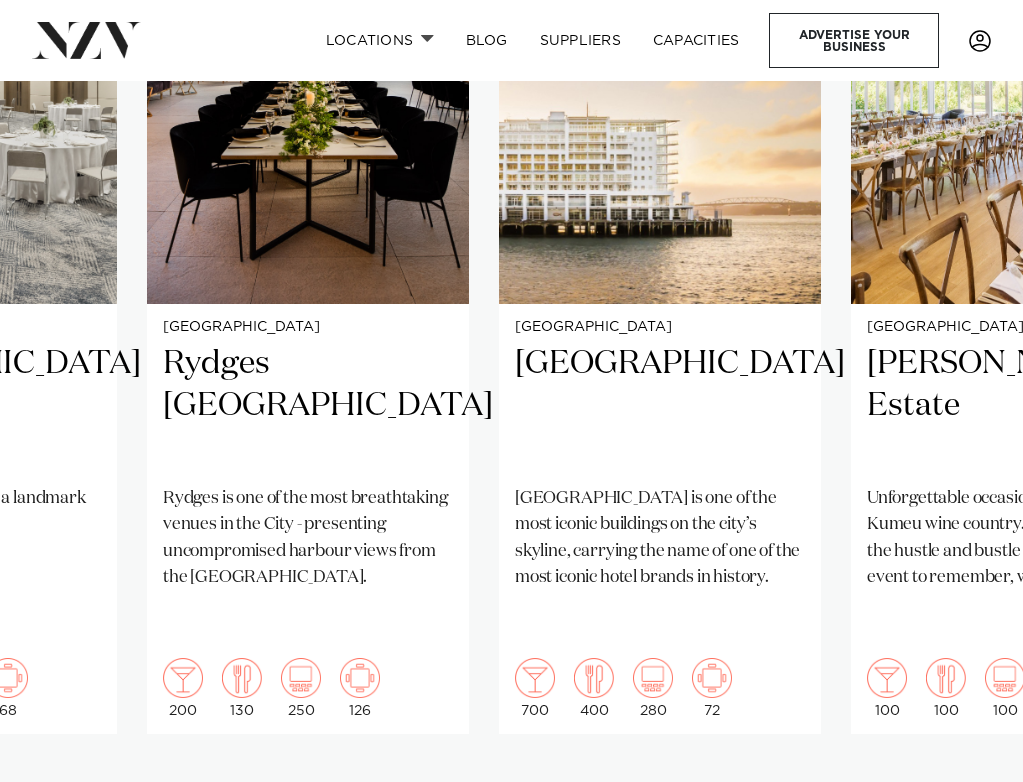 click at bounding box center (963, 798) 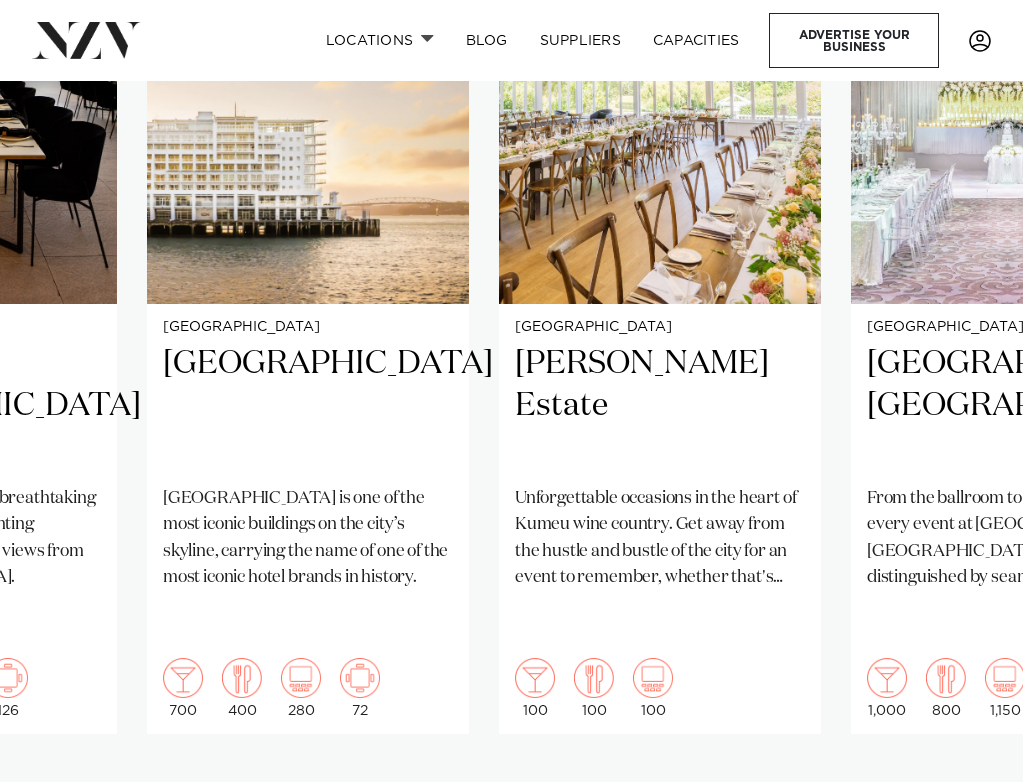 scroll, scrollTop: 1432, scrollLeft: 0, axis: vertical 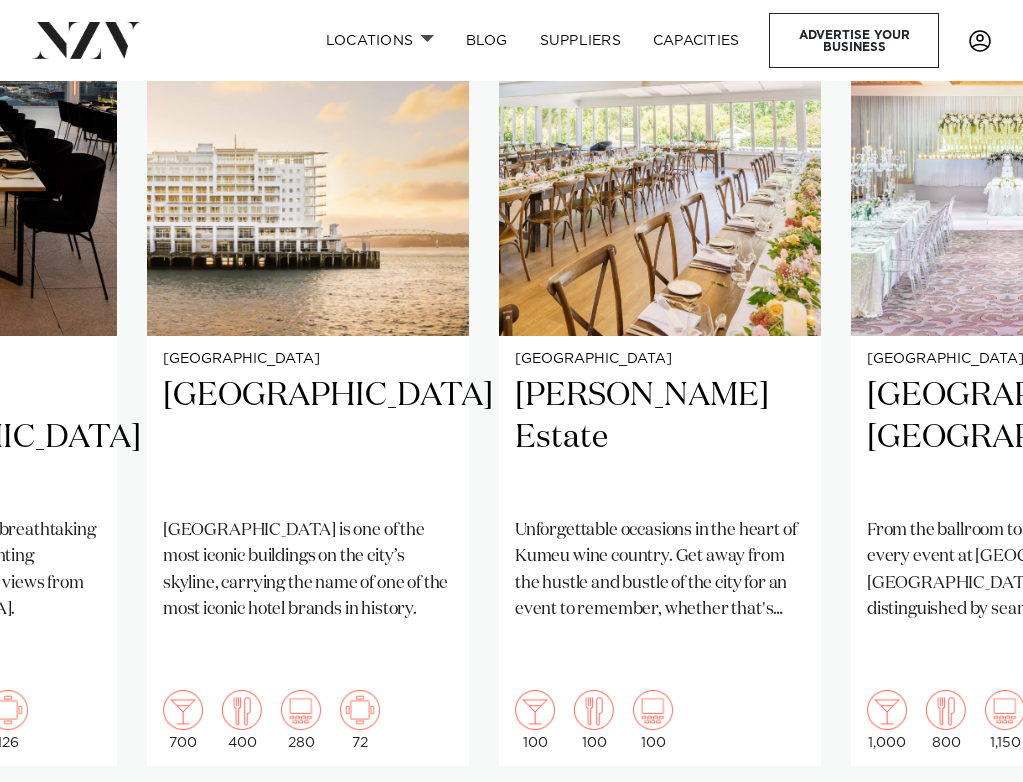 click at bounding box center (963, 830) 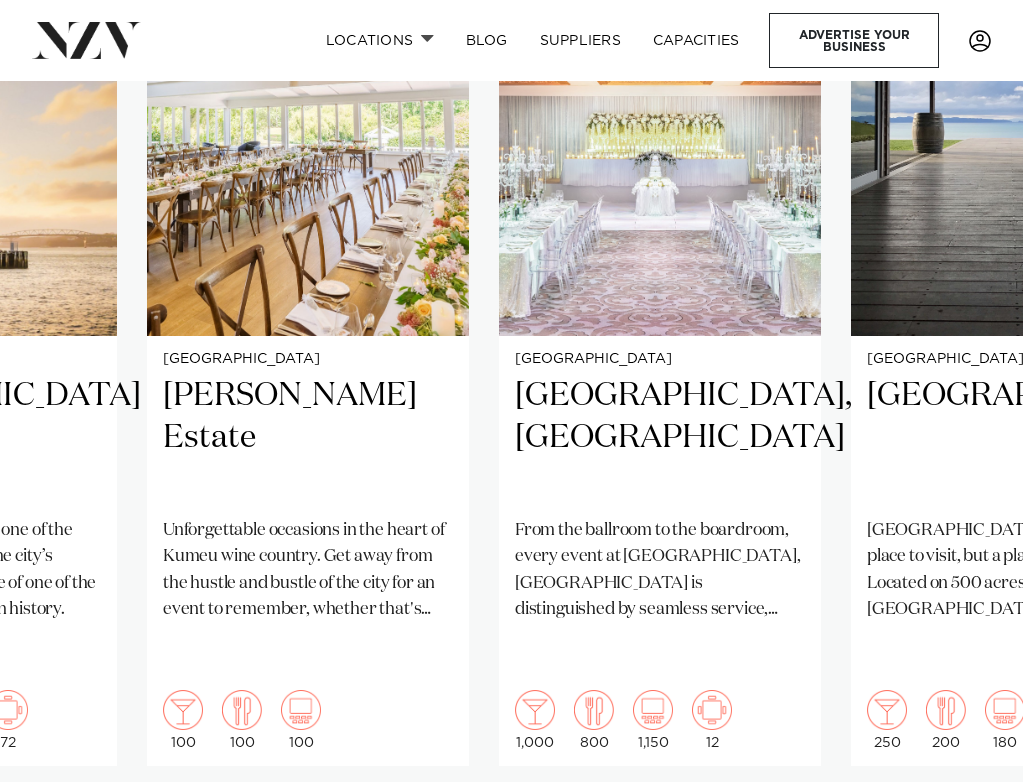 click at bounding box center [963, 830] 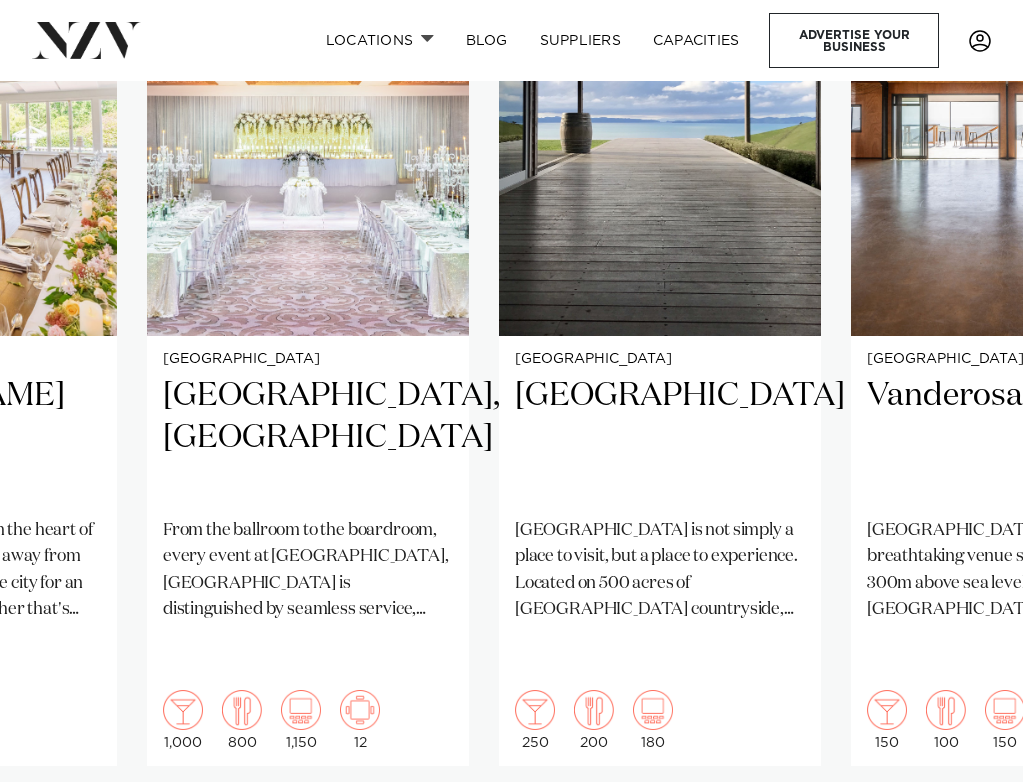 click at bounding box center (963, 830) 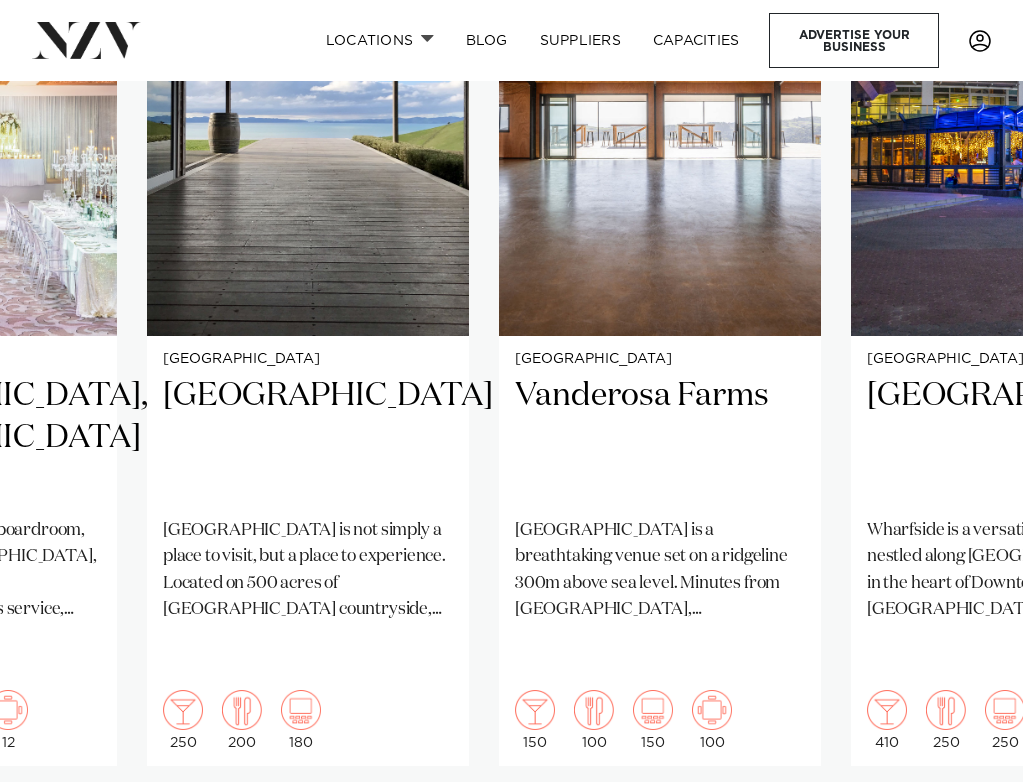click at bounding box center (963, 830) 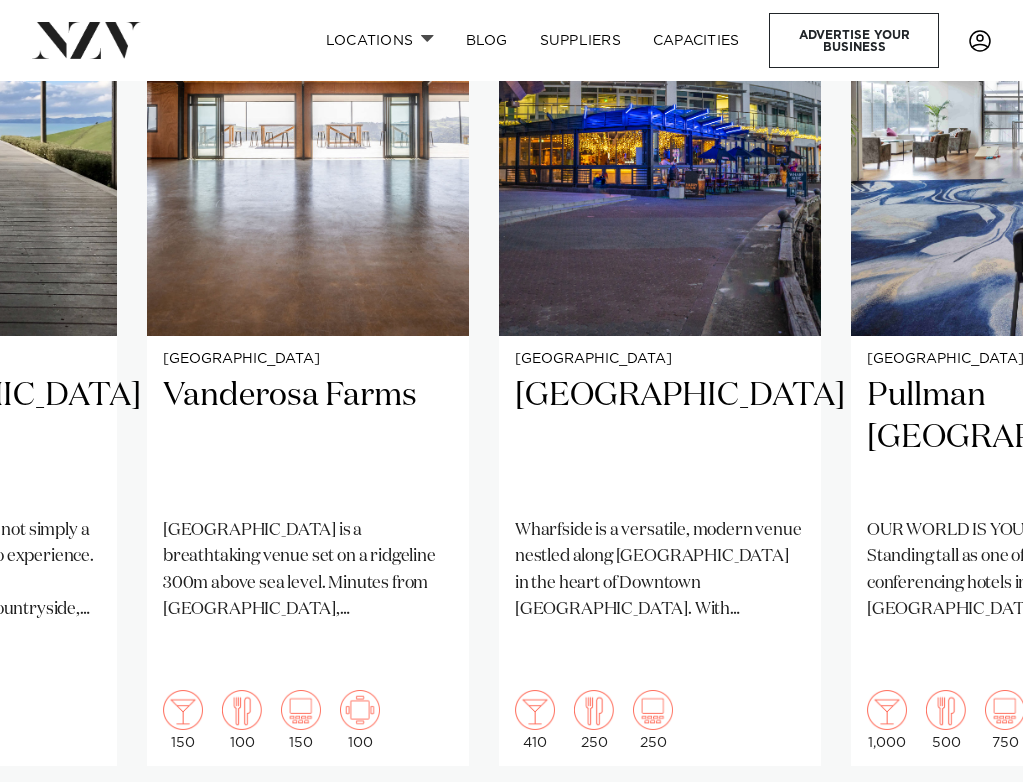 click at bounding box center (963, 830) 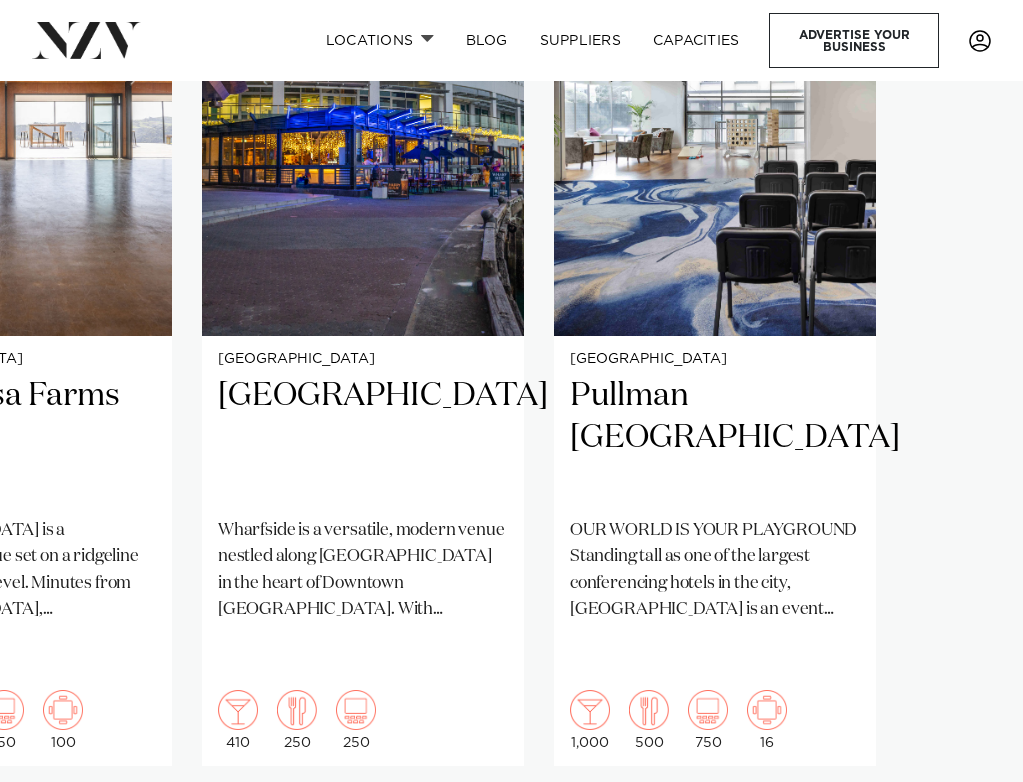 click on "Auckland
Park Hyatt
Park Hyatt Auckland is a premier waterfront venue located in the heart of Wynyard Quarter, offering a blend of contemporary luxury and authentic New Zealand hospitality. Overlooking the Viaduct Harbour, this five-star hotel provides a sophisticated setting for gala dinners, conferences, corporate events, weddings and private celebrations.
330
170
300
80" at bounding box center [511, 383] 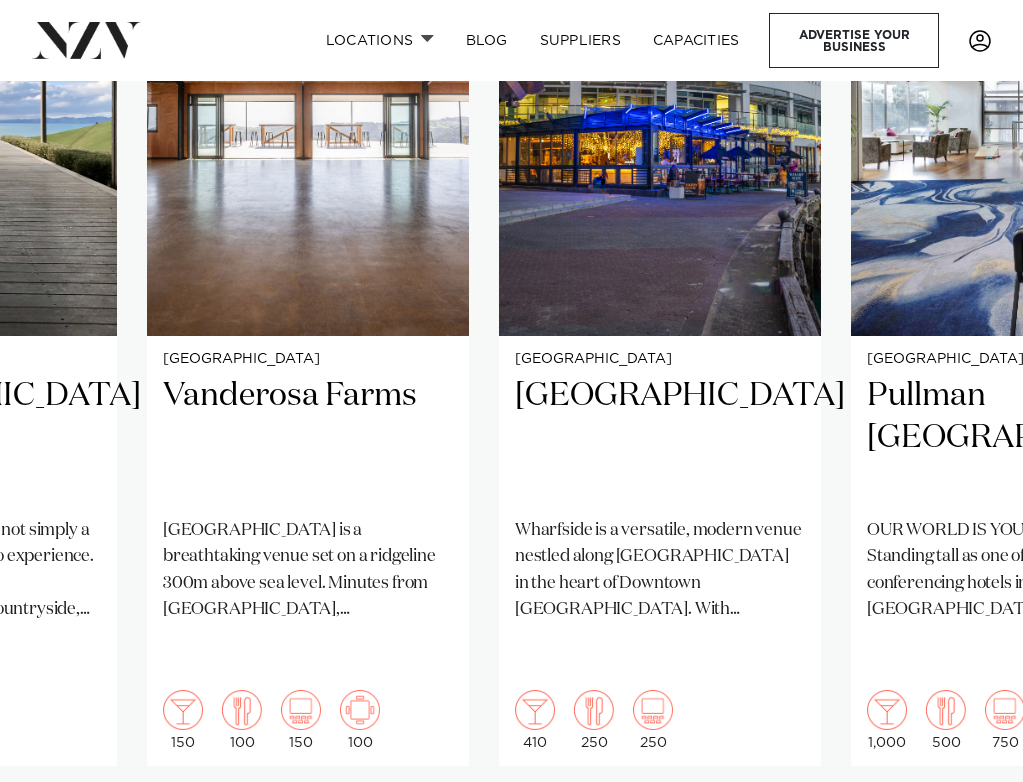 click at bounding box center (60, 830) 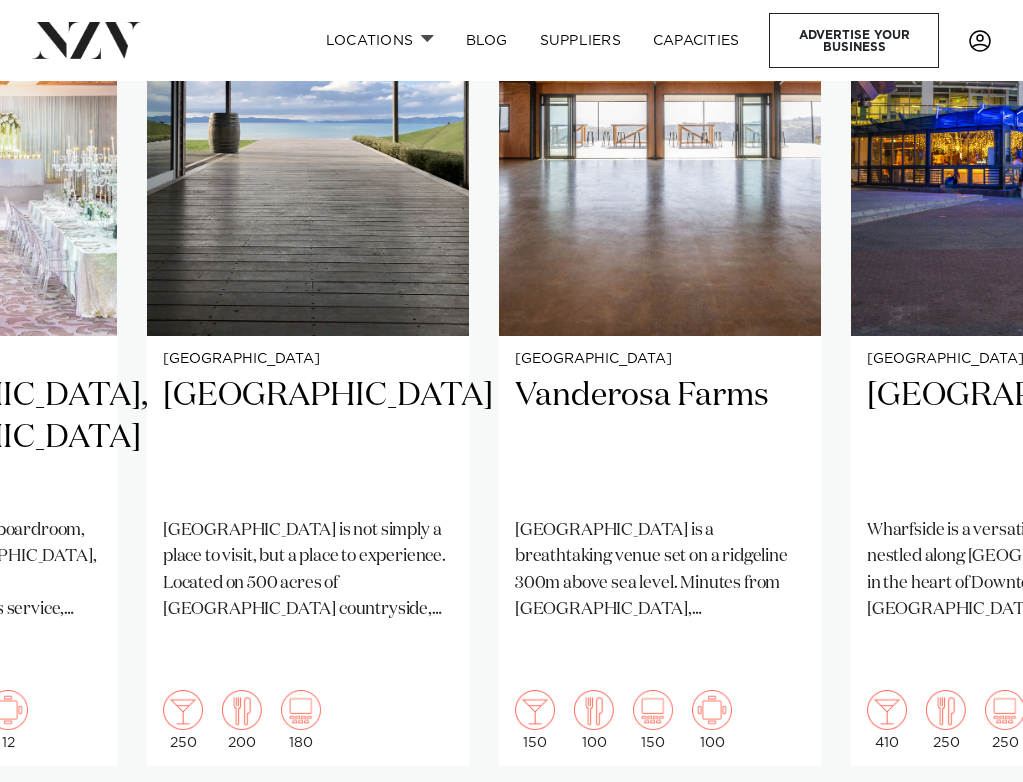 click at bounding box center [60, 830] 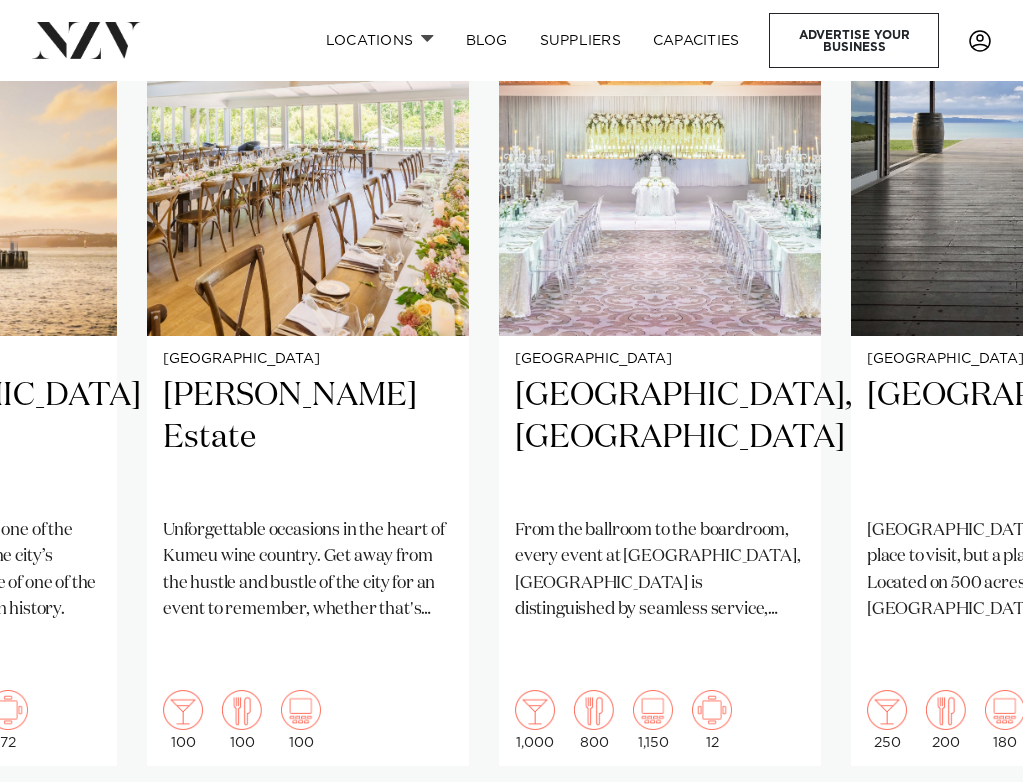 click at bounding box center (60, 830) 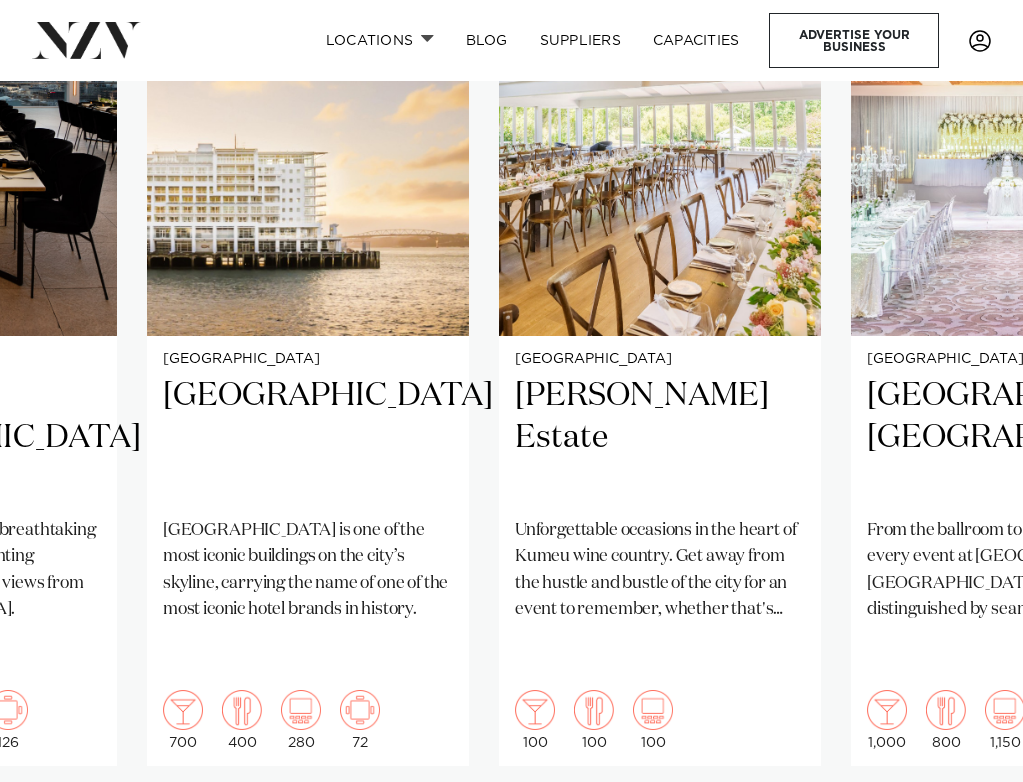 click at bounding box center (60, 830) 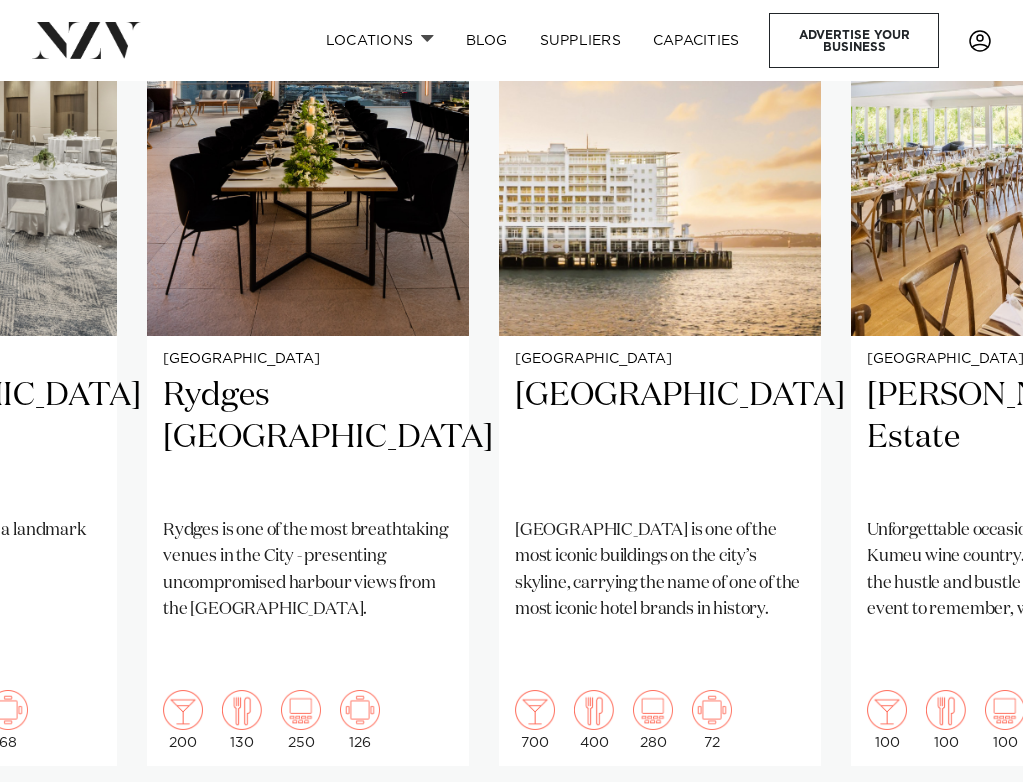 click at bounding box center [60, 830] 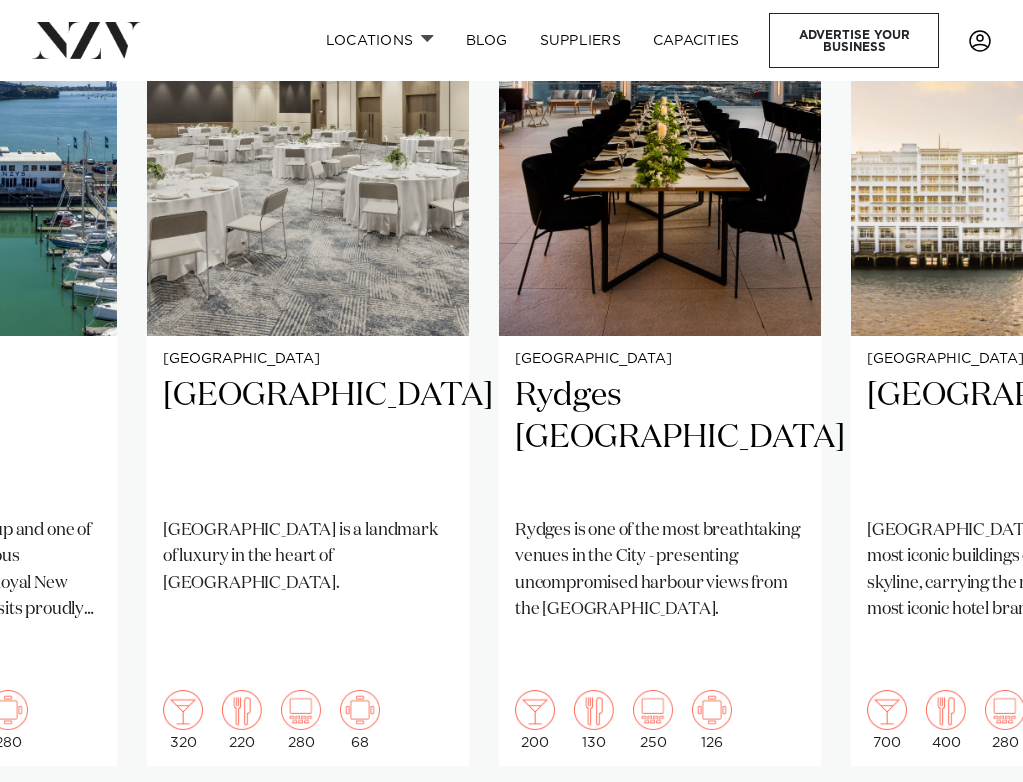 click at bounding box center [60, 830] 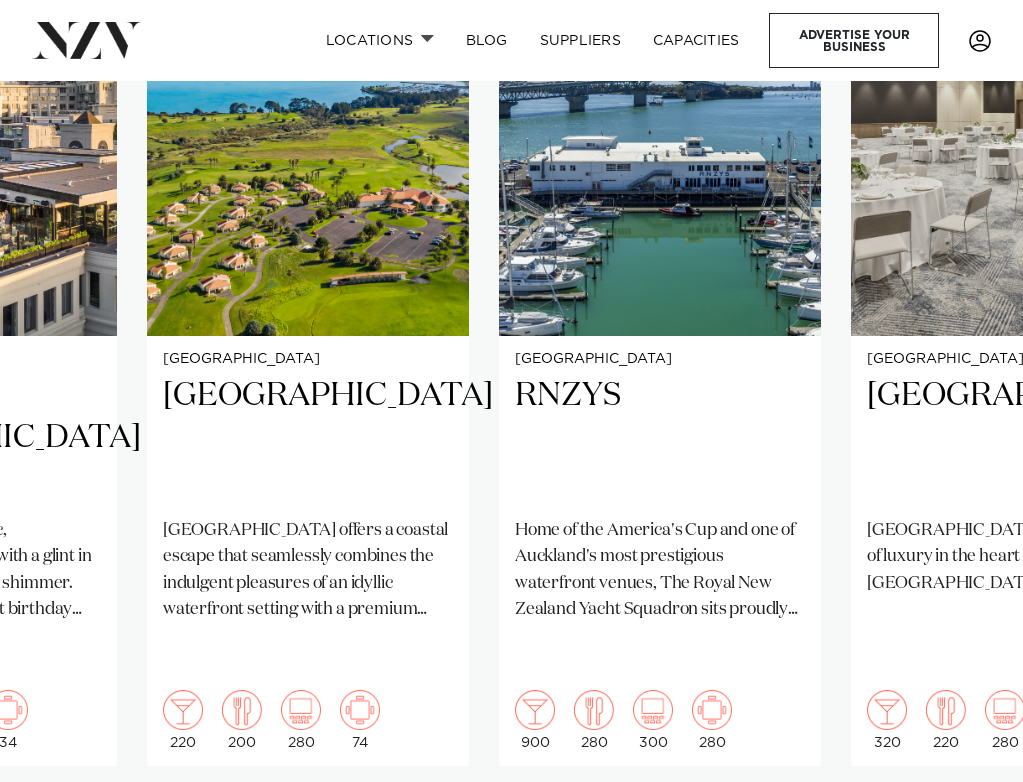 click at bounding box center [60, 830] 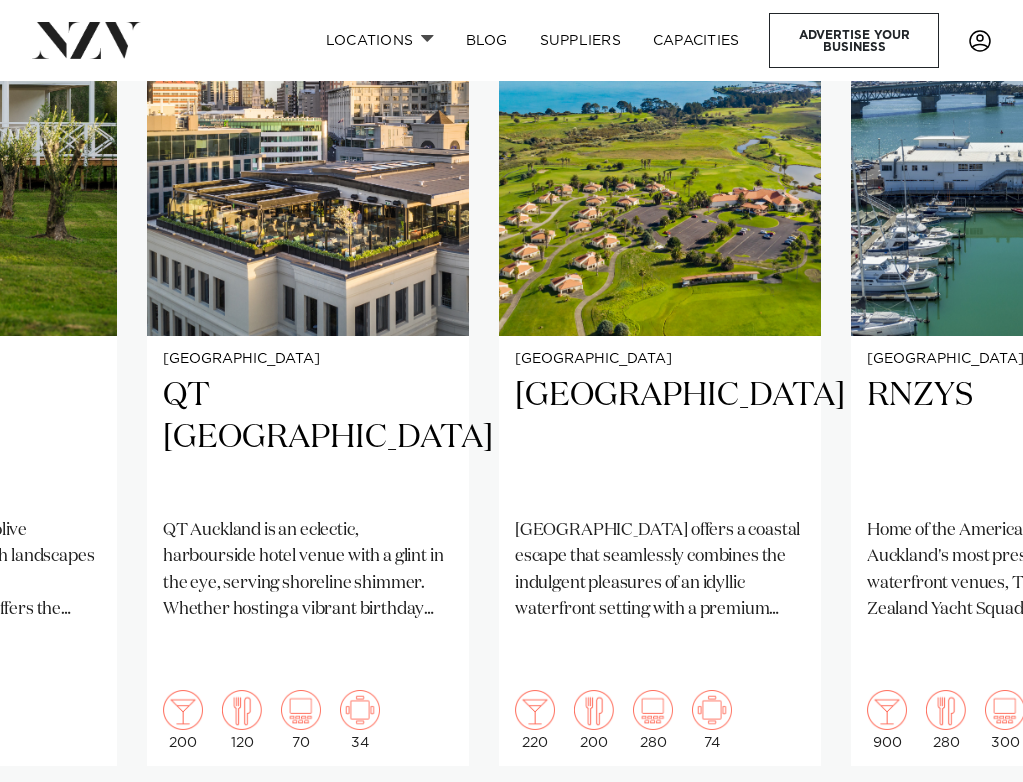 click at bounding box center [60, 830] 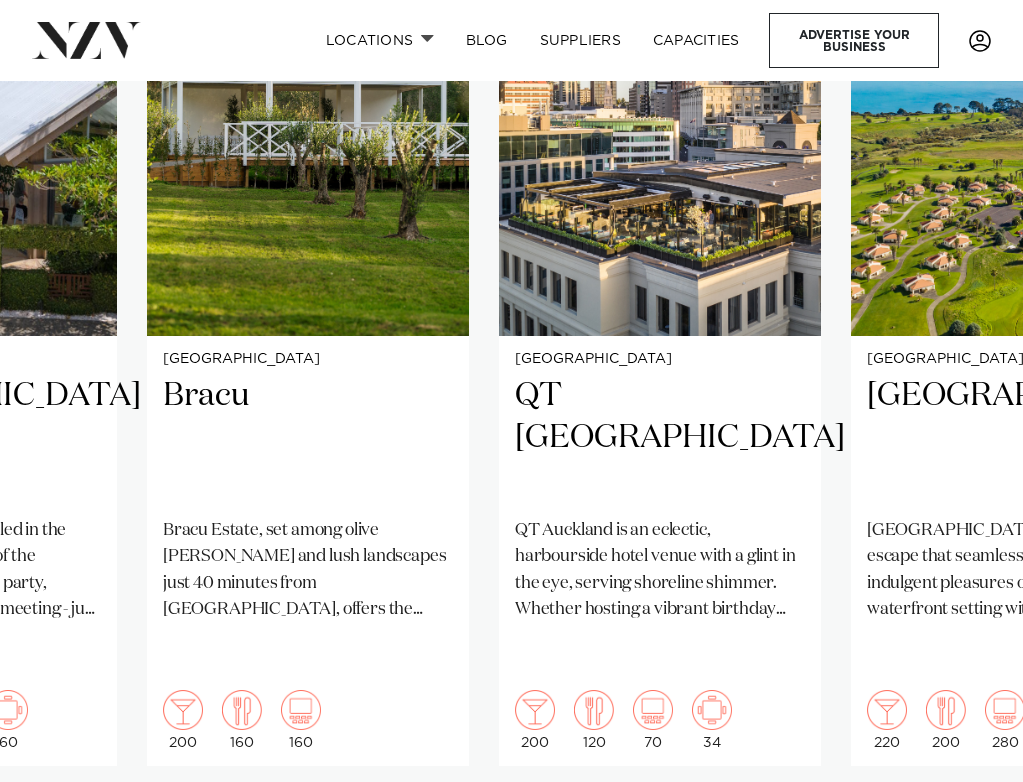 click at bounding box center (60, 830) 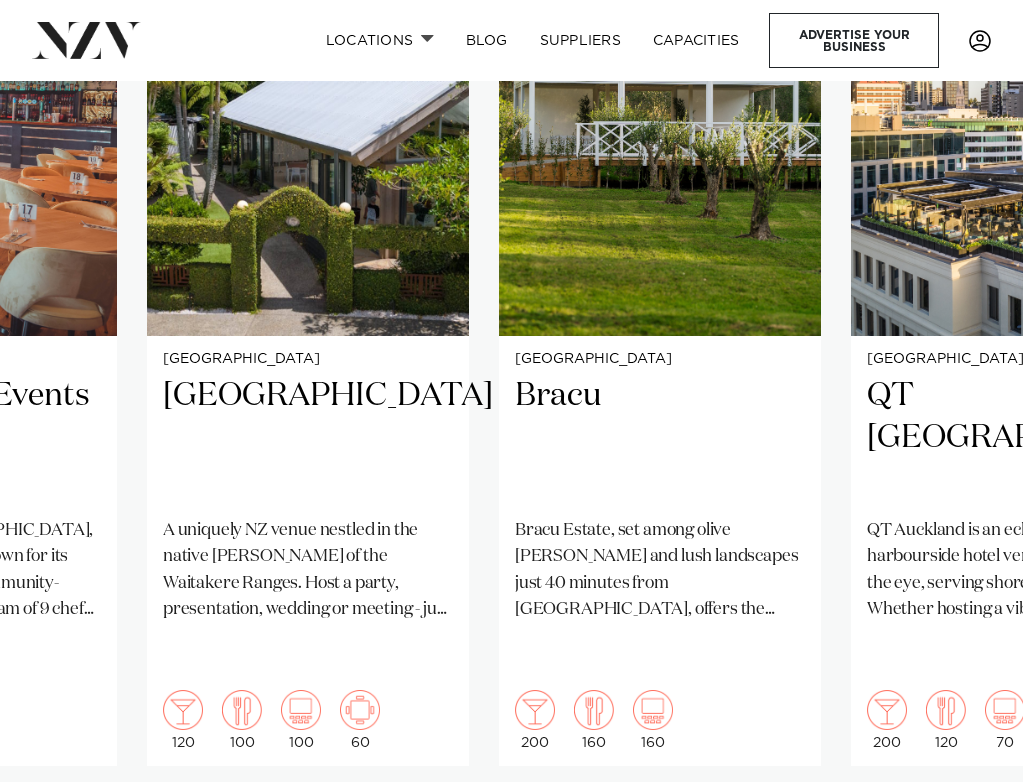 click at bounding box center (60, 830) 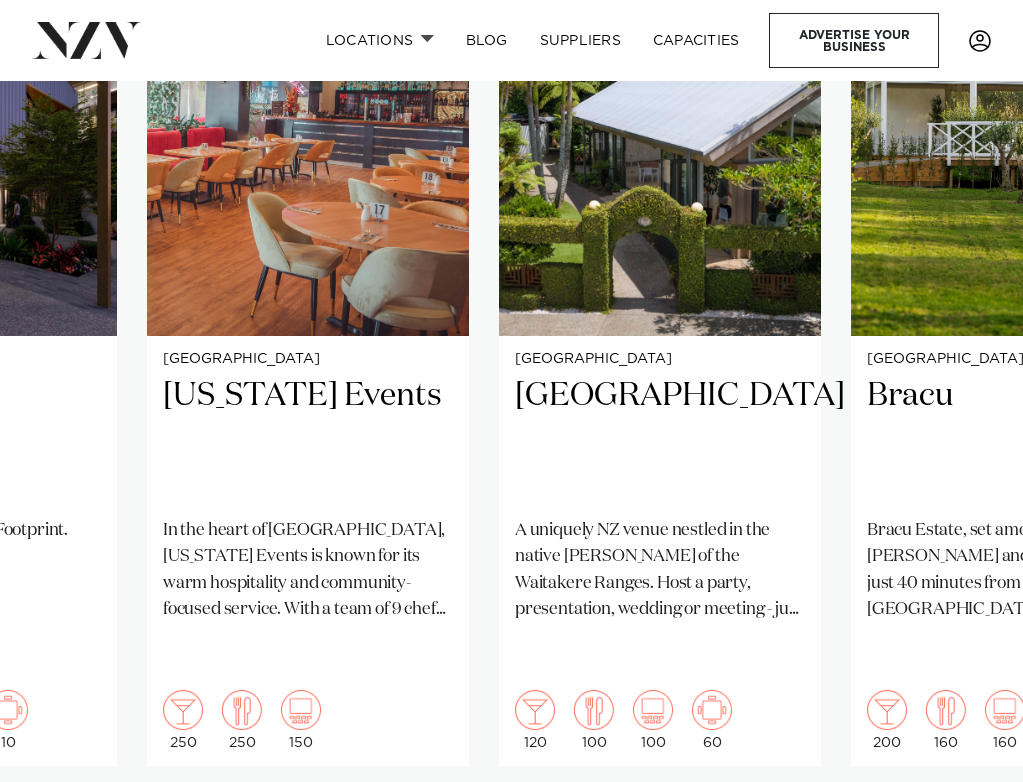 click at bounding box center [60, 830] 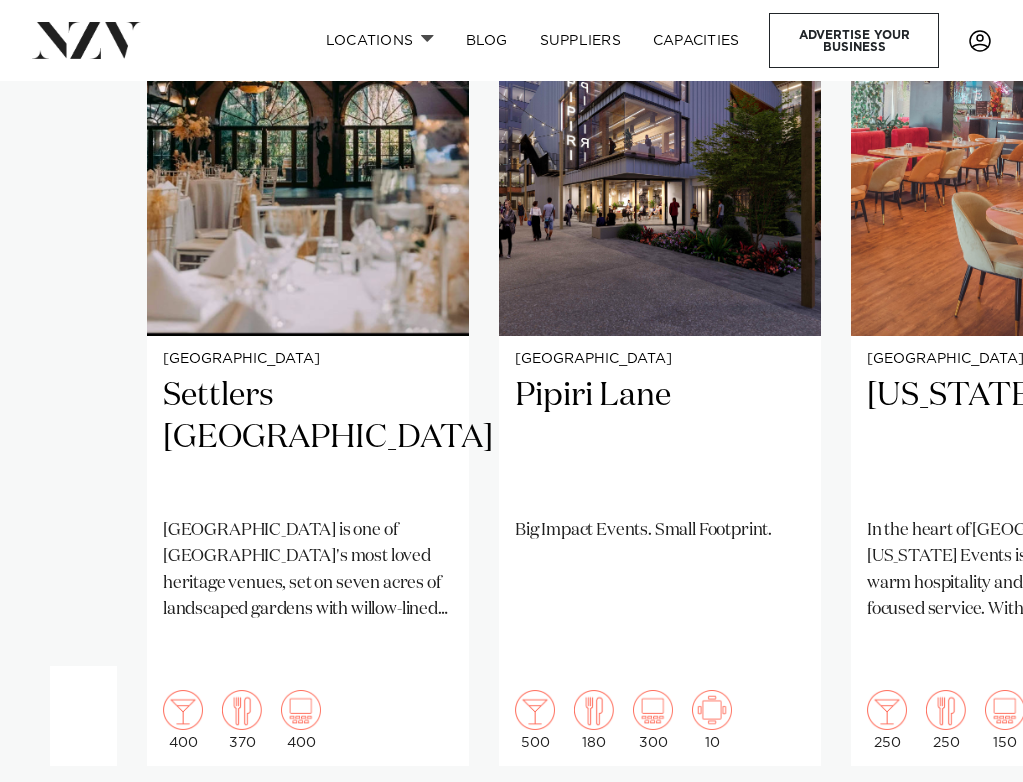 click at bounding box center [60, 830] 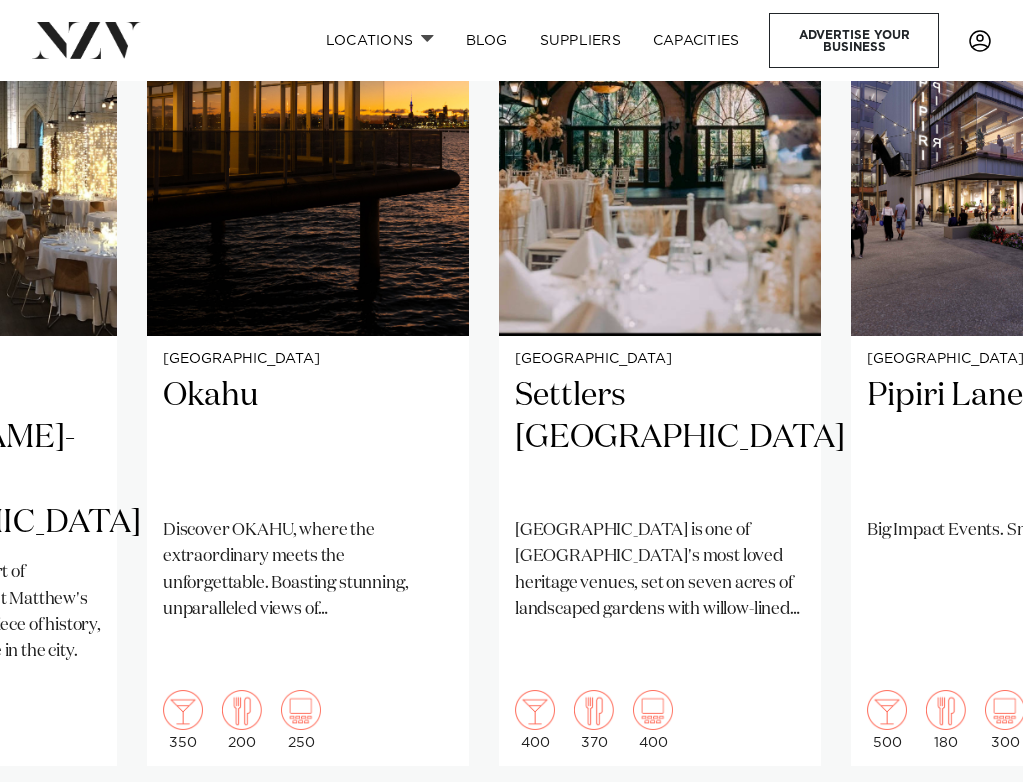 click at bounding box center [60, 830] 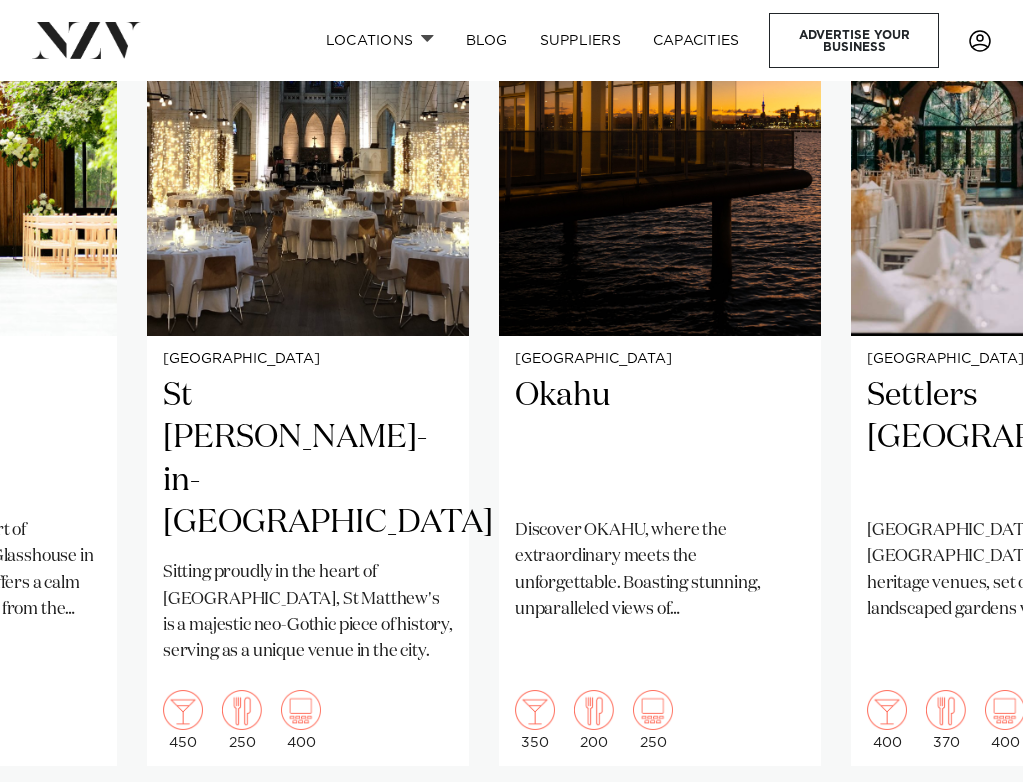 click at bounding box center (60, 830) 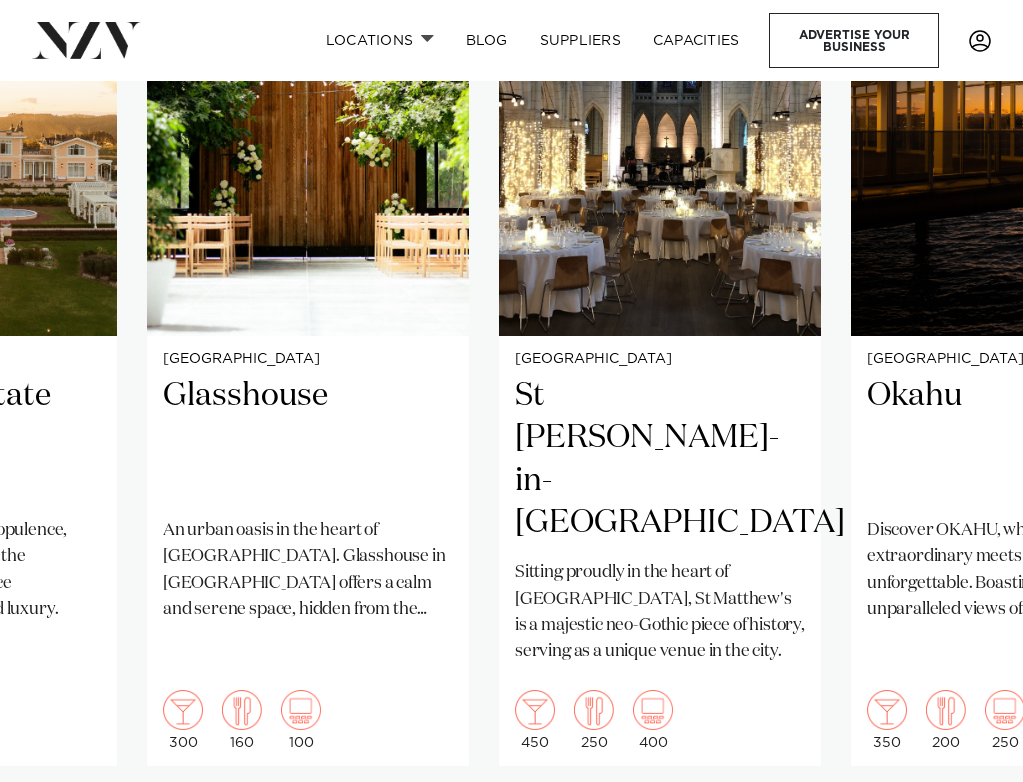 click at bounding box center [60, 830] 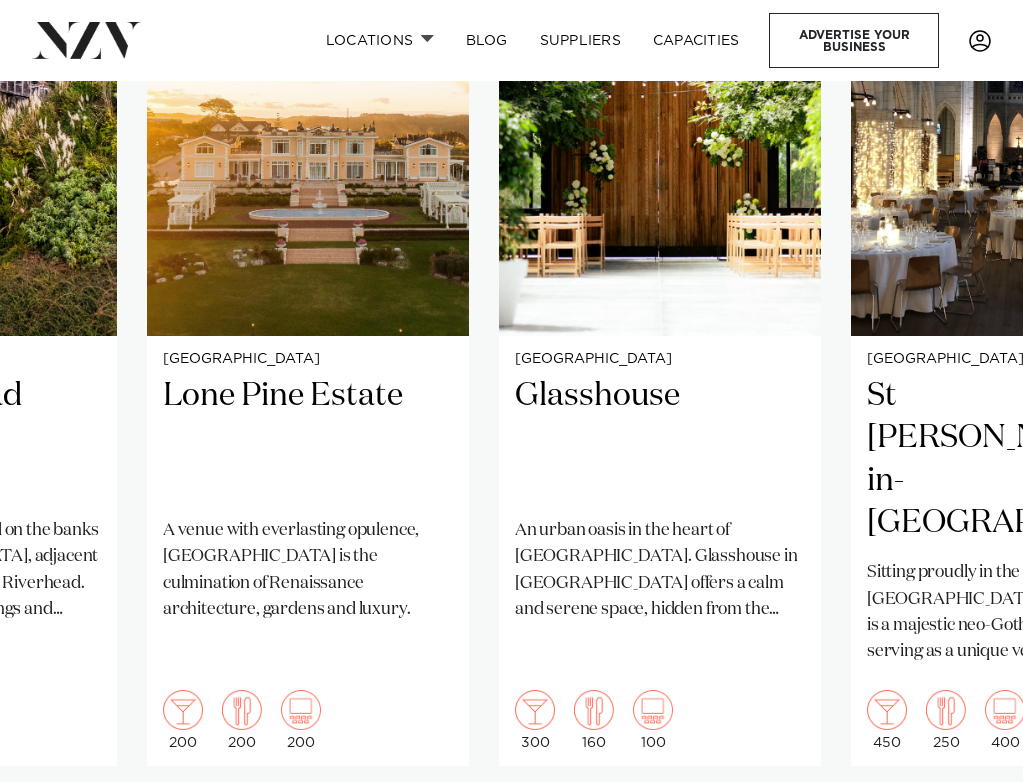click at bounding box center [60, 830] 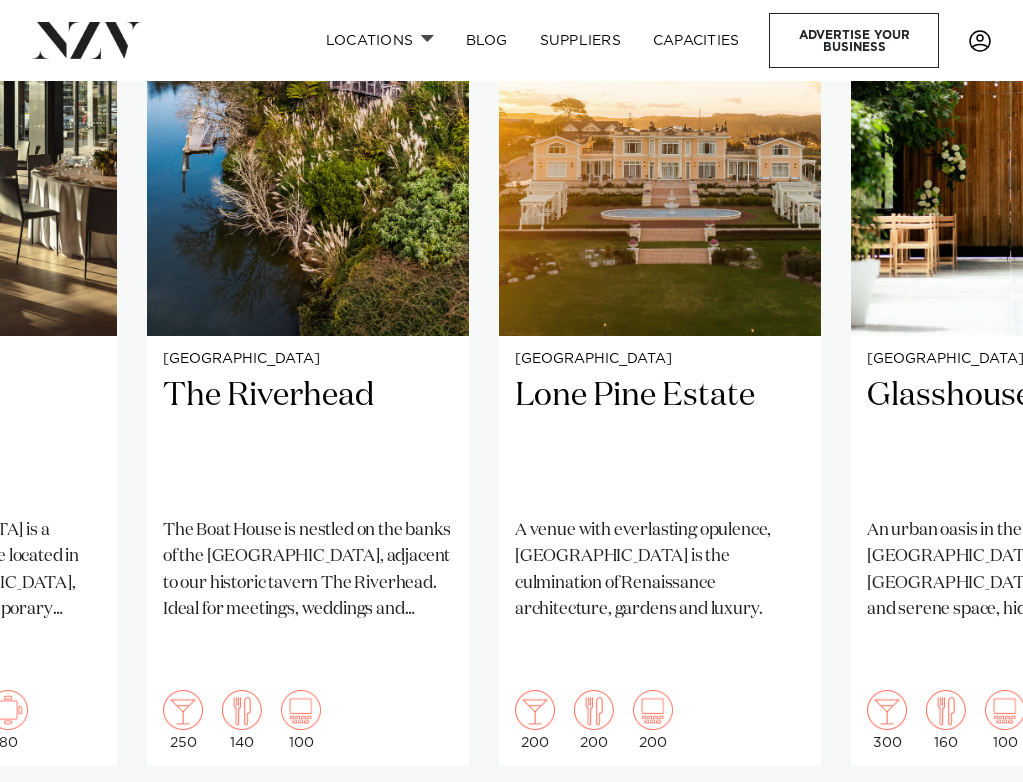 click at bounding box center (60, 830) 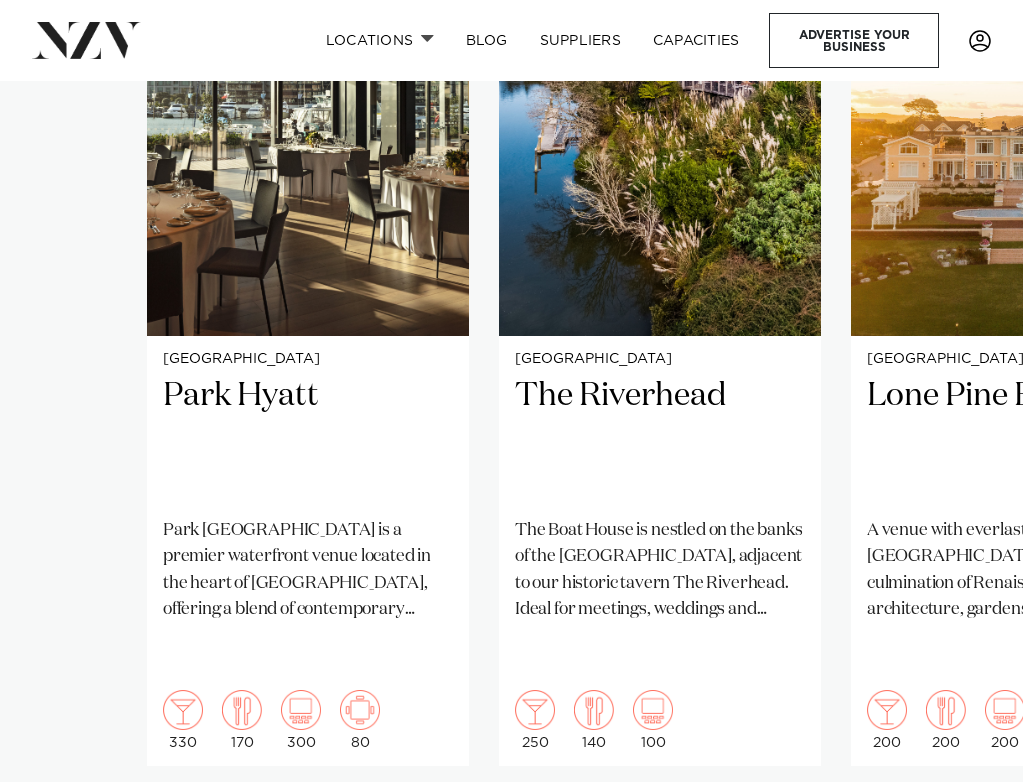 click on "Auckland
Park Hyatt
Park Hyatt Auckland is a premier waterfront venue located in the heart of Wynyard Quarter, offering a blend of contemporary luxury and authentic New Zealand hospitality. Overlooking the Viaduct Harbour, this five-star hotel provides a sophisticated setting for gala dinners, conferences, corporate events, weddings and private celebrations.
330
170
300
80" at bounding box center (511, 383) 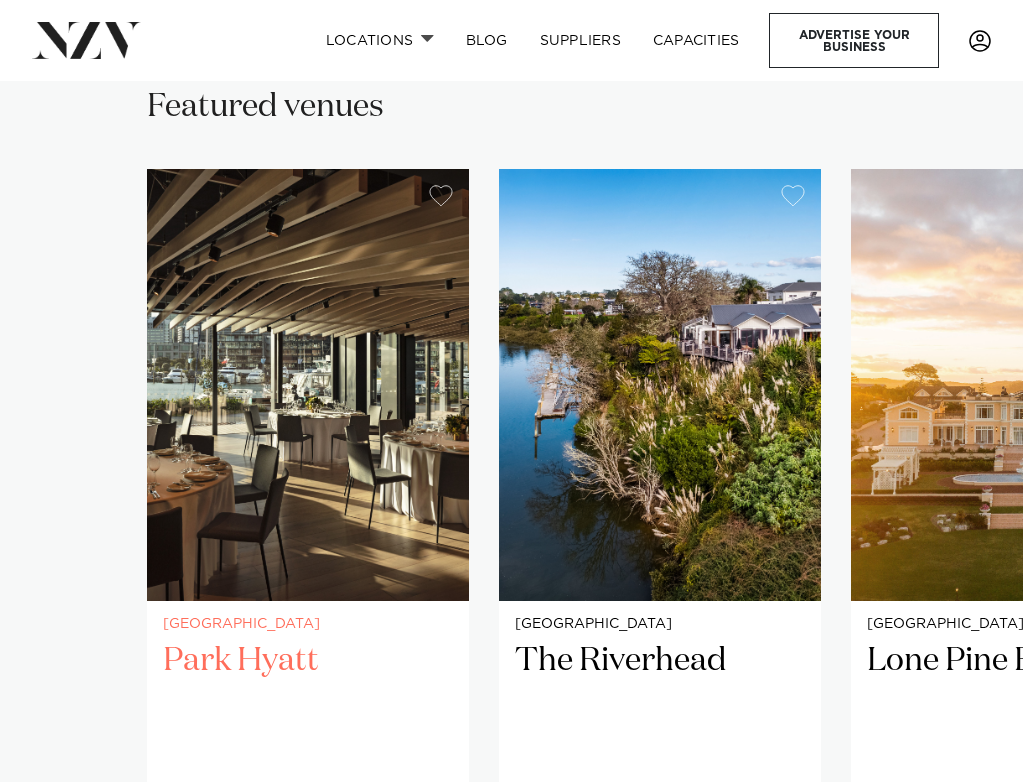 scroll, scrollTop: 1235, scrollLeft: 0, axis: vertical 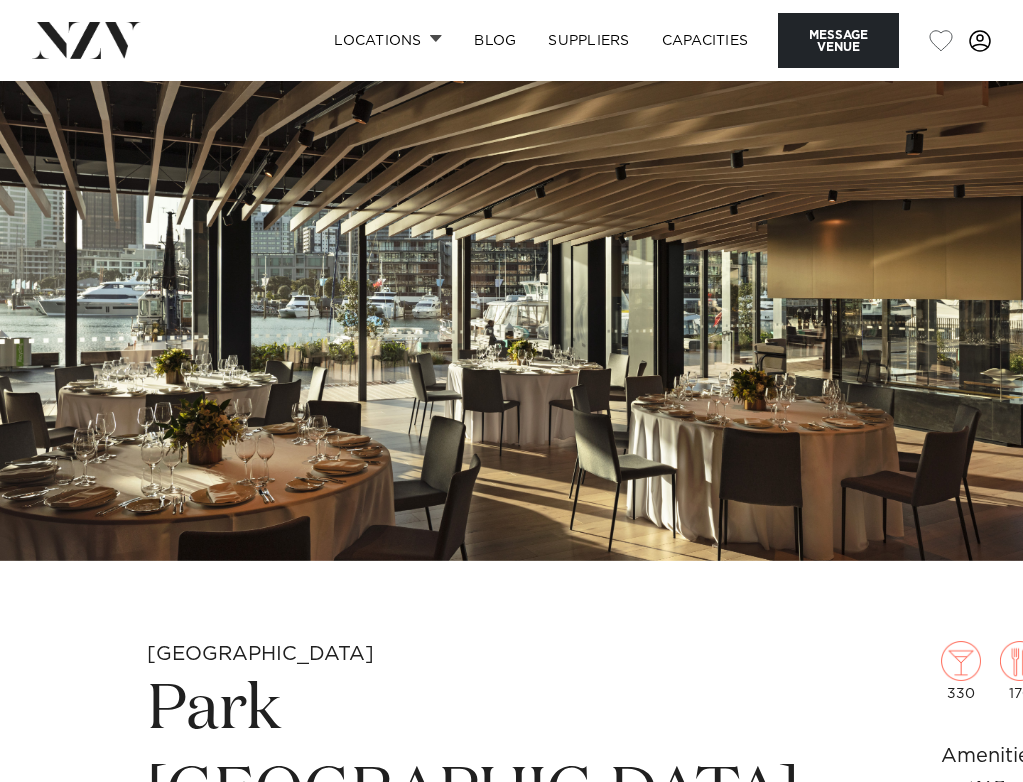click at bounding box center (511, 321) 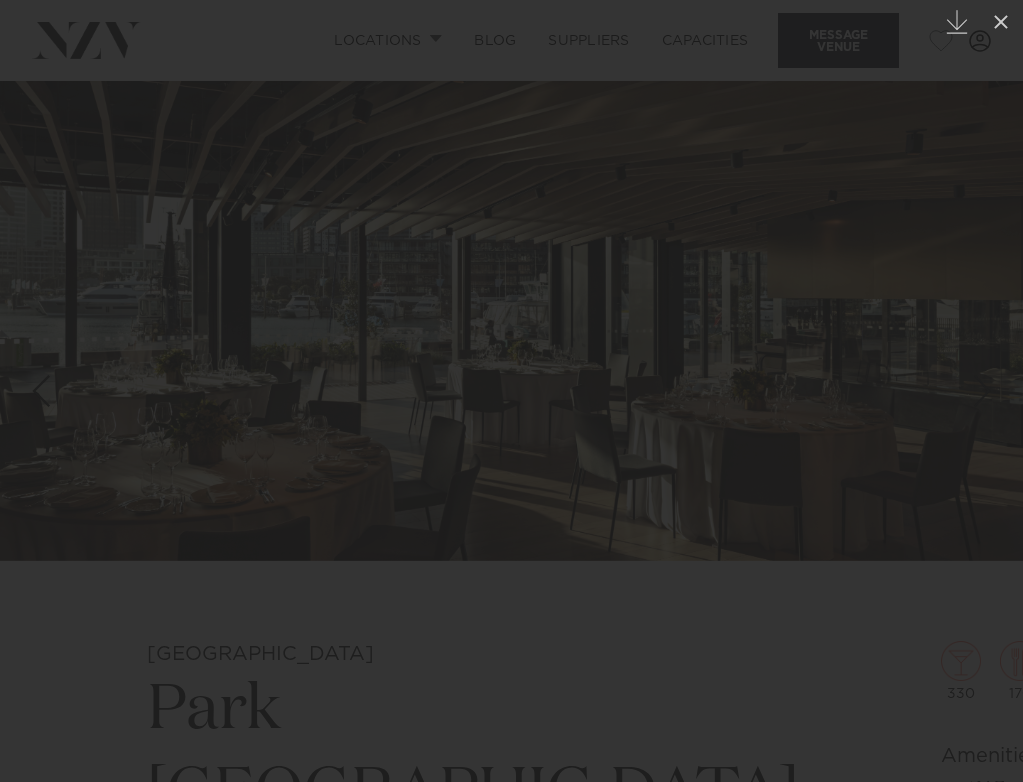 scroll, scrollTop: 0, scrollLeft: 0, axis: both 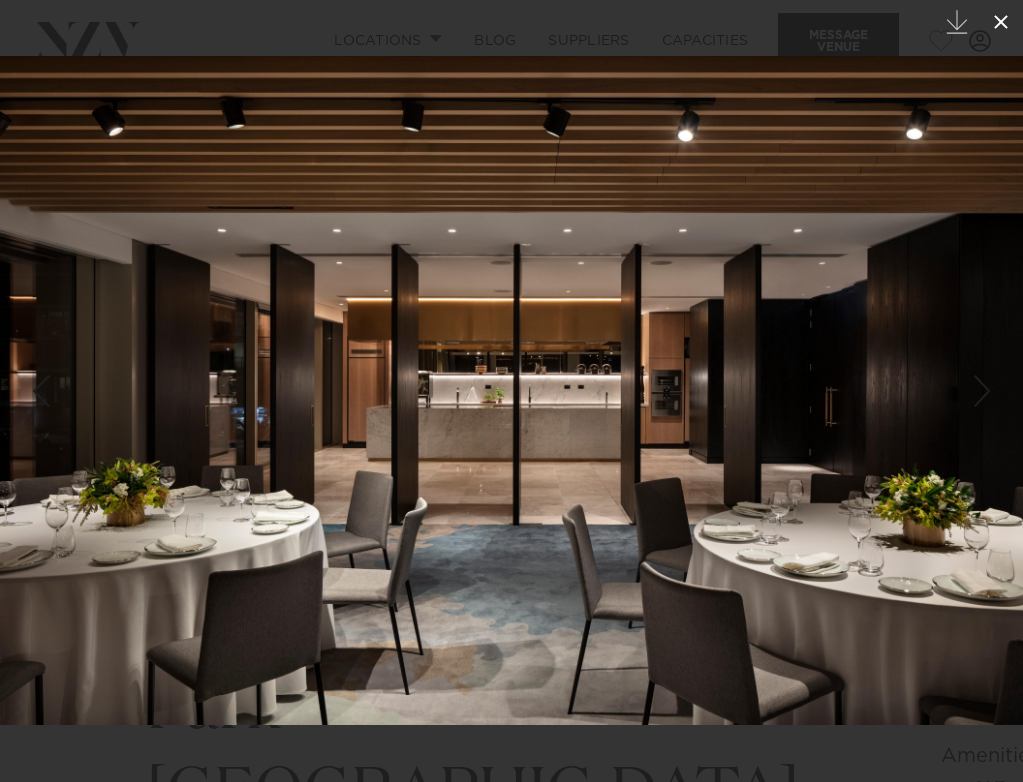 click 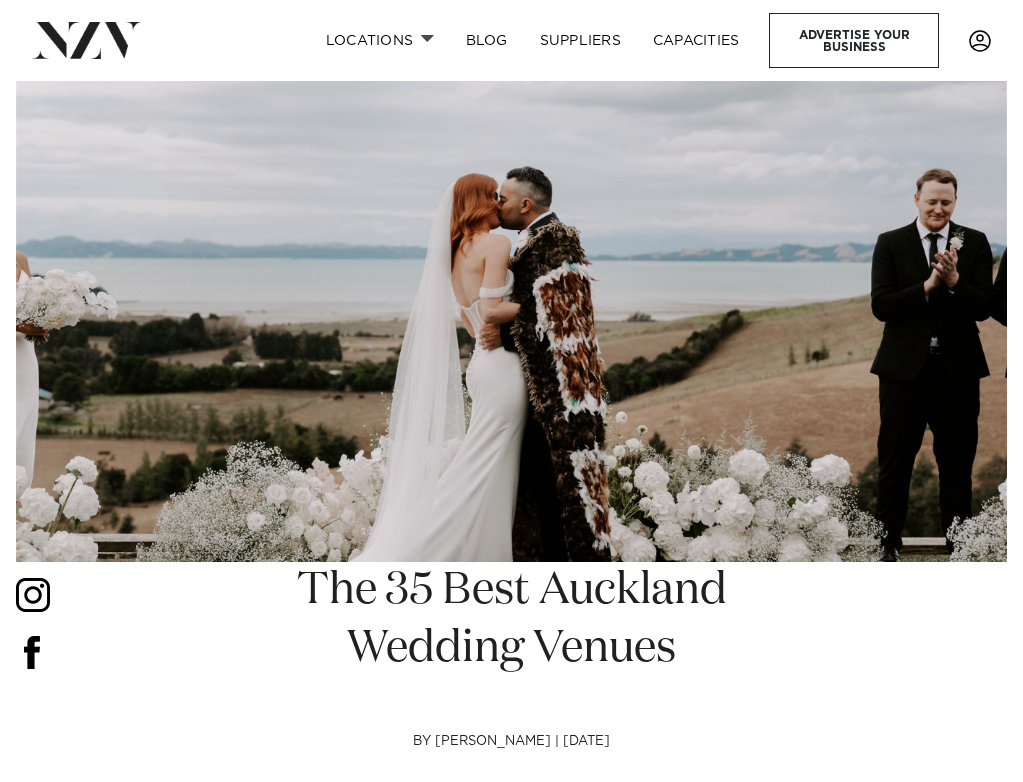 scroll, scrollTop: 0, scrollLeft: 0, axis: both 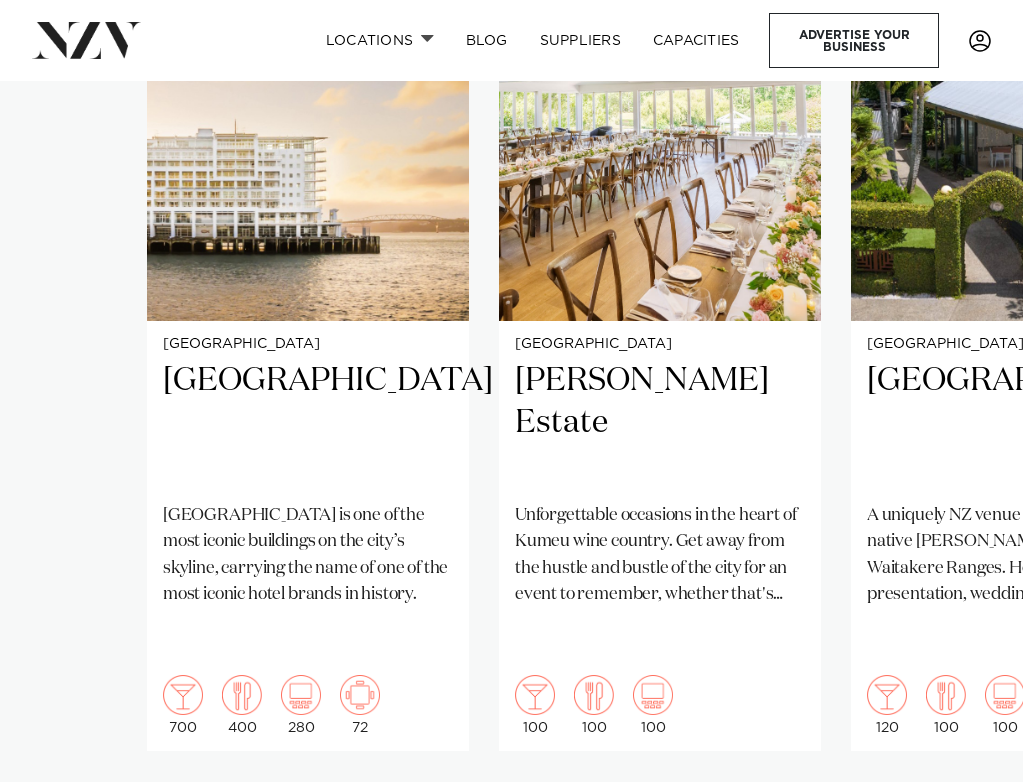 click at bounding box center [963, 815] 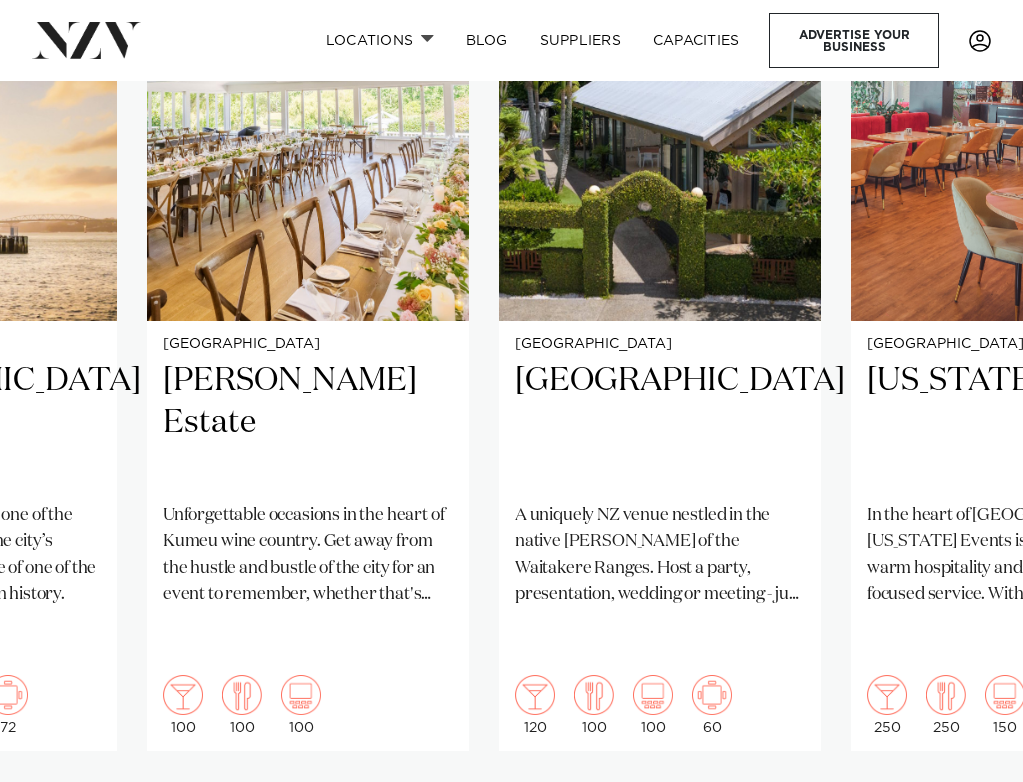 click at bounding box center [963, 815] 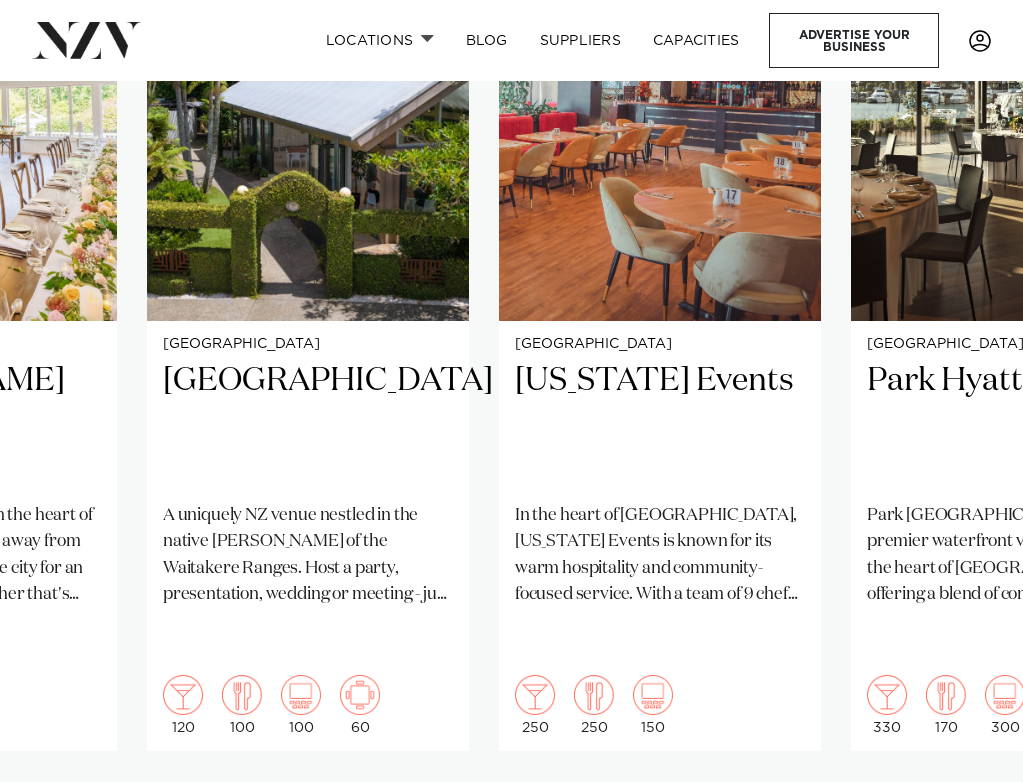 click at bounding box center (963, 815) 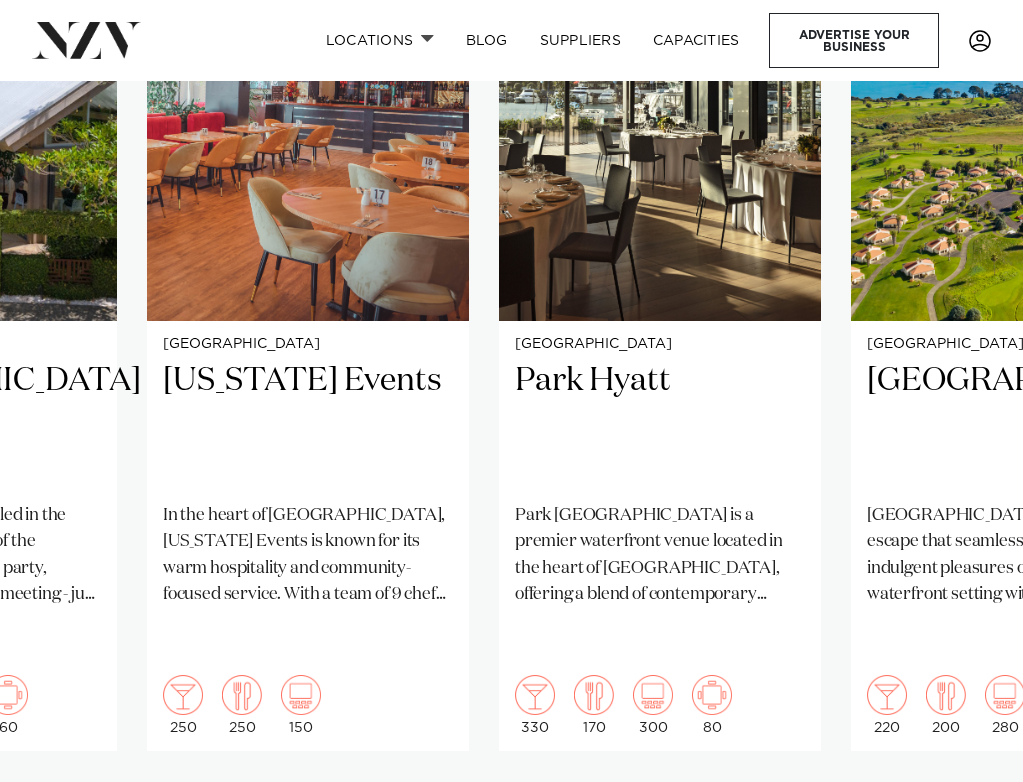 click at bounding box center [963, 815] 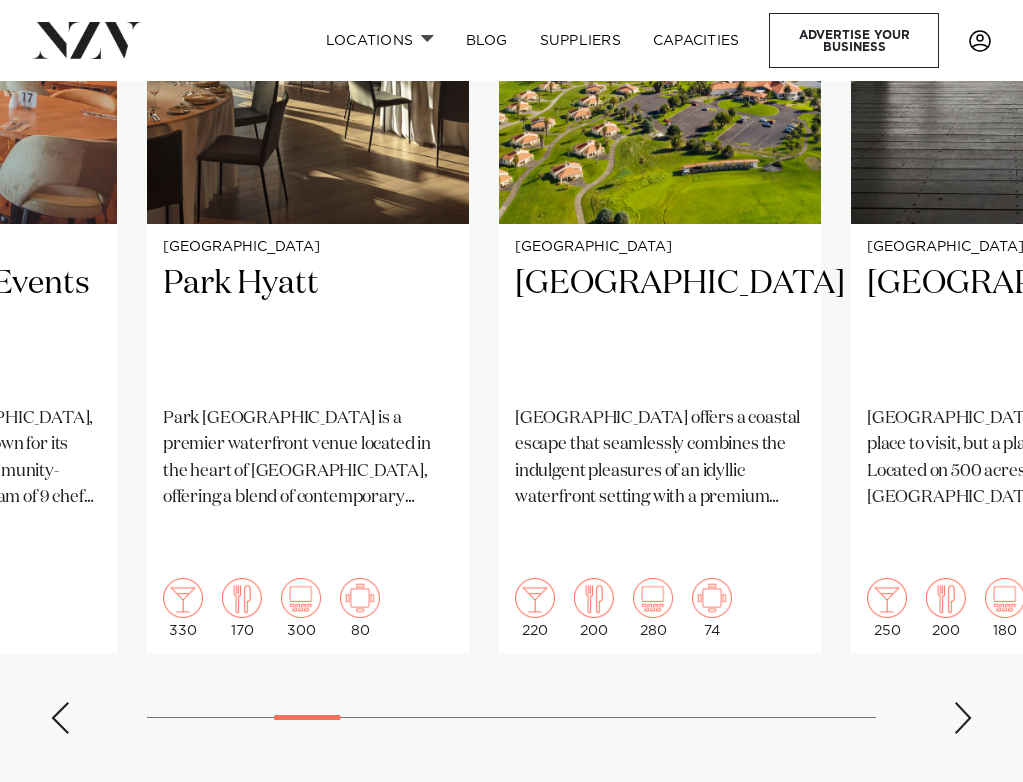 scroll, scrollTop: 1545, scrollLeft: 0, axis: vertical 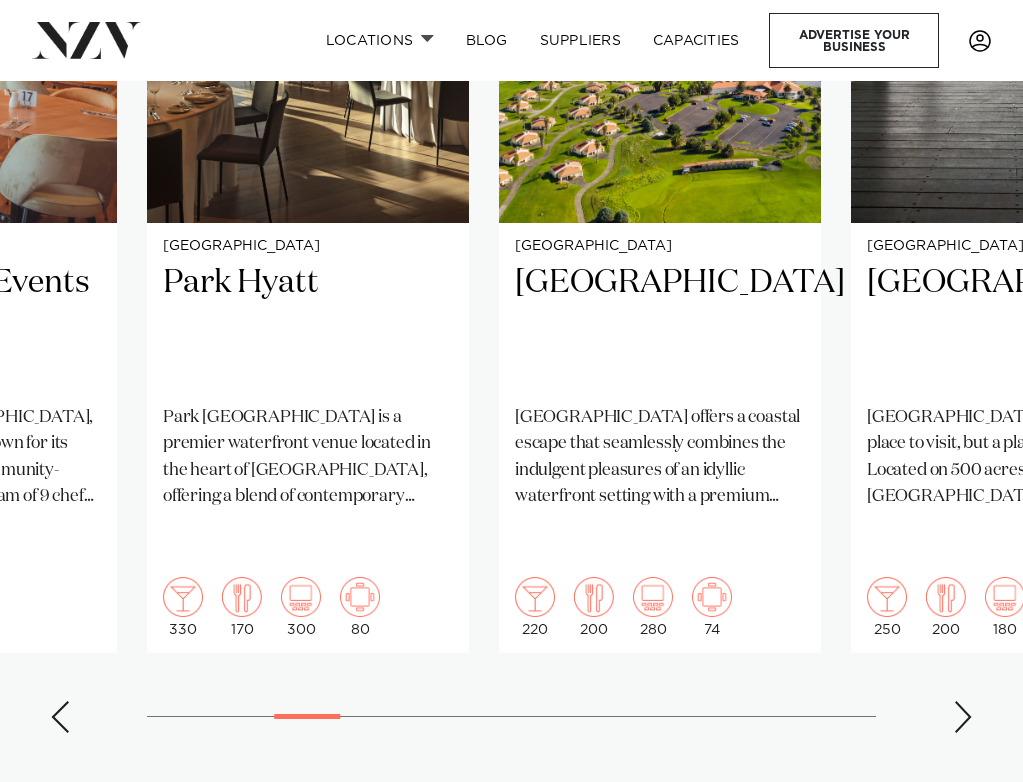 click at bounding box center [963, 717] 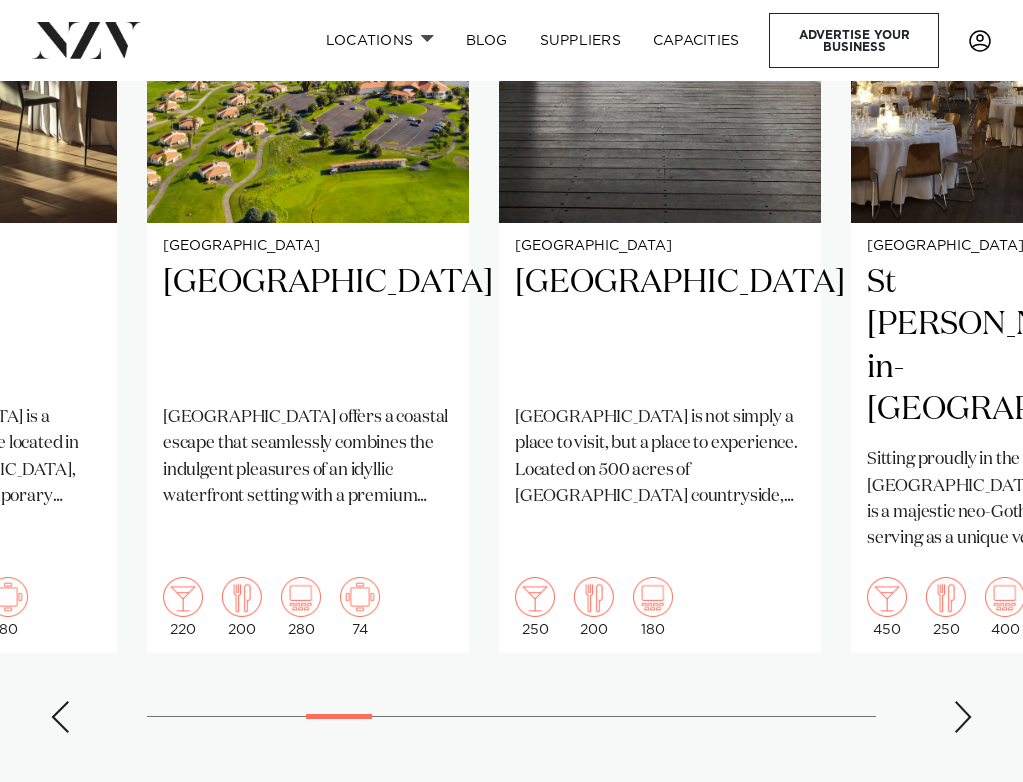 click at bounding box center (963, 717) 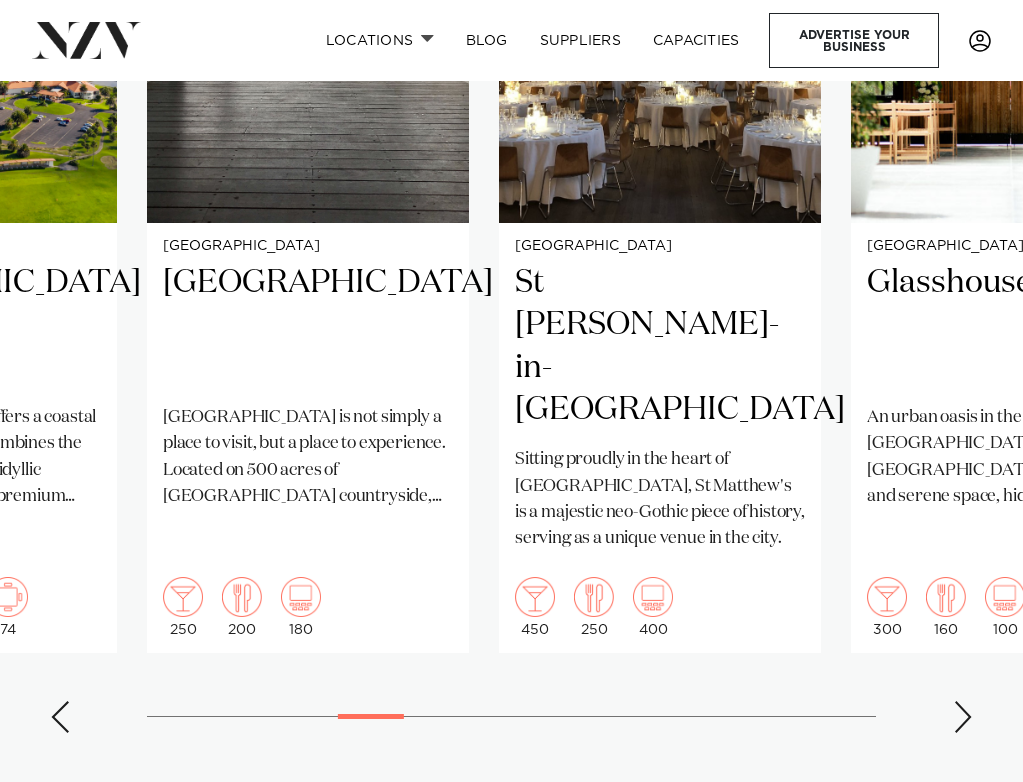 scroll, scrollTop: 1381, scrollLeft: 0, axis: vertical 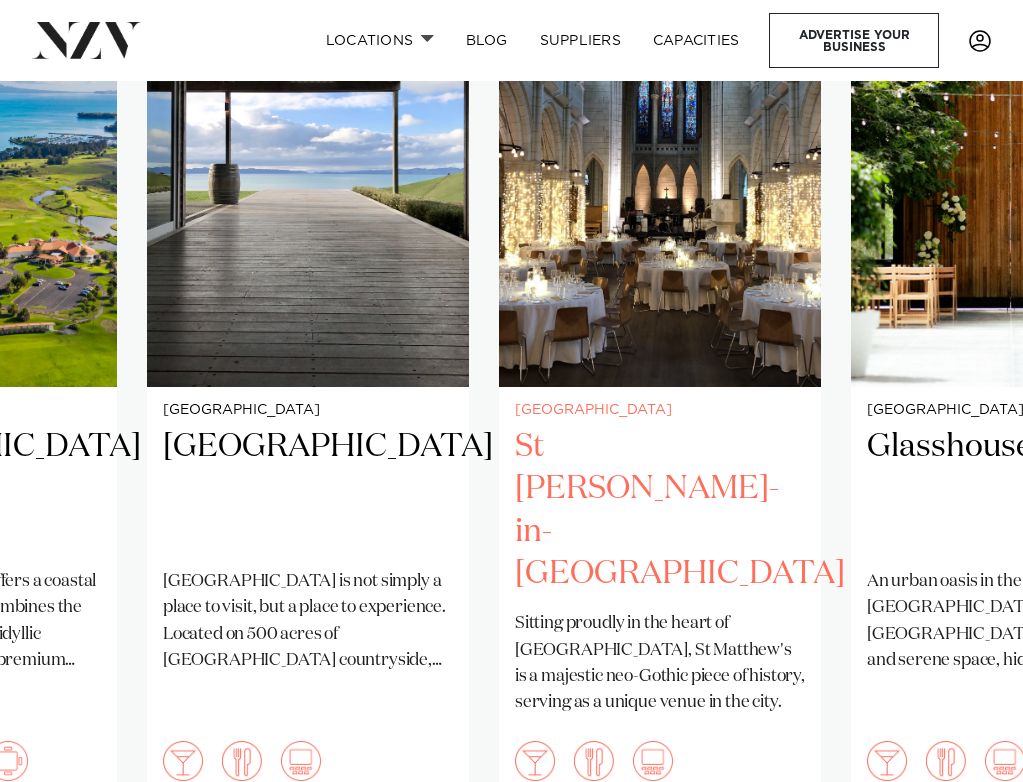 click on "Auckland
St Matthew-in-the-City
Sitting proudly in the heart of Auckland,
St Matthew's is a majestic neo-Gothic piece of history, serving as a unique venue in the city.
450
250
400" at bounding box center (660, 602) 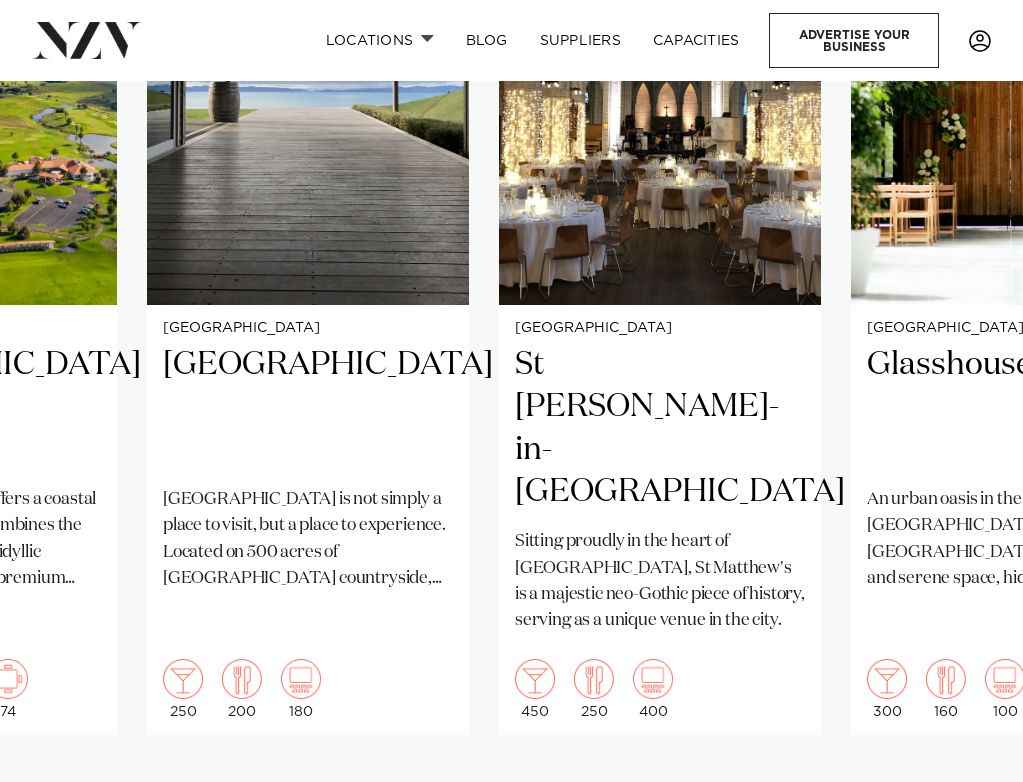 click at bounding box center [963, 799] 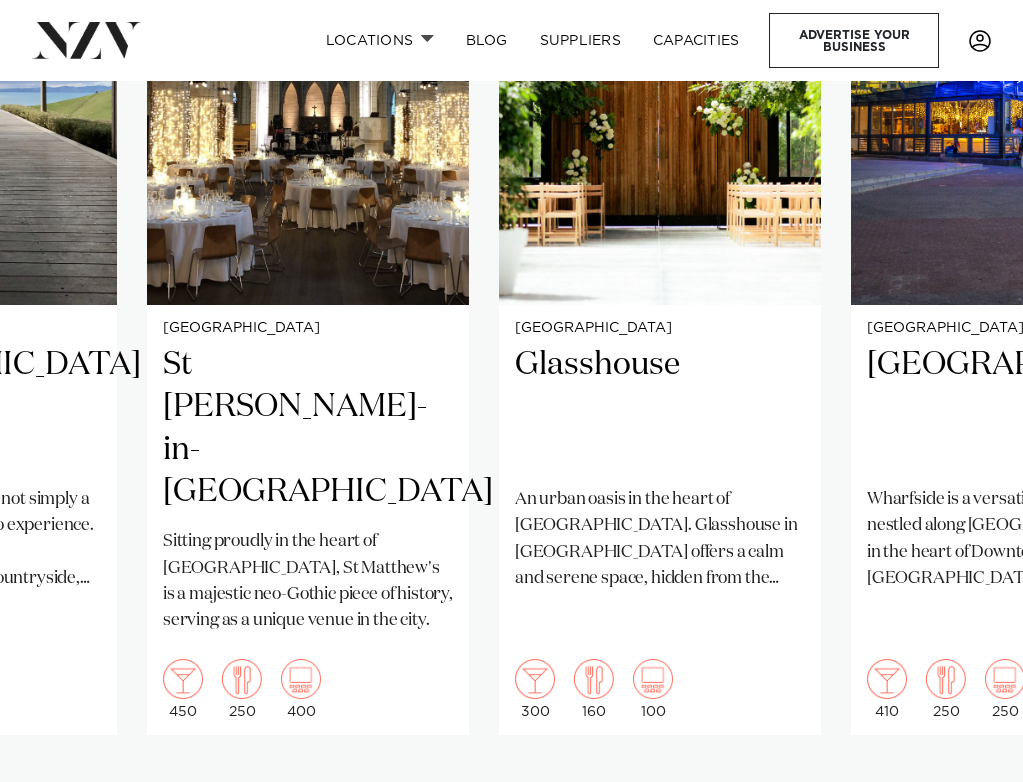 click at bounding box center [963, 799] 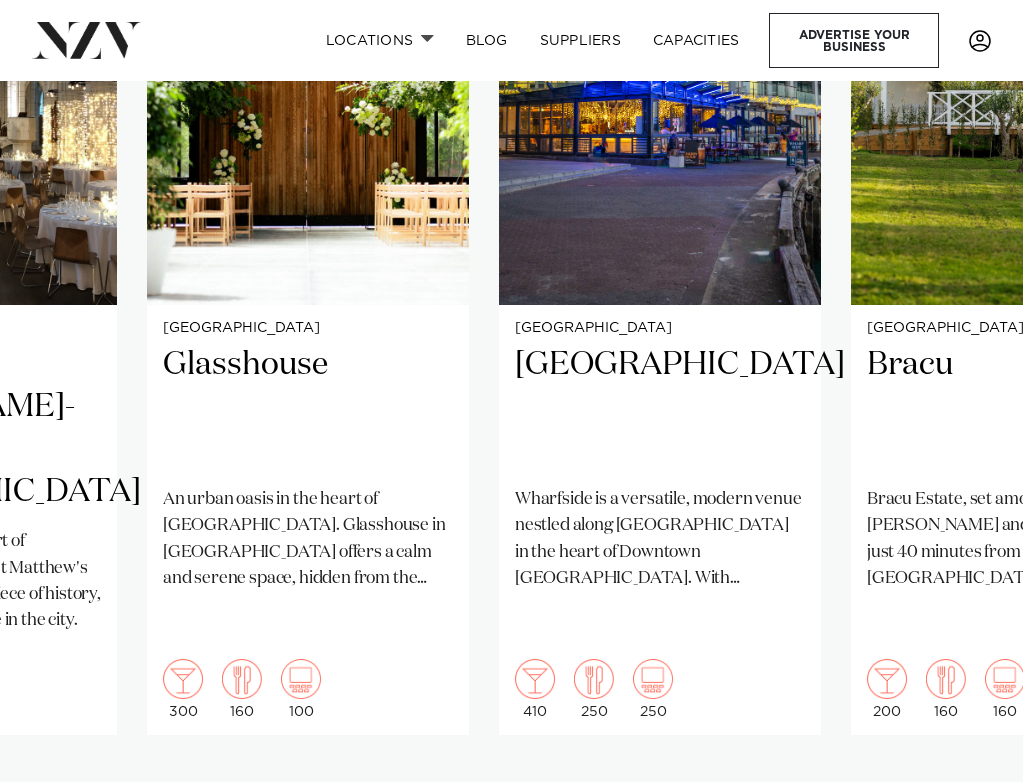 click at bounding box center [963, 799] 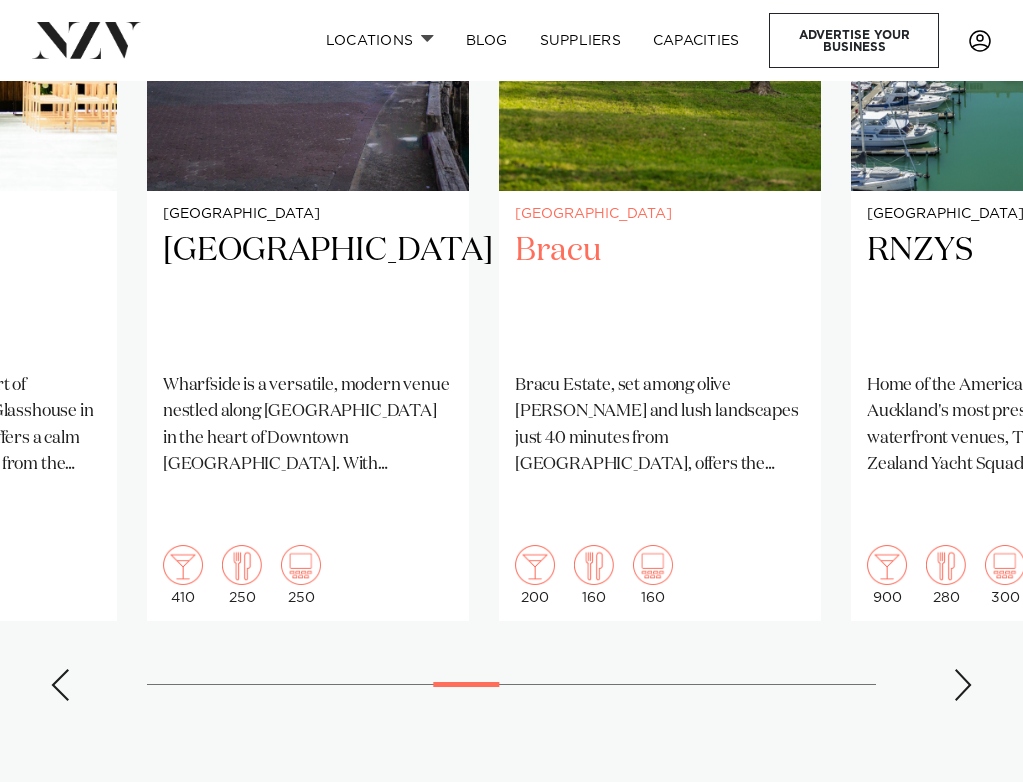scroll, scrollTop: 1612, scrollLeft: 0, axis: vertical 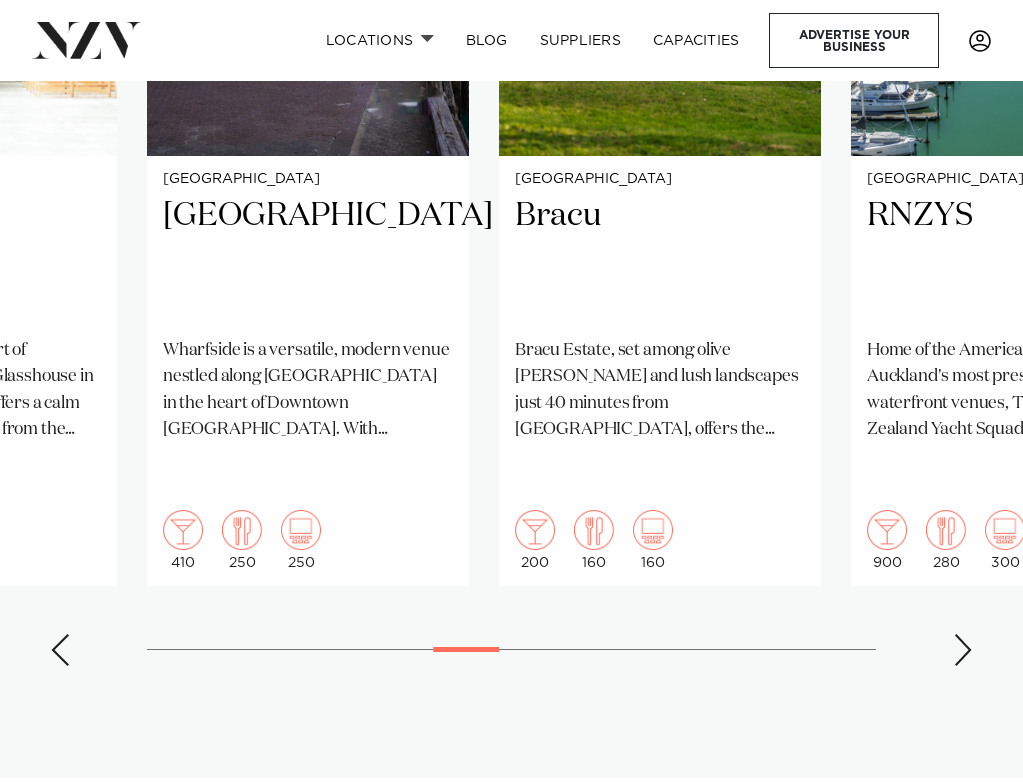 click at bounding box center (963, 650) 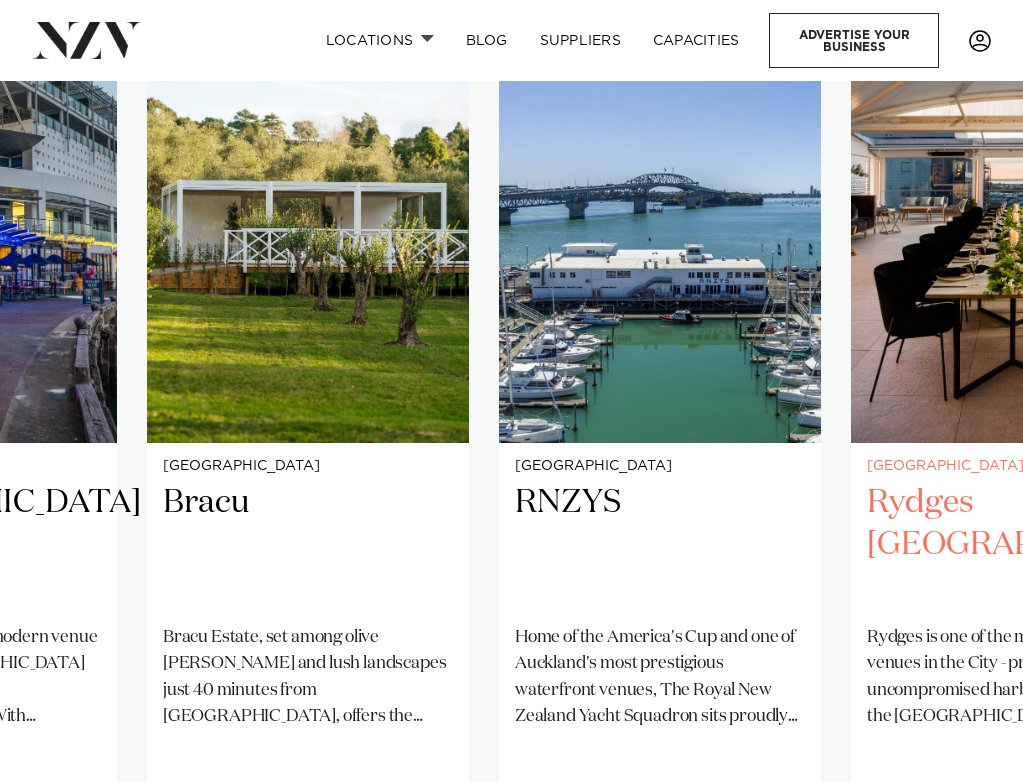 scroll, scrollTop: 1520, scrollLeft: 0, axis: vertical 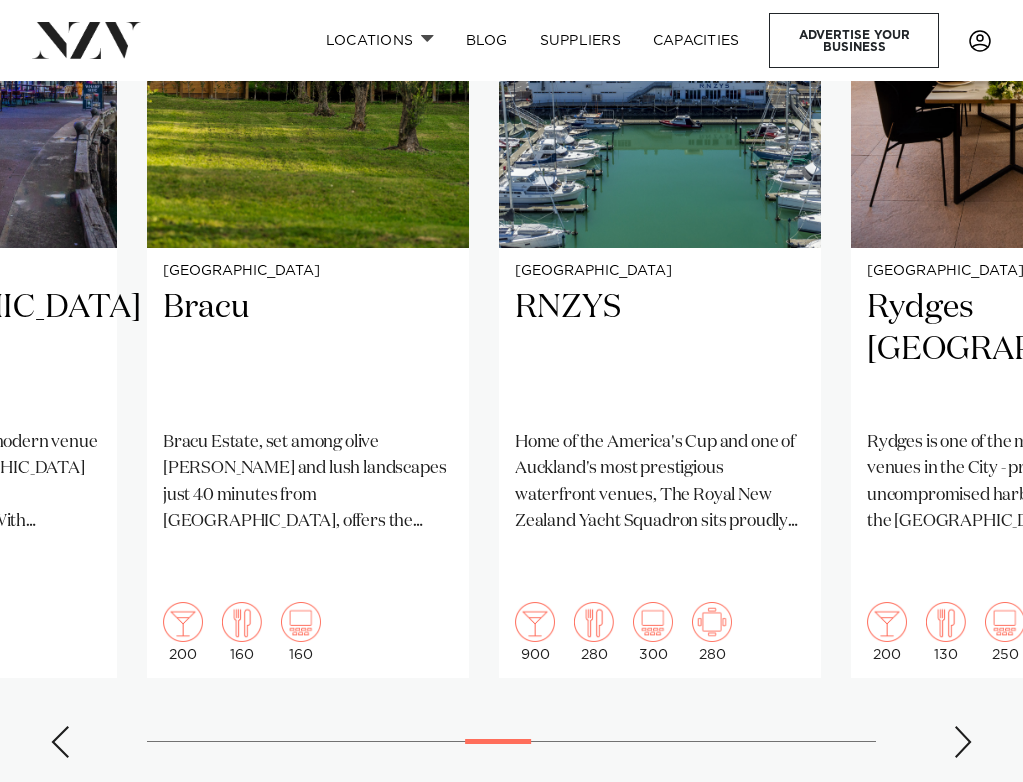 click at bounding box center (963, 742) 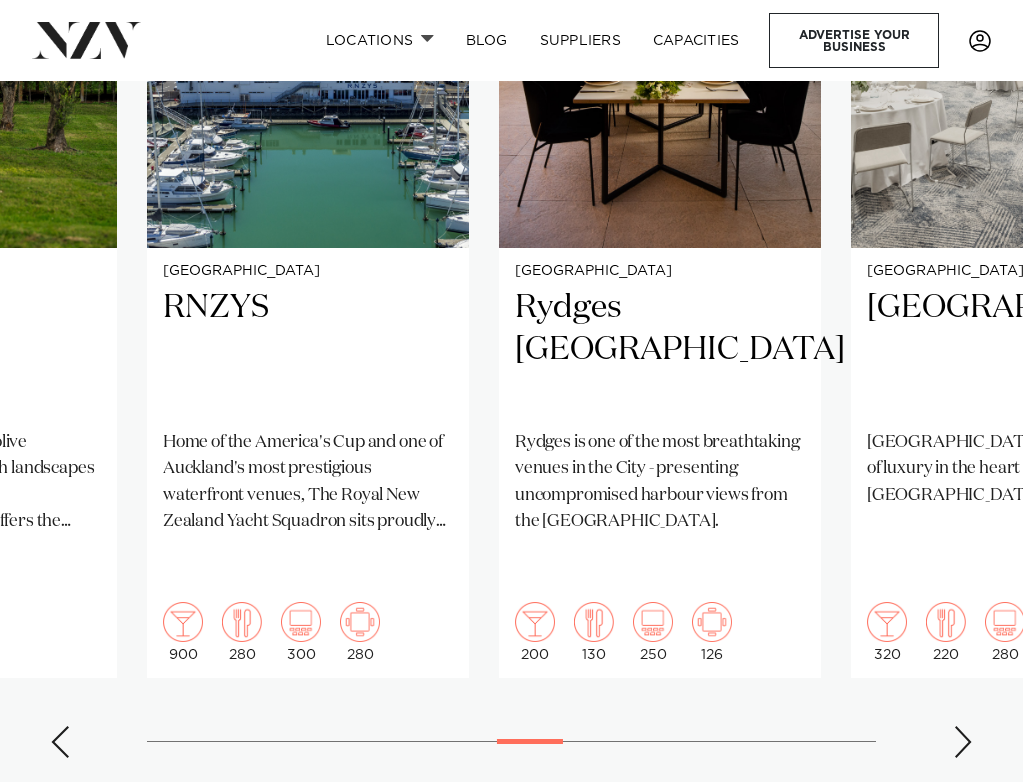 click at bounding box center (963, 742) 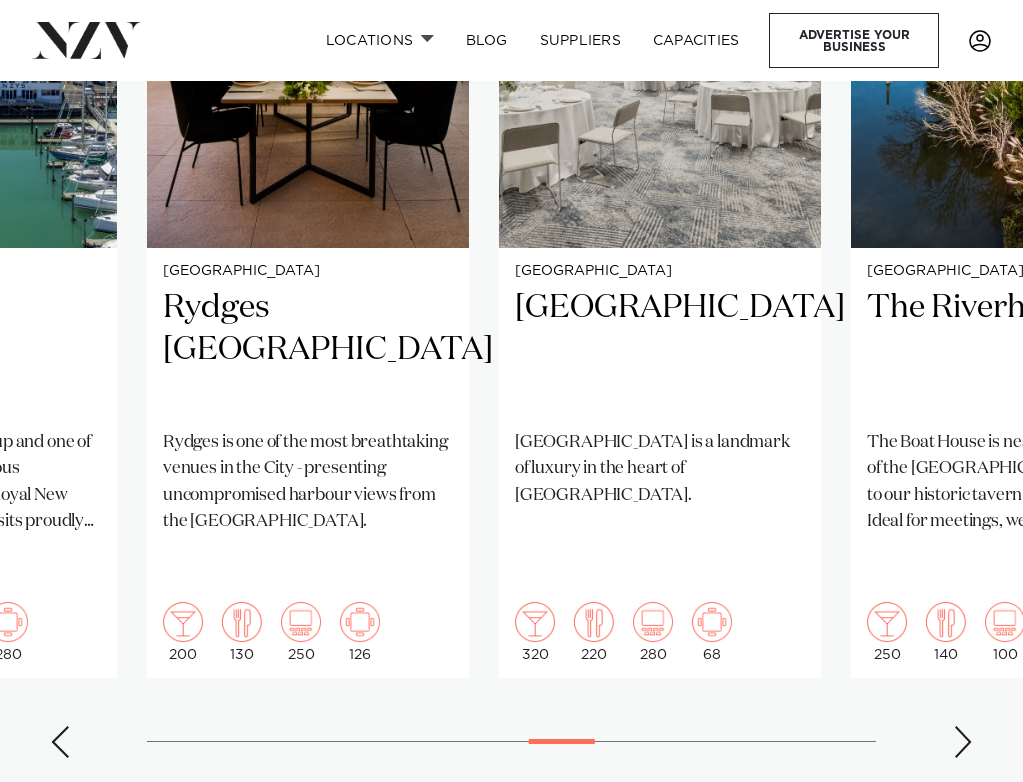 click at bounding box center [963, 742] 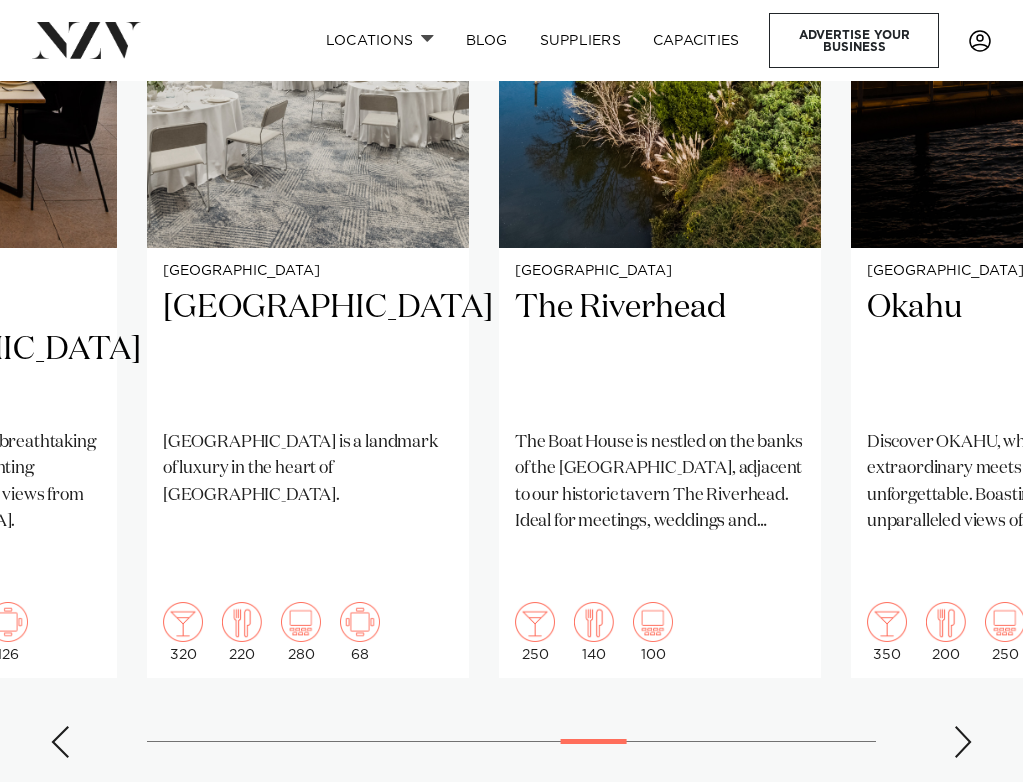 click at bounding box center [963, 742] 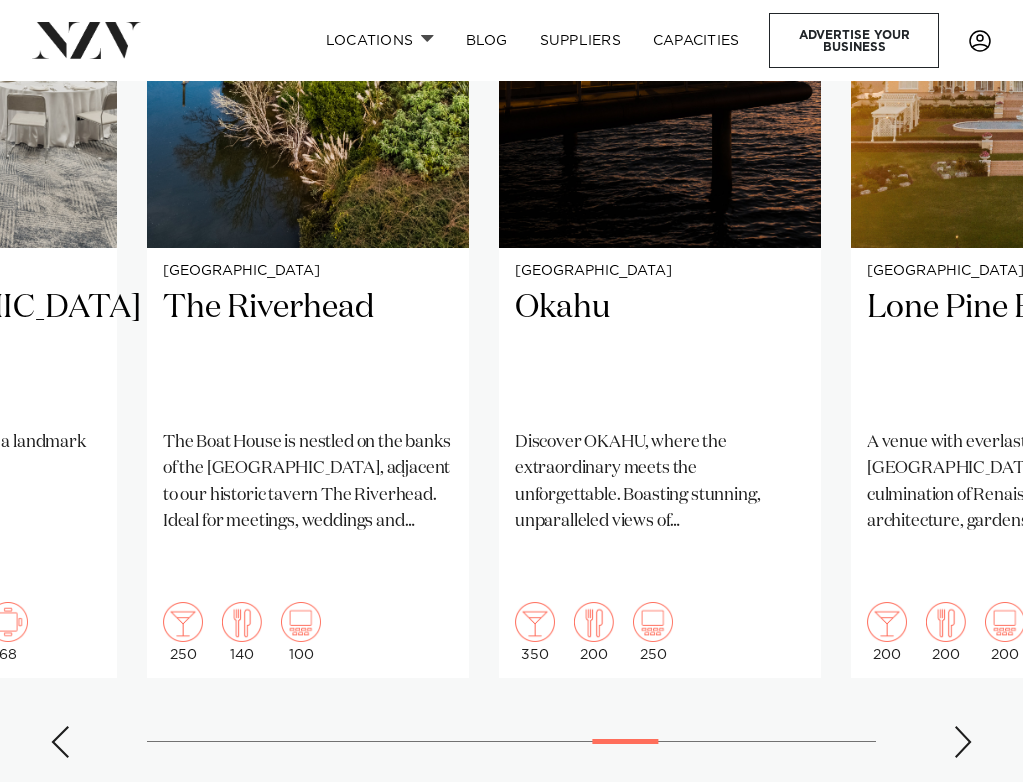 click at bounding box center (963, 742) 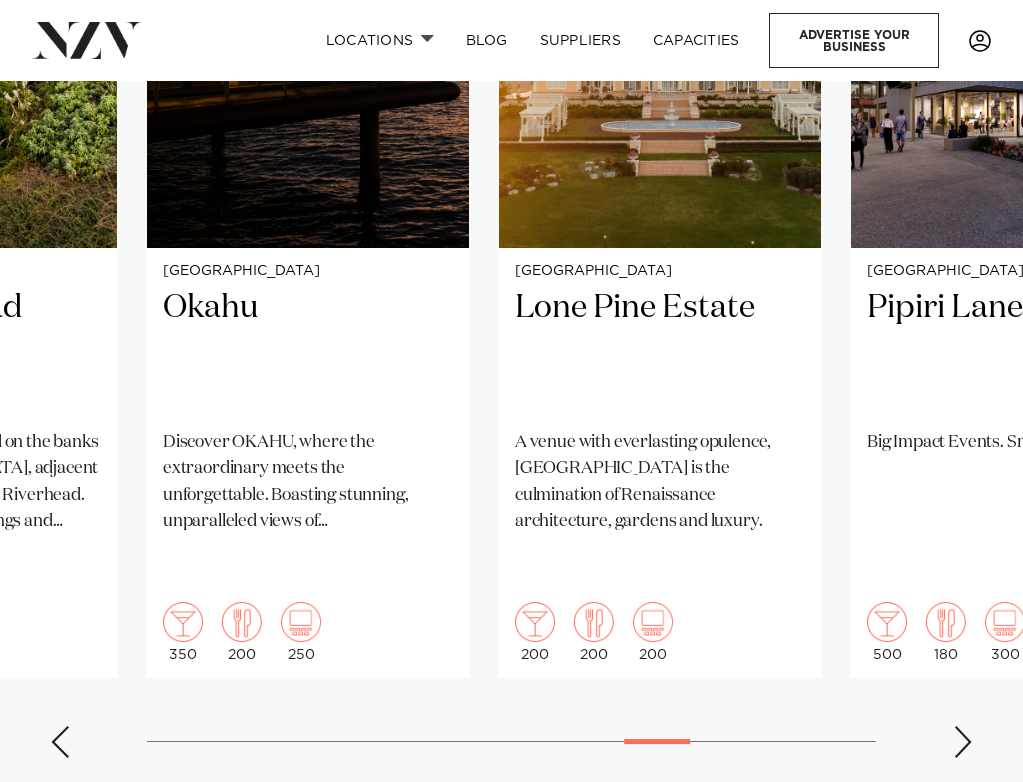 click at bounding box center [963, 742] 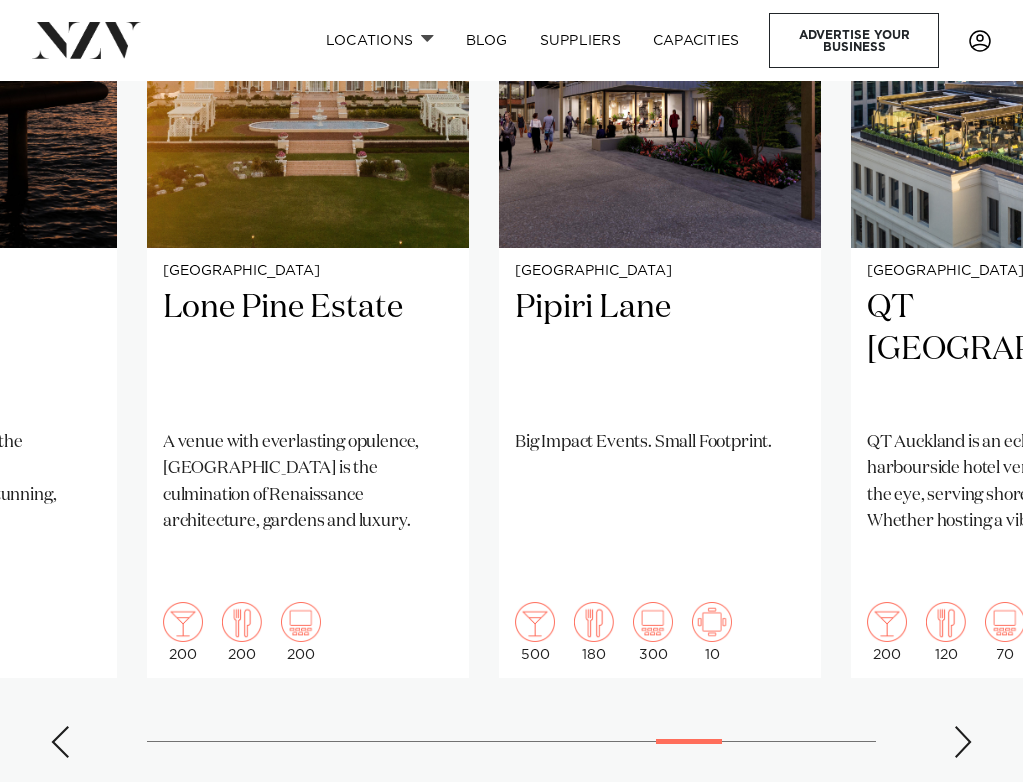 click at bounding box center [963, 742] 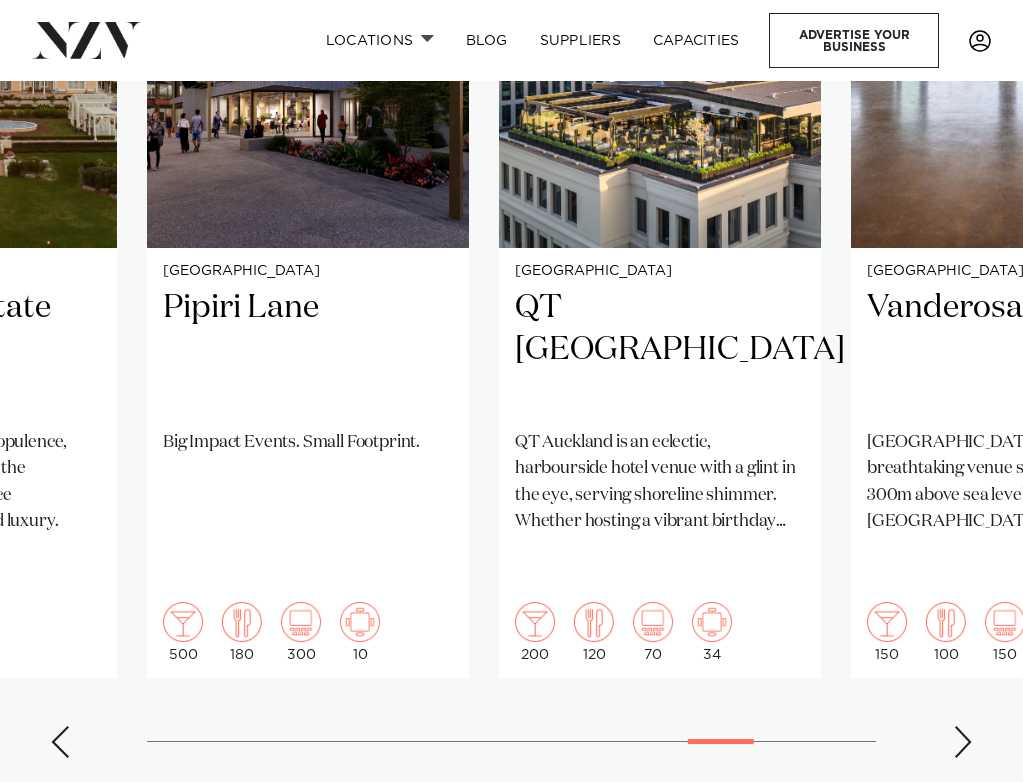 click at bounding box center [963, 742] 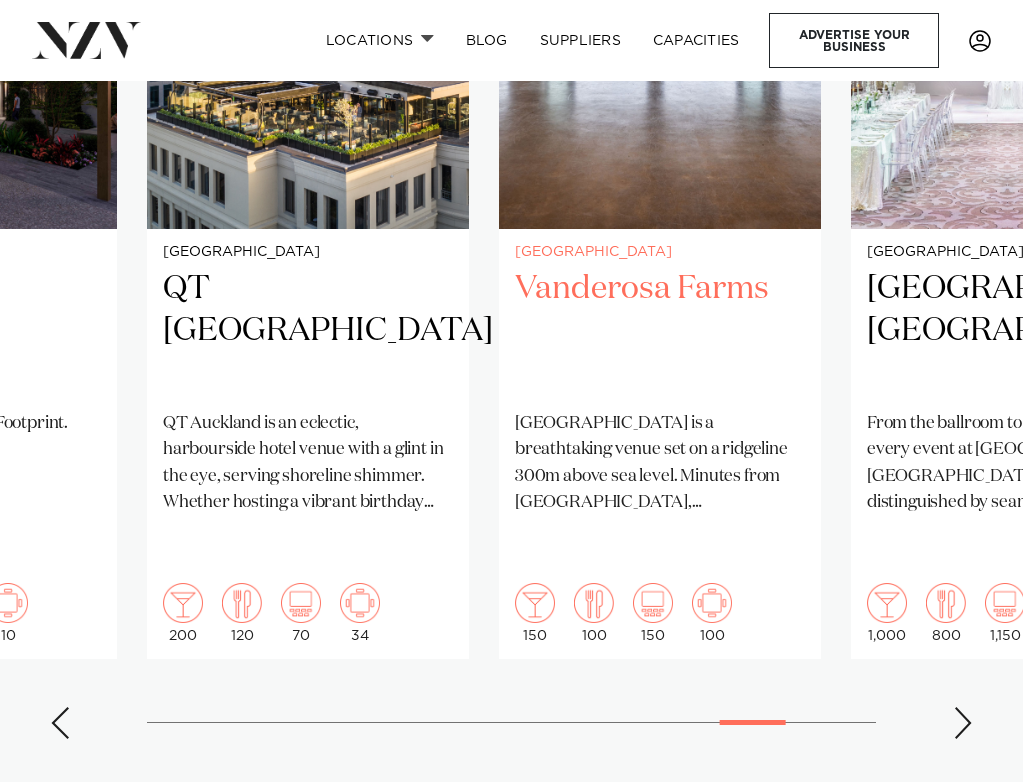 scroll, scrollTop: 1541, scrollLeft: 0, axis: vertical 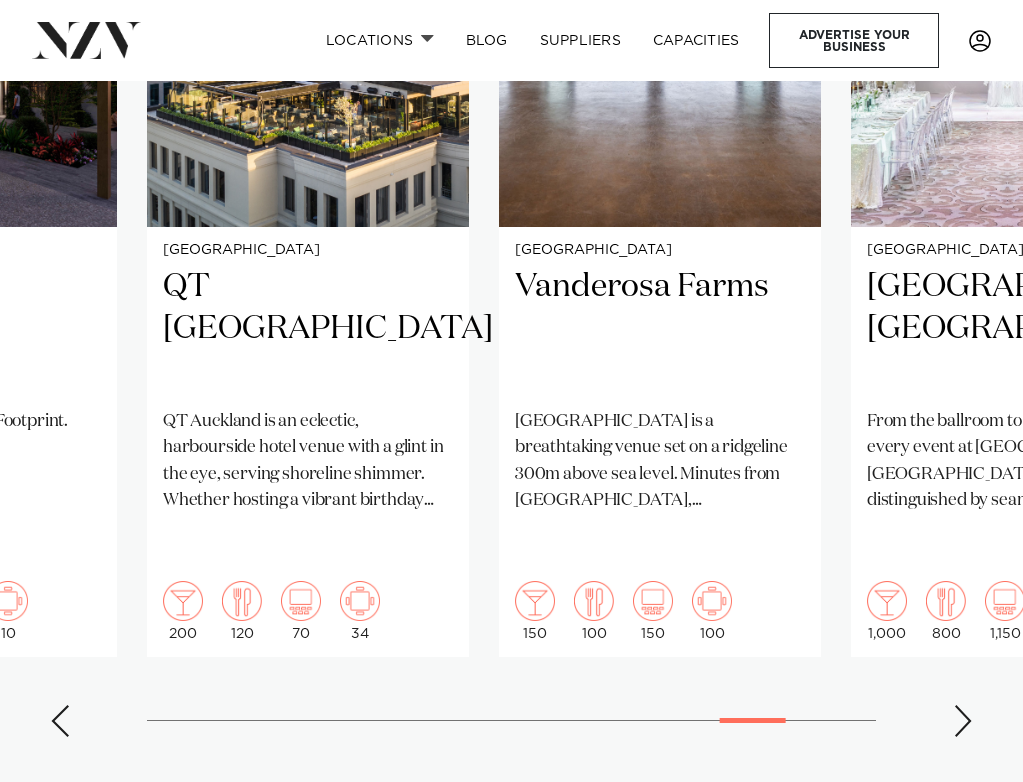 click at bounding box center [963, 721] 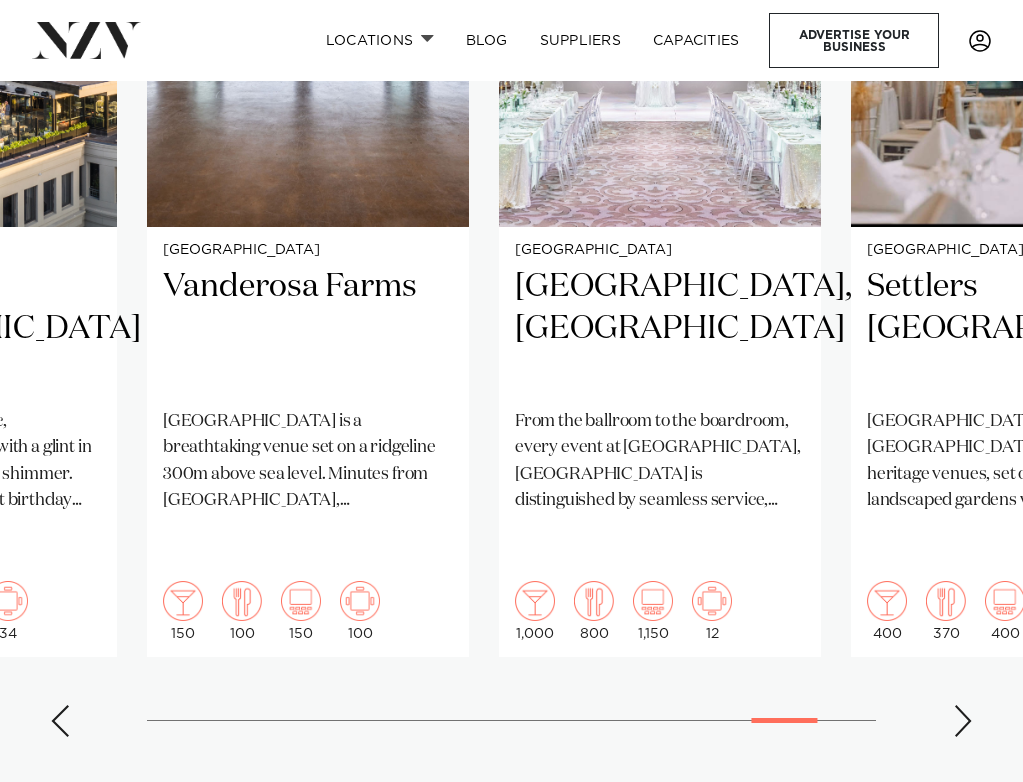 click at bounding box center (963, 721) 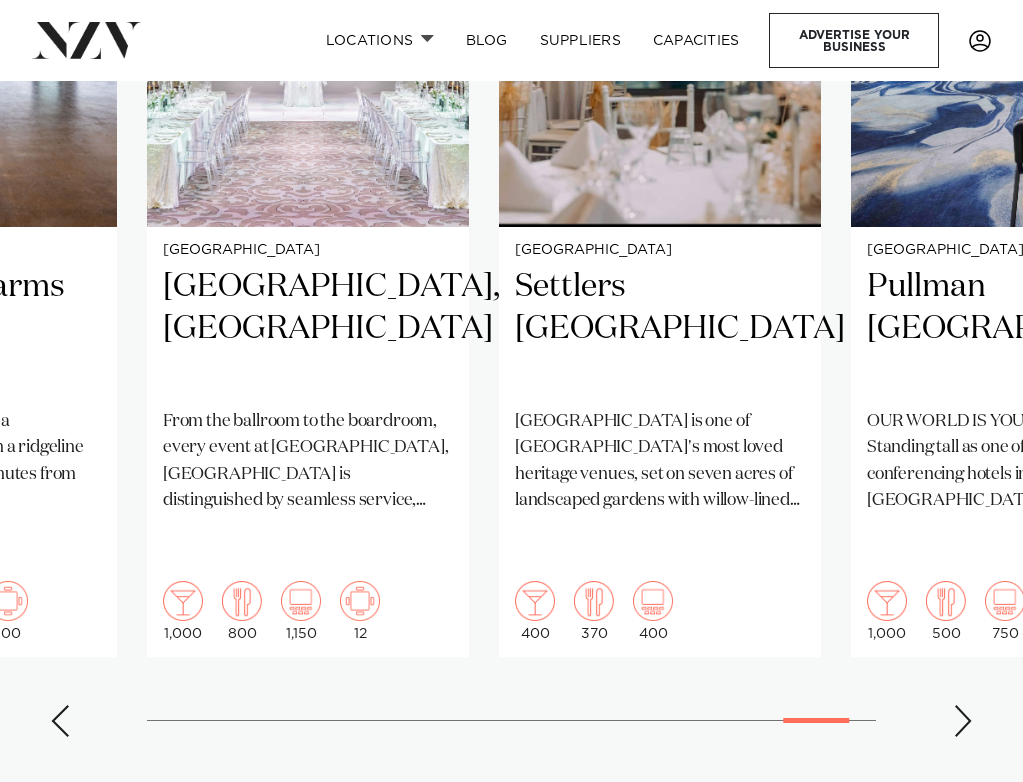 click at bounding box center (963, 721) 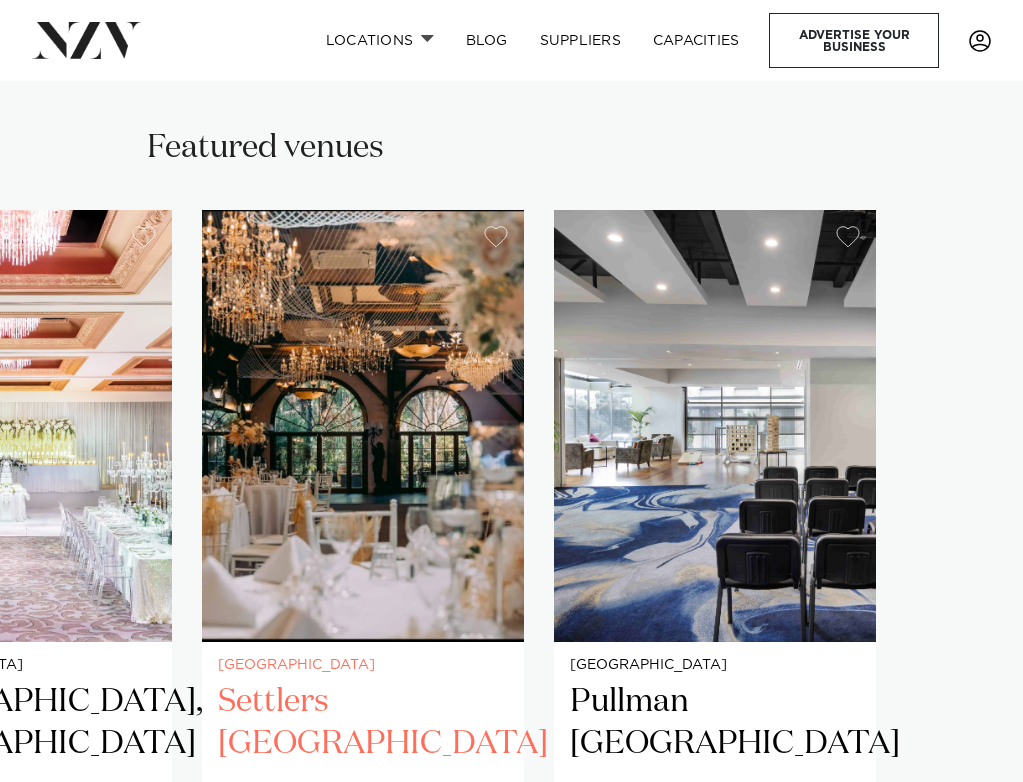 scroll, scrollTop: 1127, scrollLeft: 0, axis: vertical 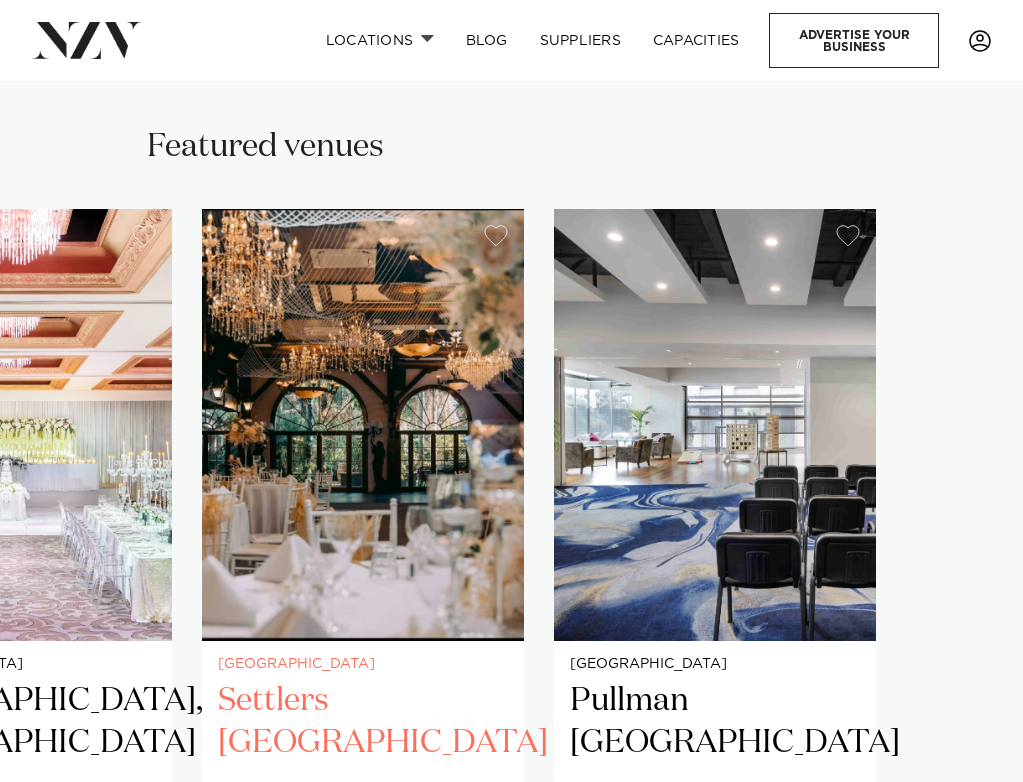 click at bounding box center [363, 425] 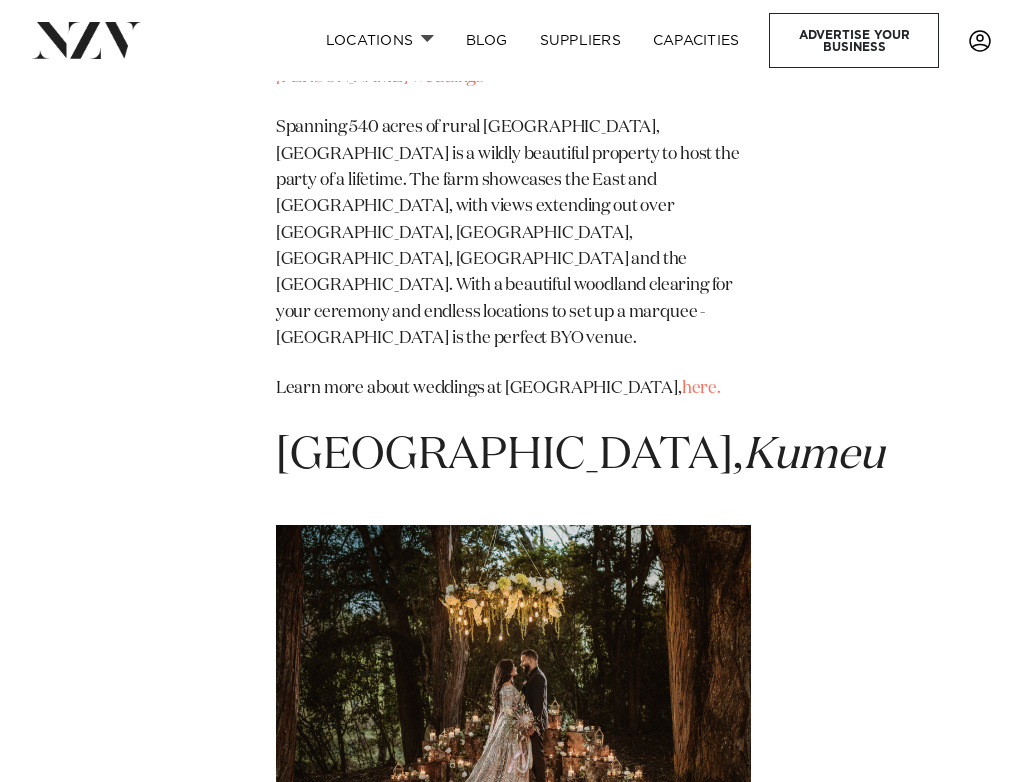 scroll, scrollTop: 30635, scrollLeft: 0, axis: vertical 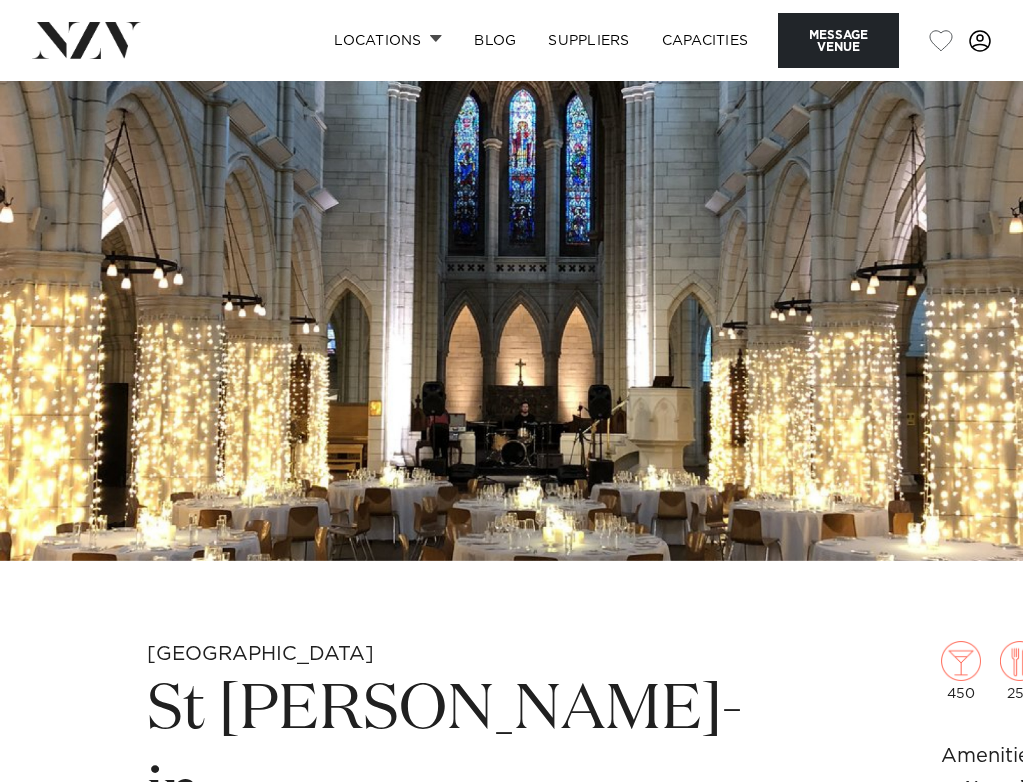 click at bounding box center (511, 321) 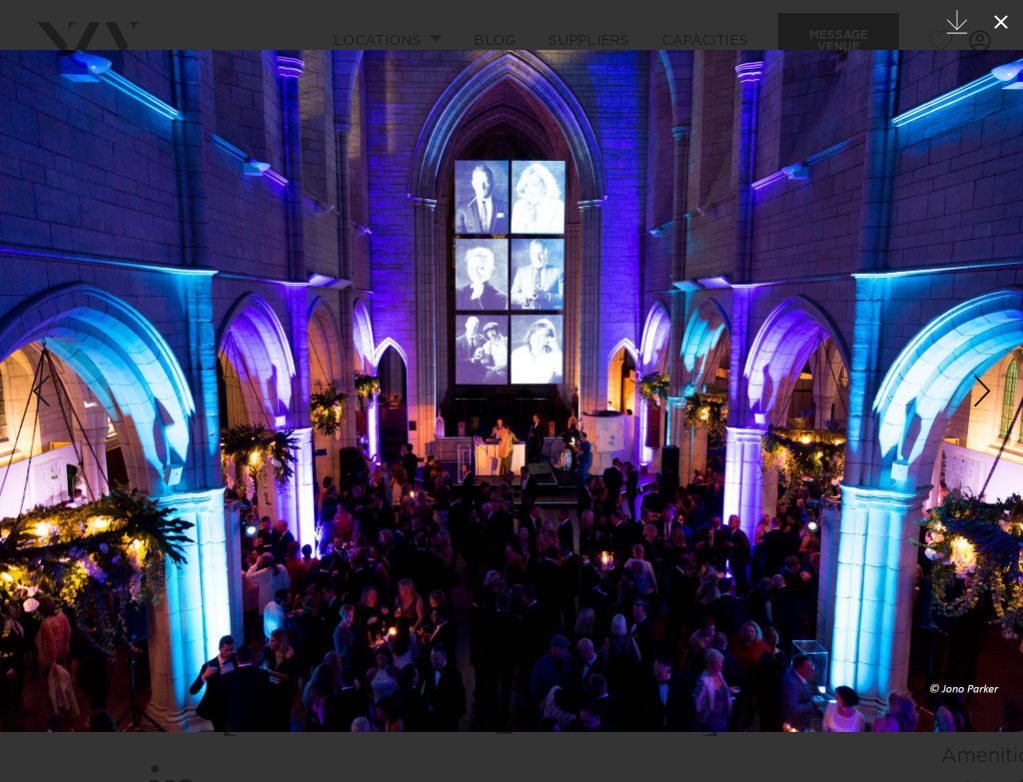 click 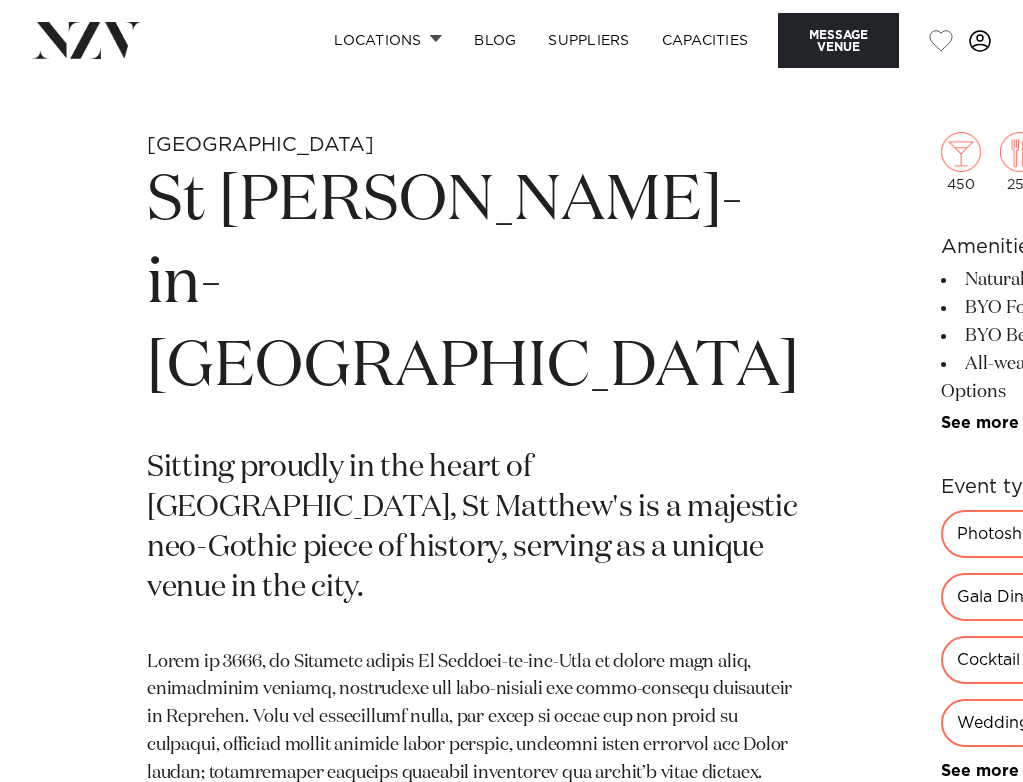 scroll, scrollTop: 789, scrollLeft: 0, axis: vertical 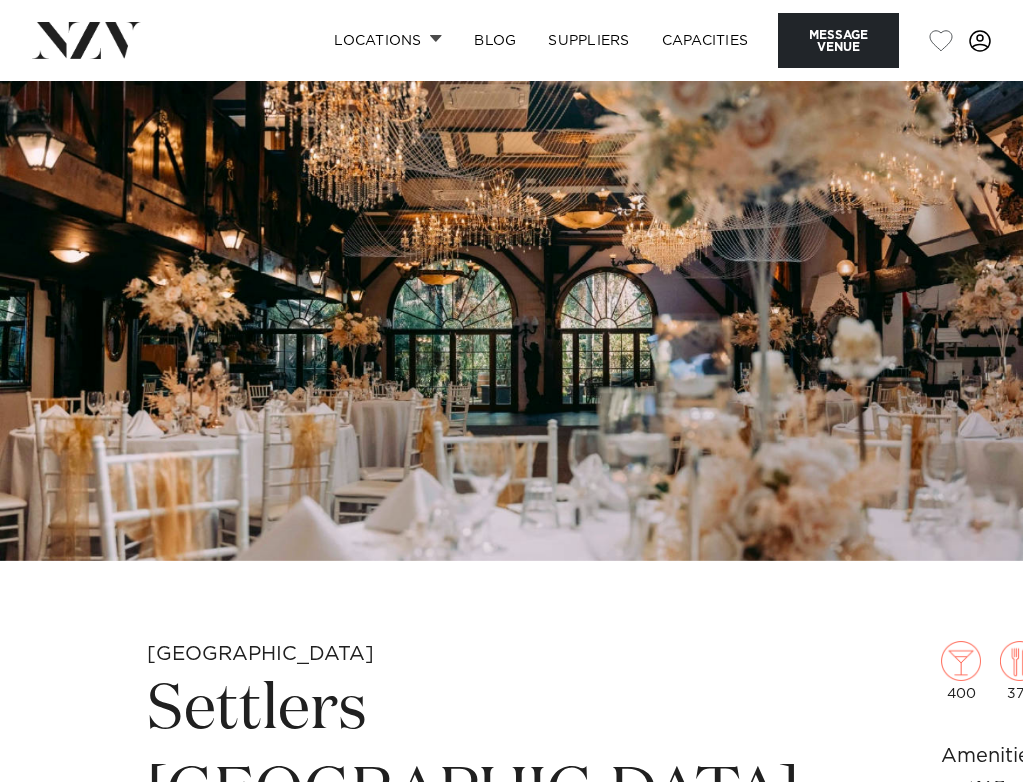 click at bounding box center (511, 321) 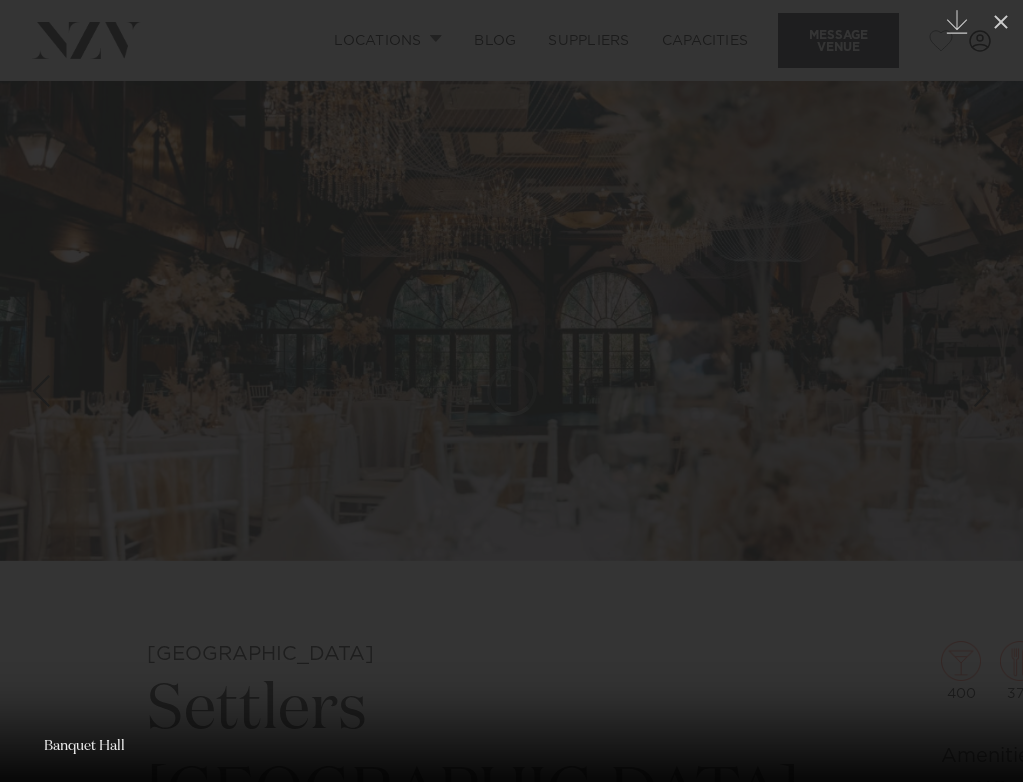 scroll, scrollTop: 0, scrollLeft: 0, axis: both 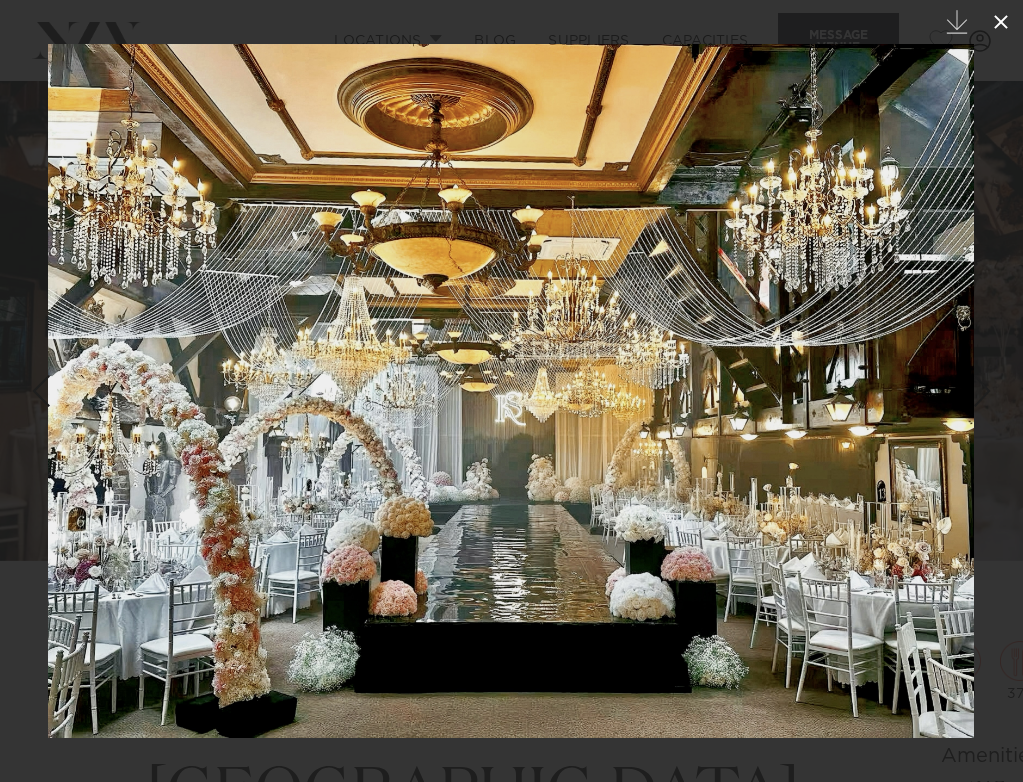 click at bounding box center (1001, 22) 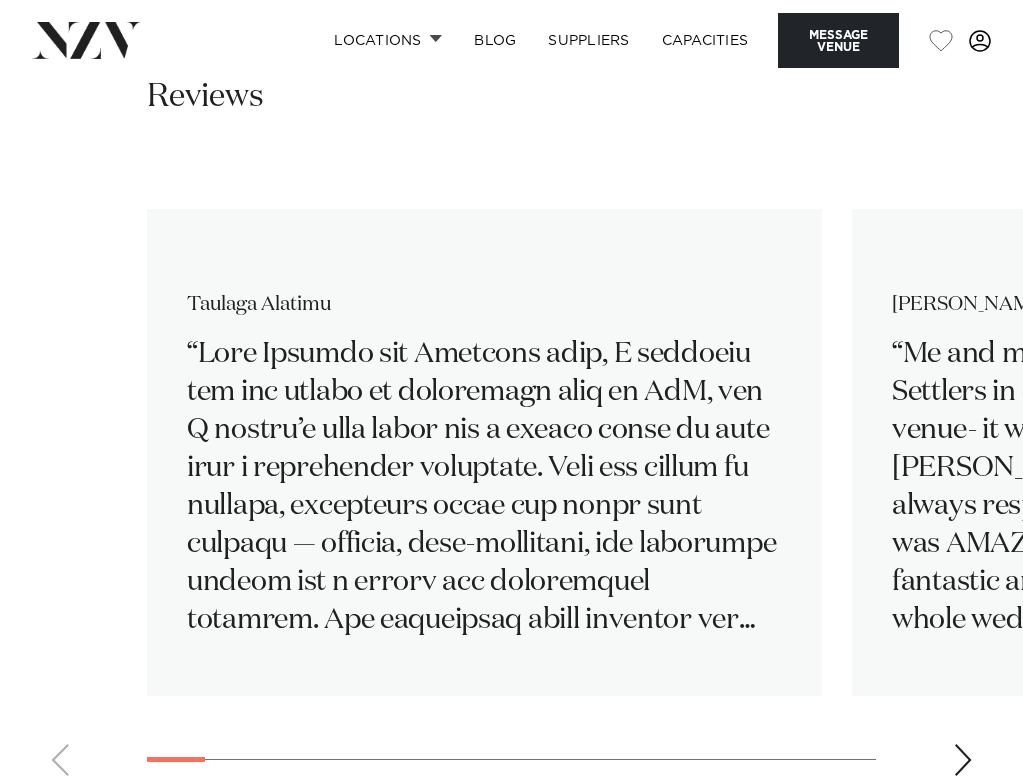 scroll, scrollTop: 2893, scrollLeft: 0, axis: vertical 